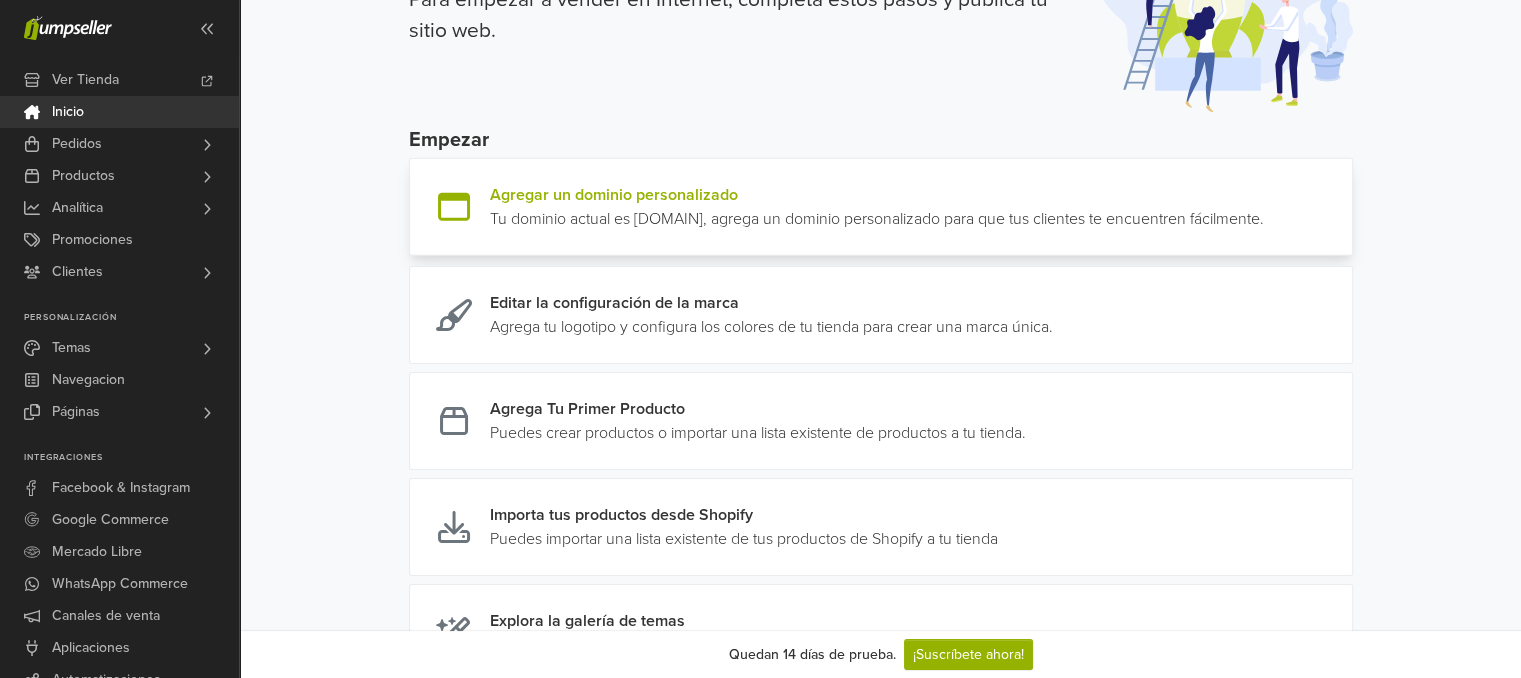 scroll, scrollTop: 100, scrollLeft: 0, axis: vertical 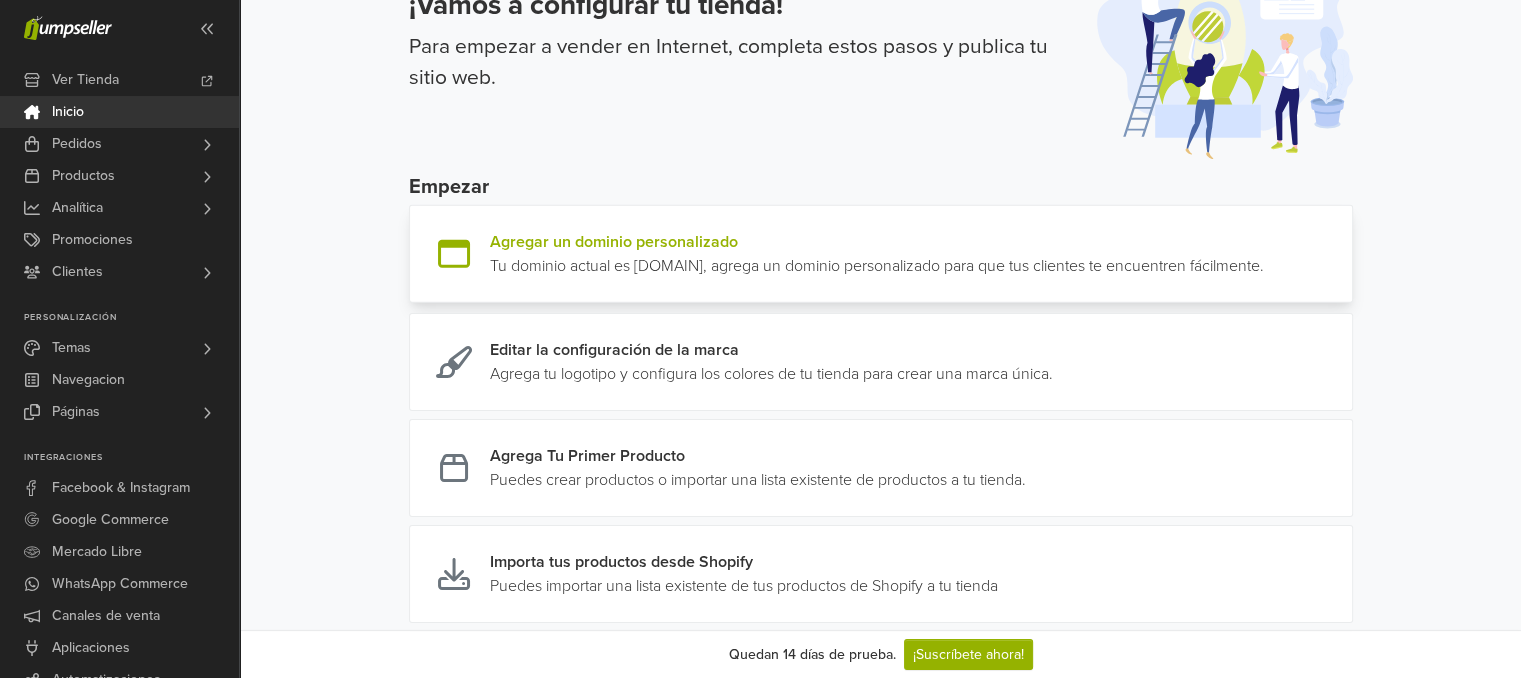 click at bounding box center (1264, 254) 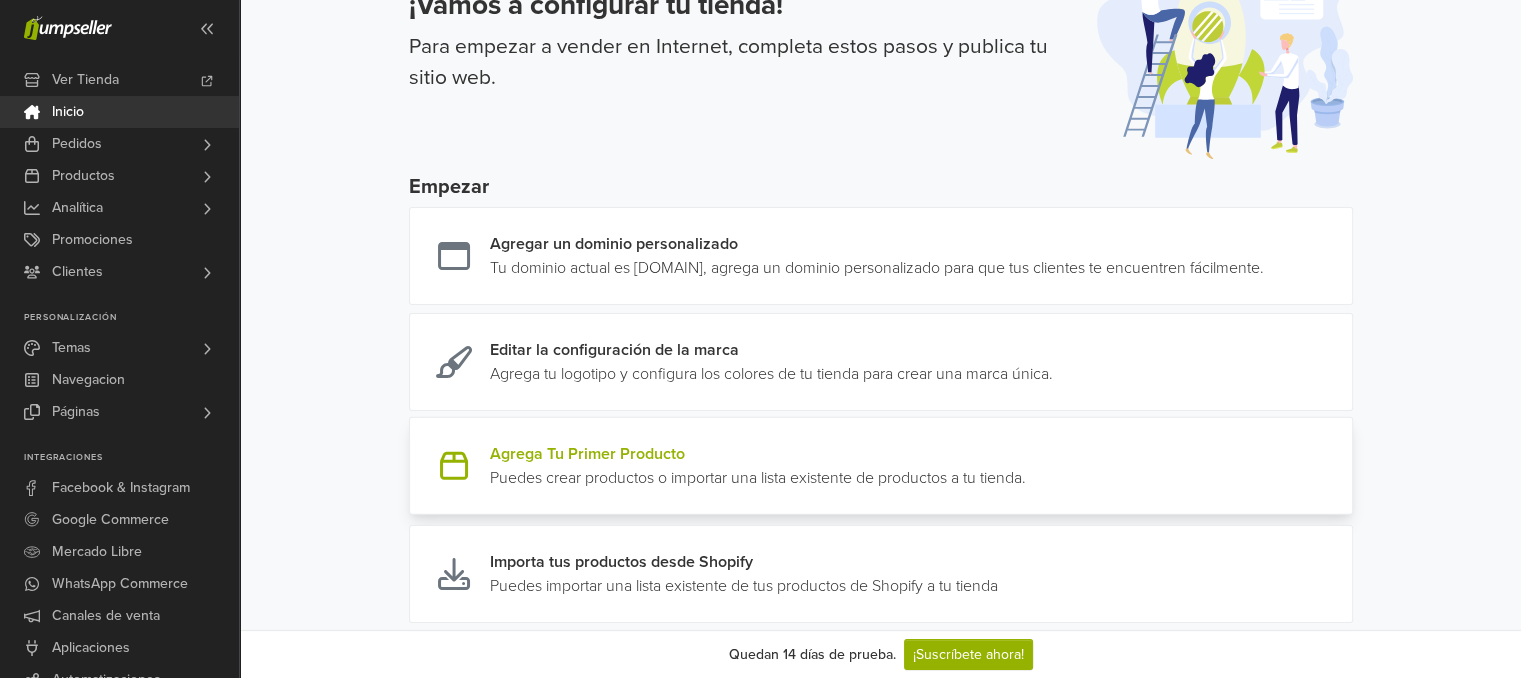 scroll, scrollTop: 0, scrollLeft: 0, axis: both 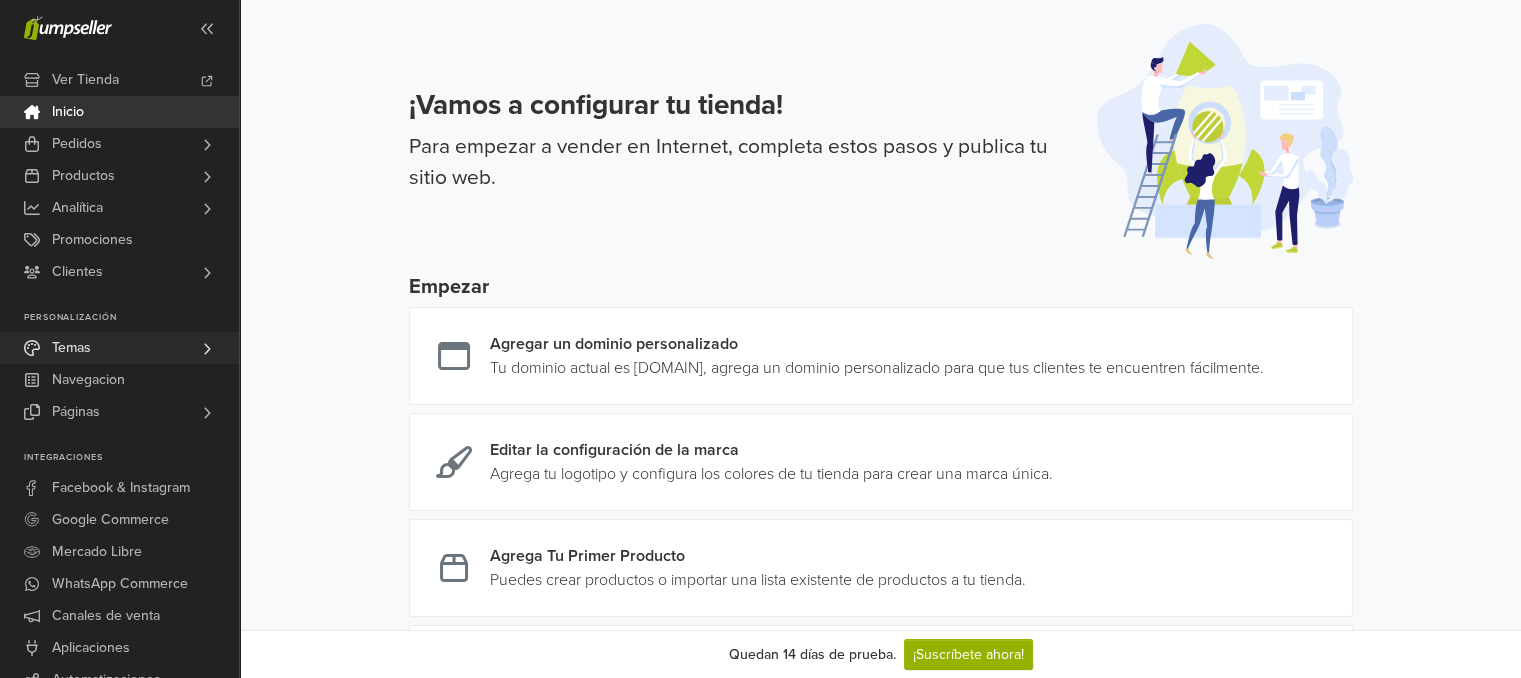 click on "Temas" at bounding box center (119, 348) 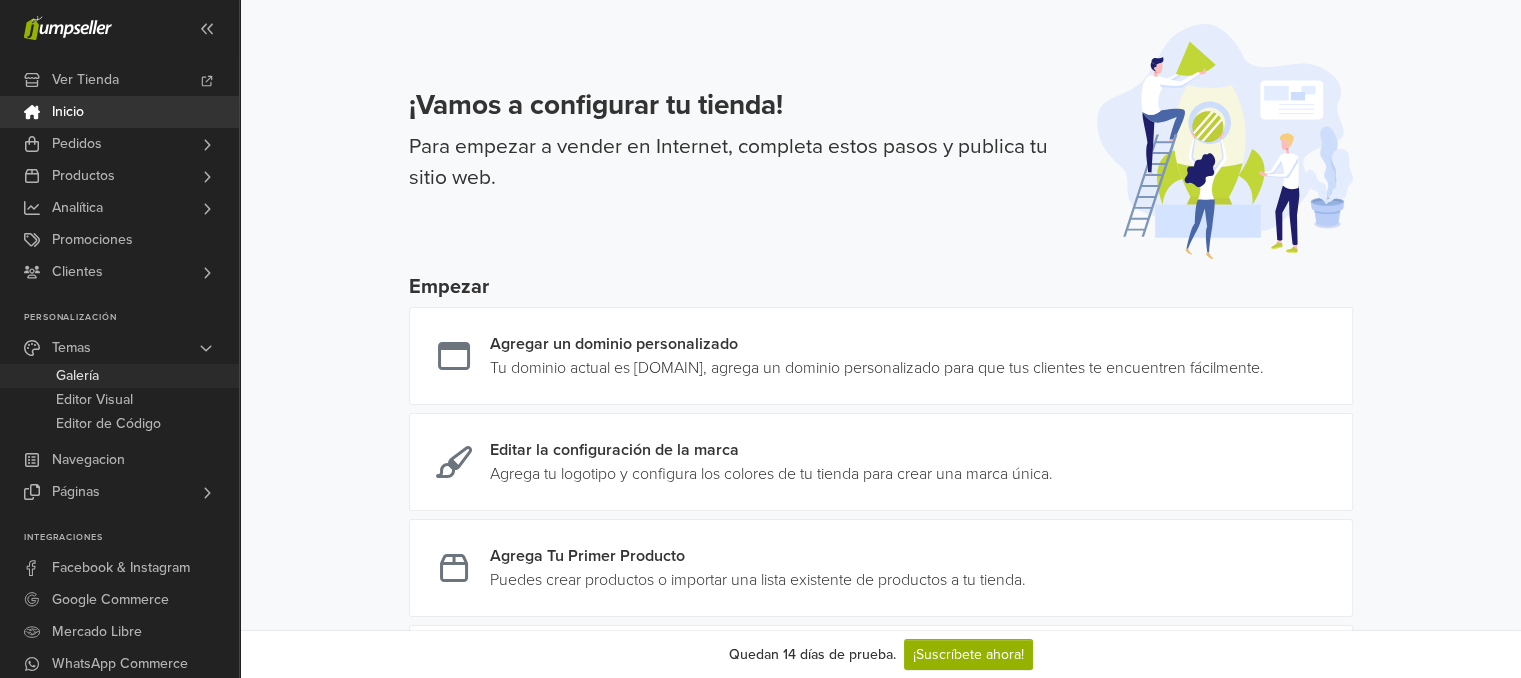 click on "Galería" at bounding box center [77, 376] 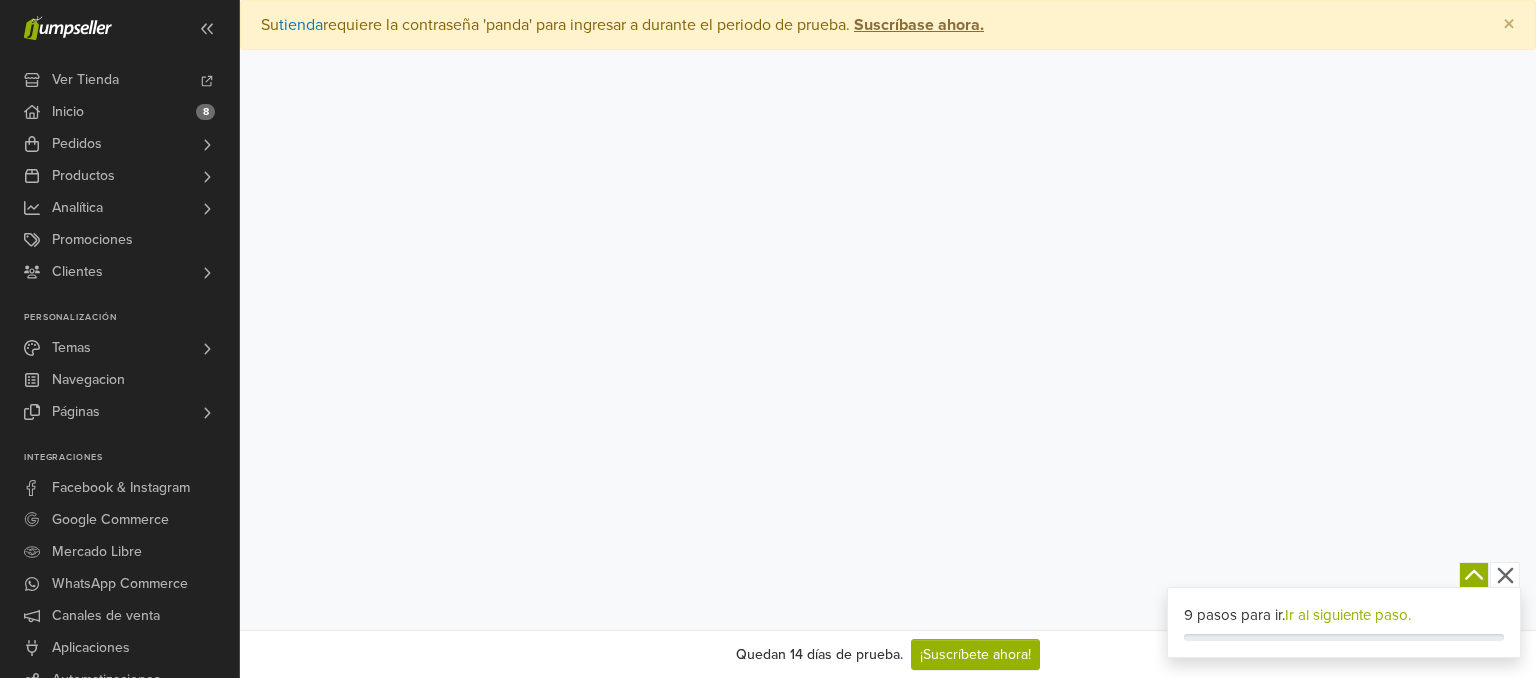 scroll, scrollTop: 0, scrollLeft: 0, axis: both 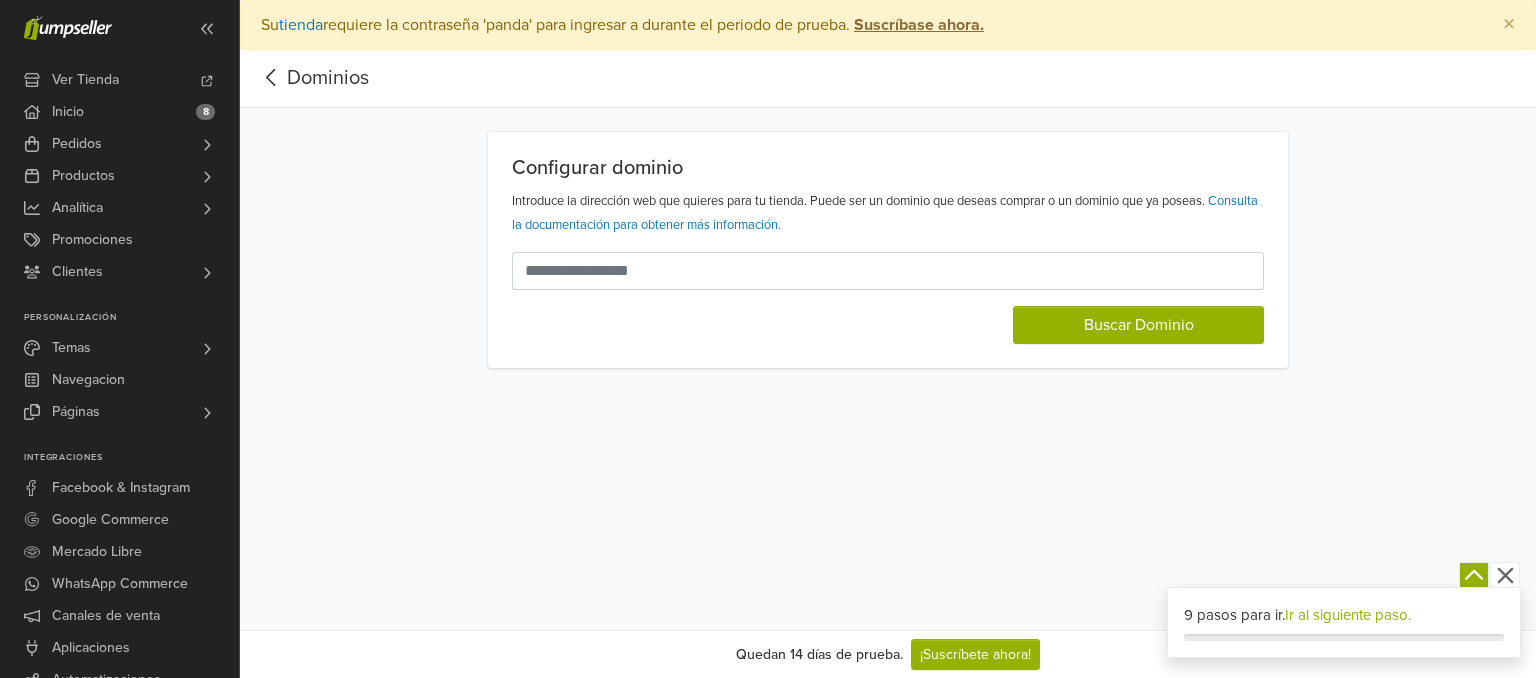 click 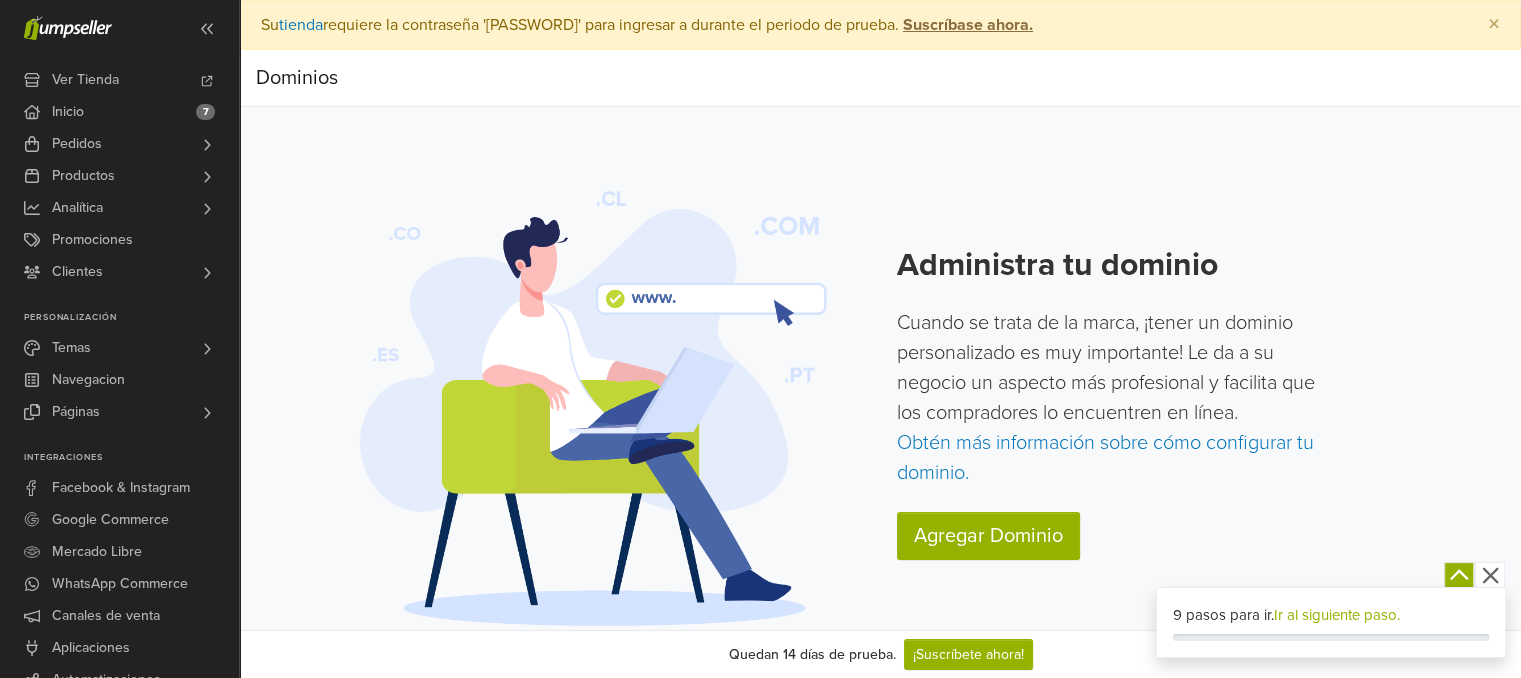 scroll, scrollTop: 0, scrollLeft: 0, axis: both 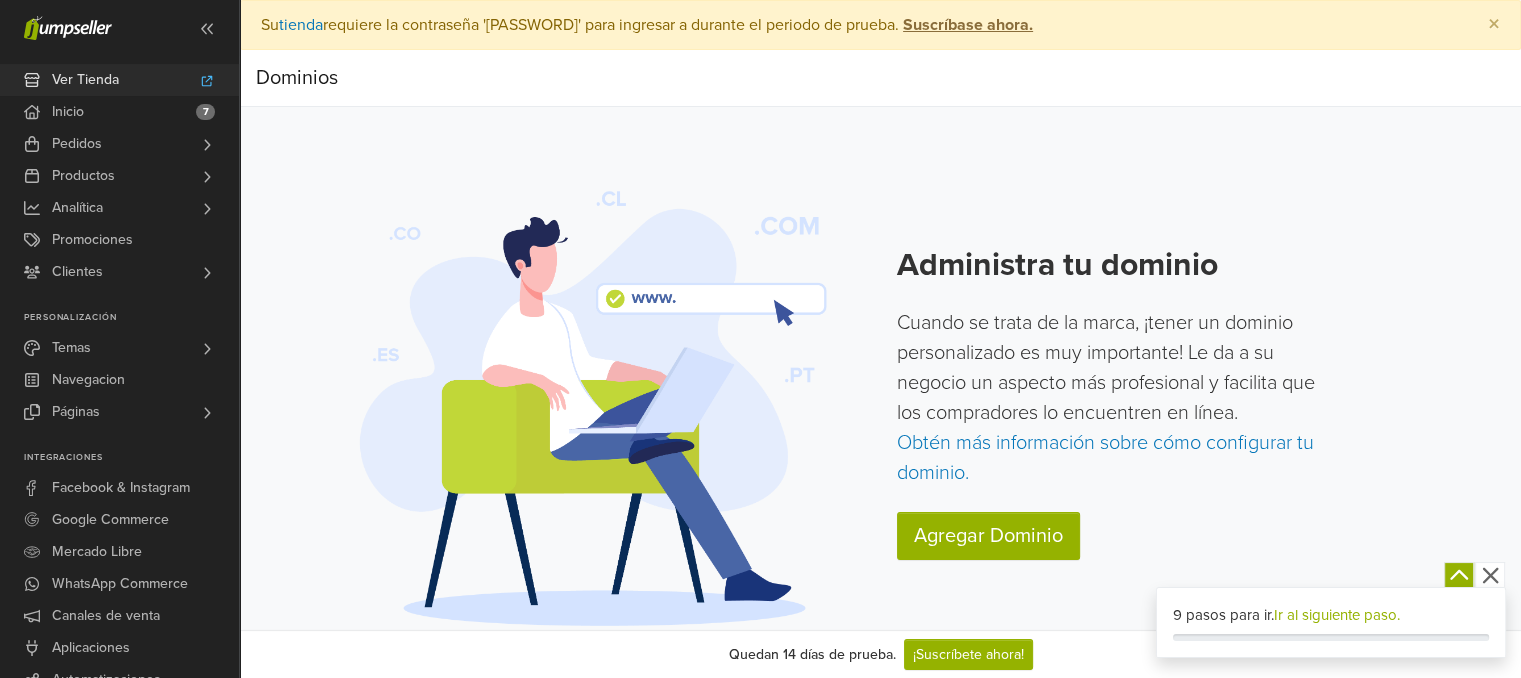 click on "Ver Tienda" at bounding box center [119, 80] 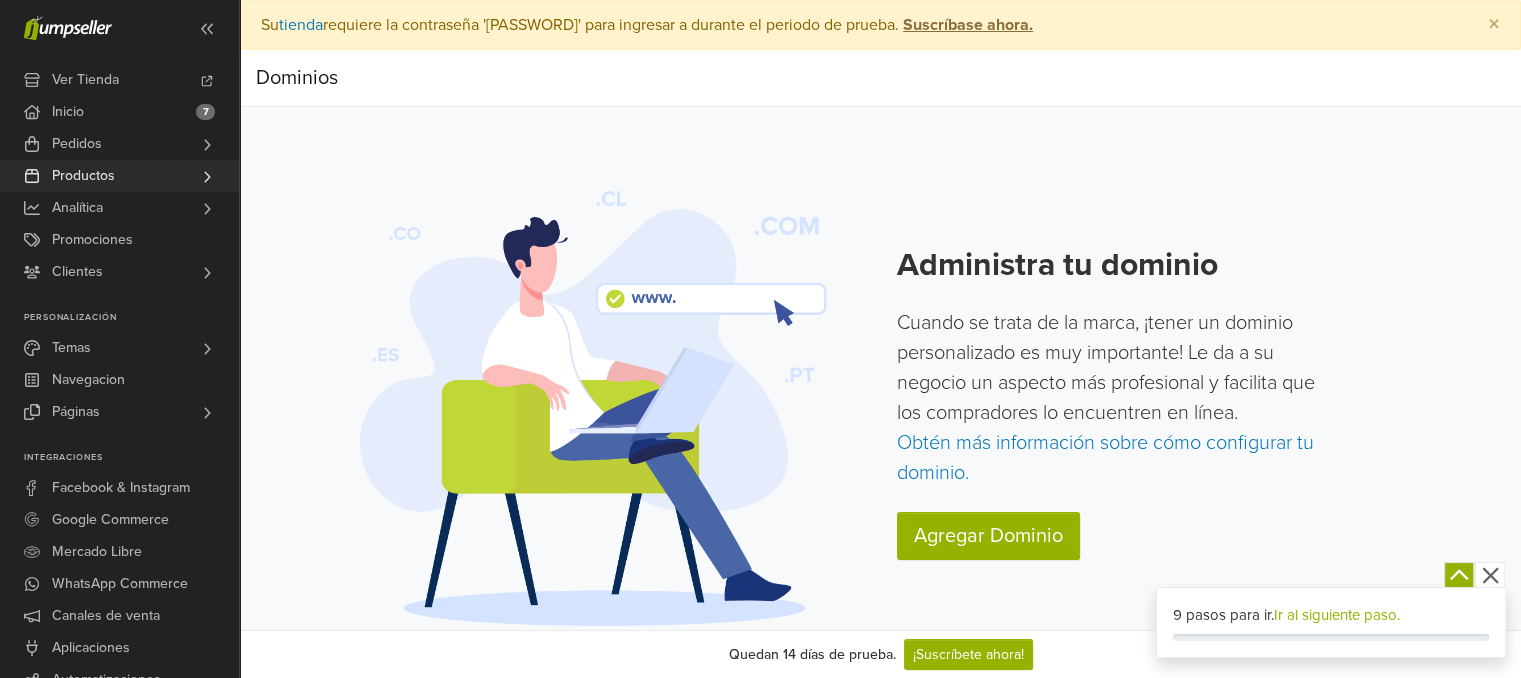 click on "Productos" at bounding box center (119, 176) 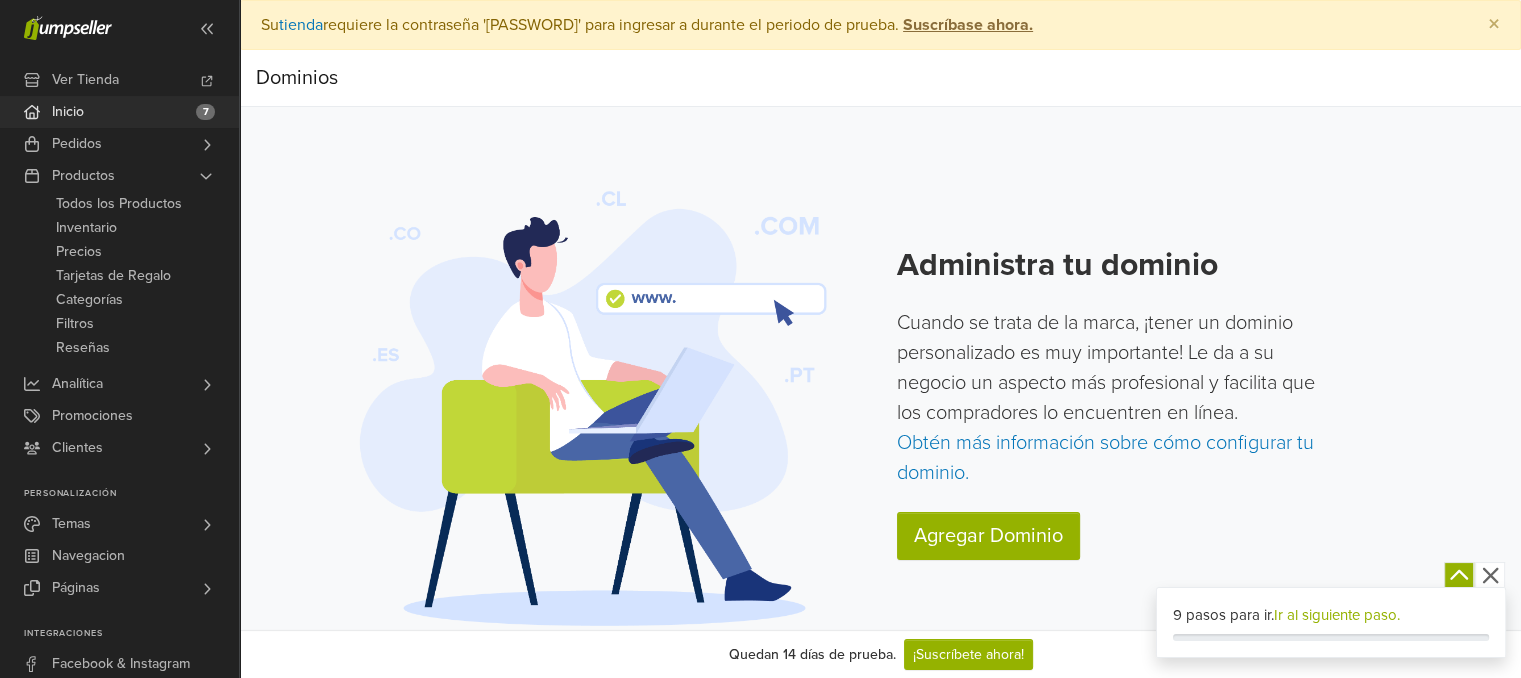 click on "Inicio
7" at bounding box center (119, 112) 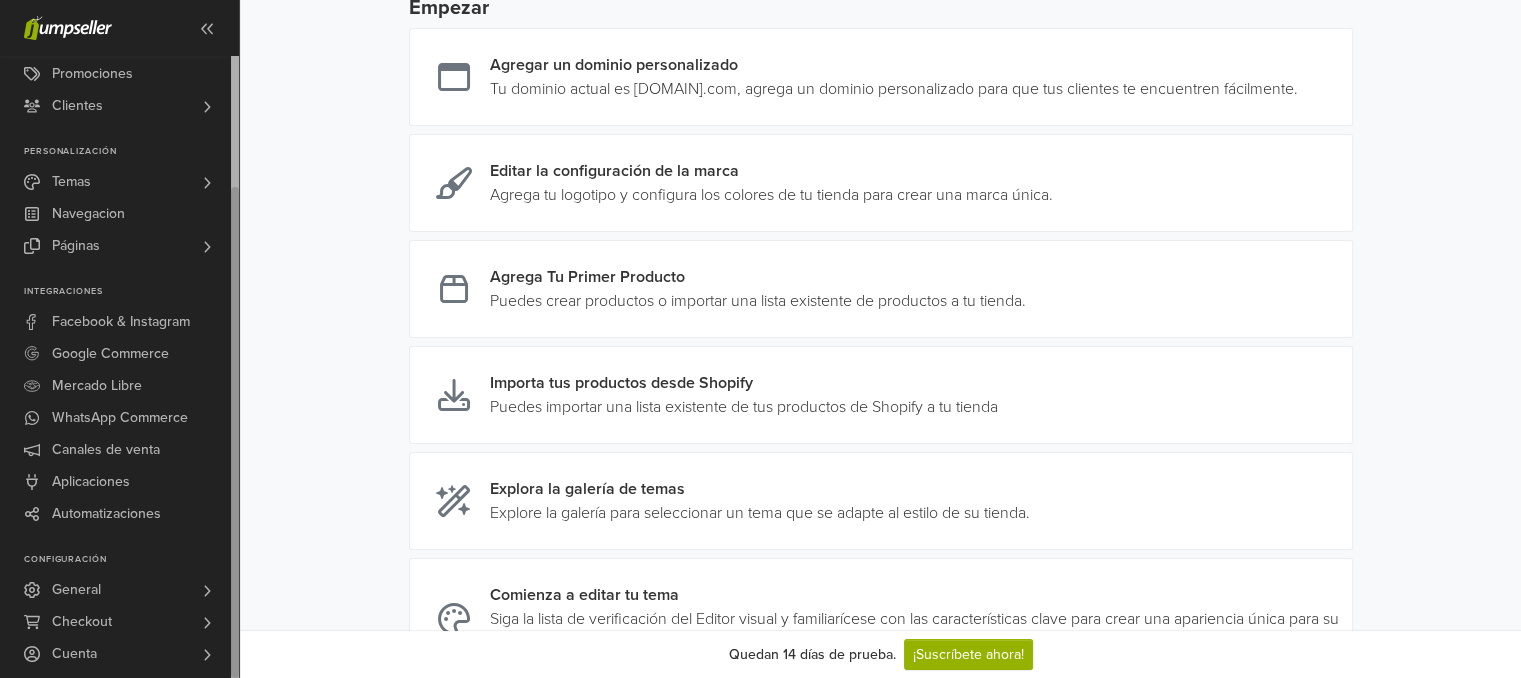 scroll, scrollTop: 379, scrollLeft: 0, axis: vertical 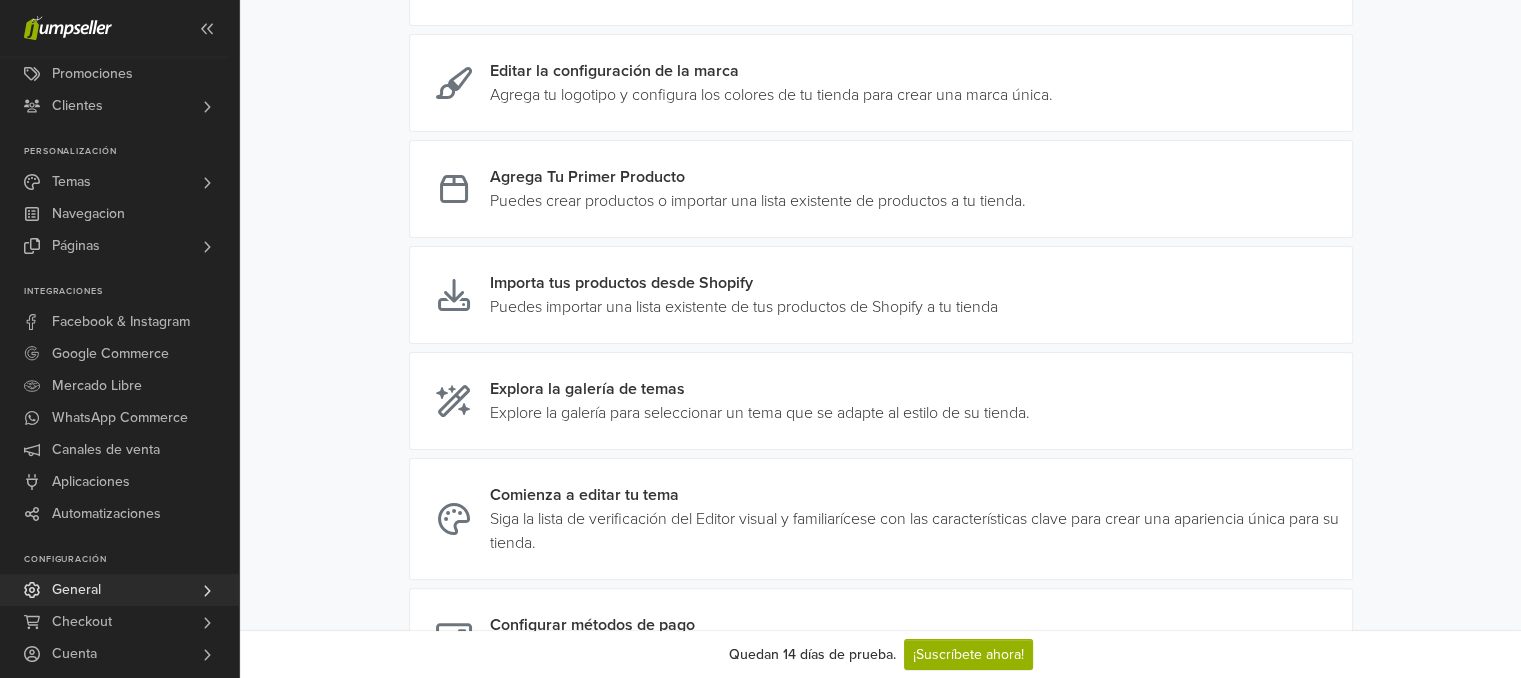 click on "General" at bounding box center (119, 590) 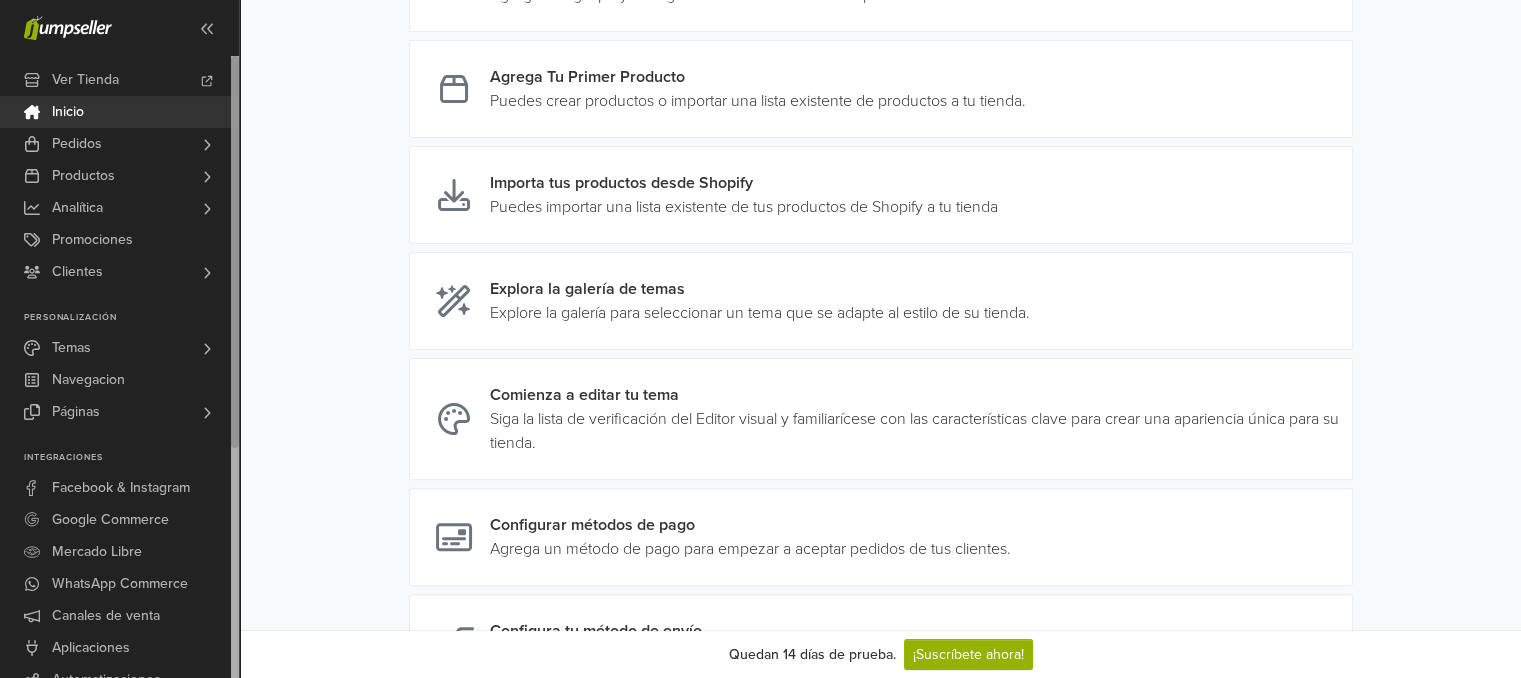 scroll, scrollTop: 379, scrollLeft: 0, axis: vertical 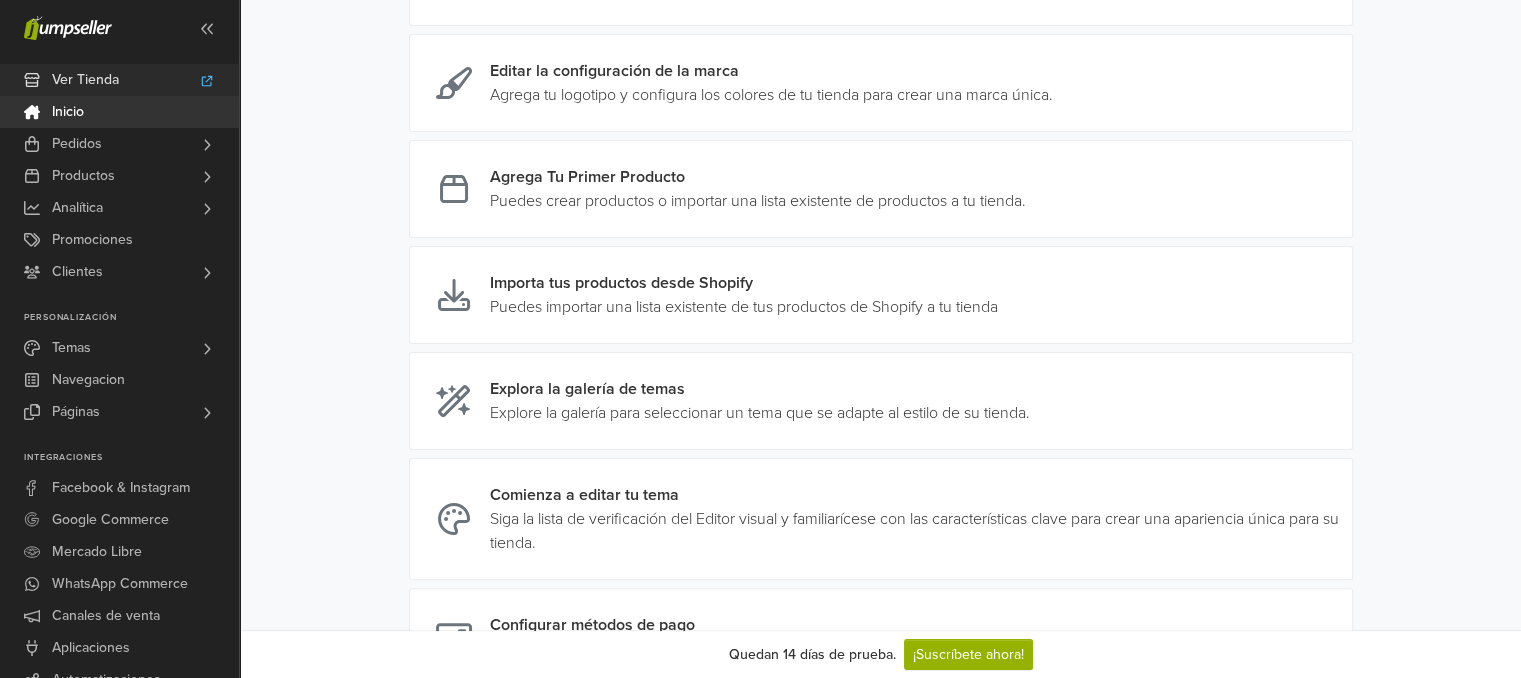 click 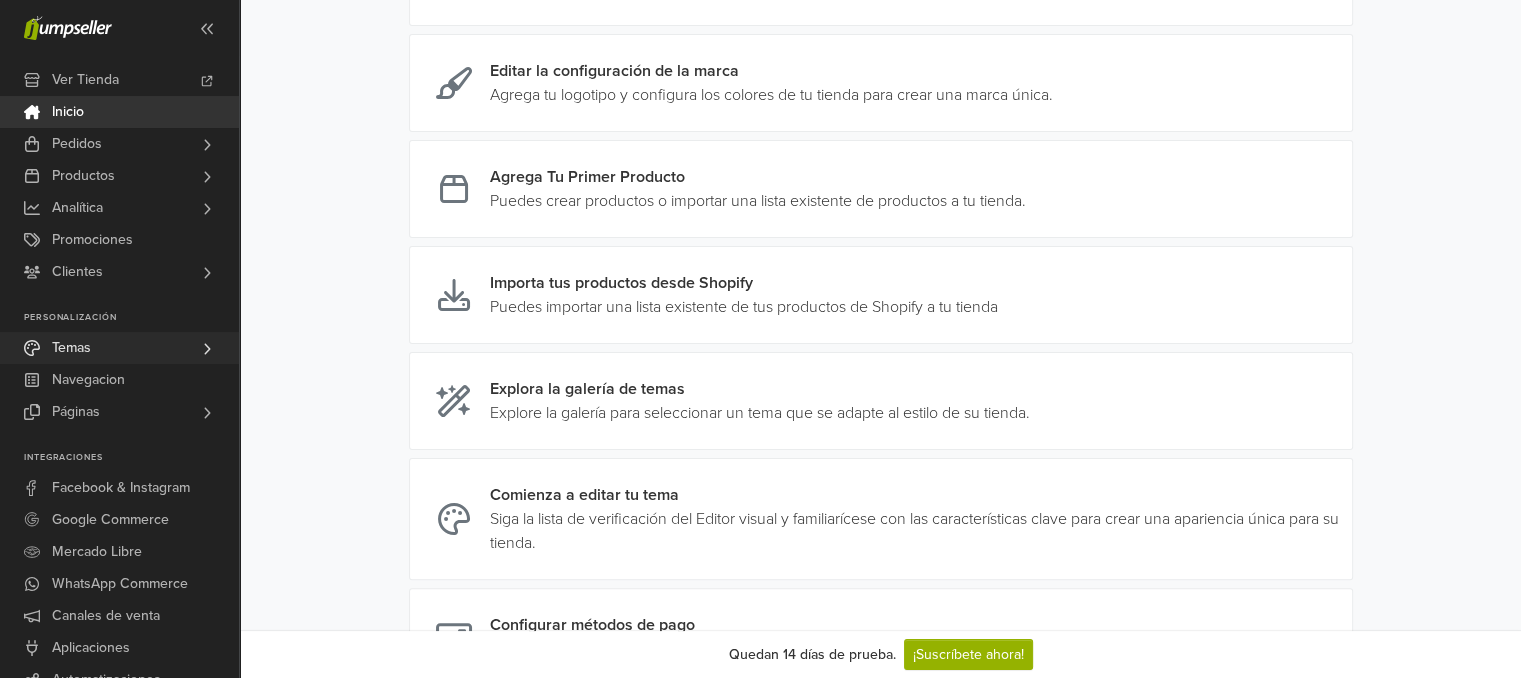click on "Temas" at bounding box center (119, 348) 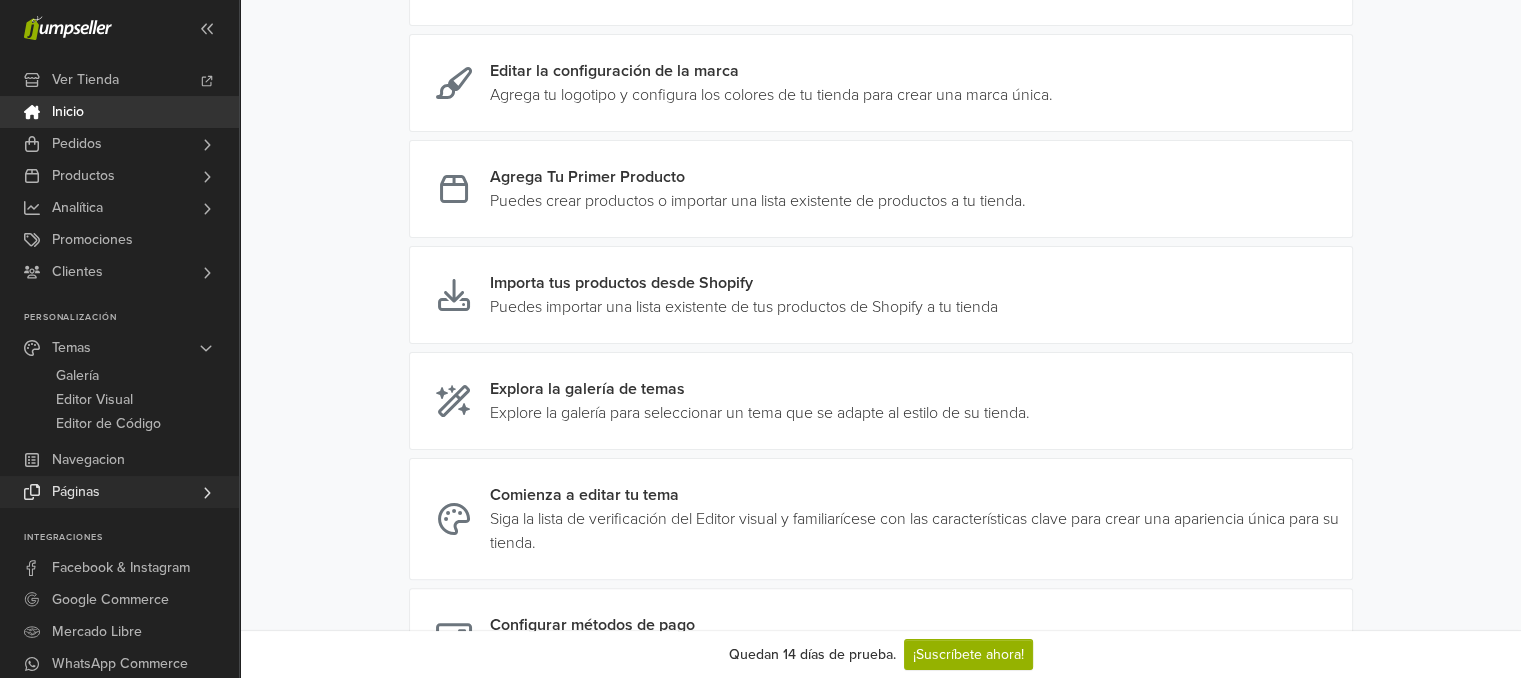 click on "Páginas" at bounding box center (119, 492) 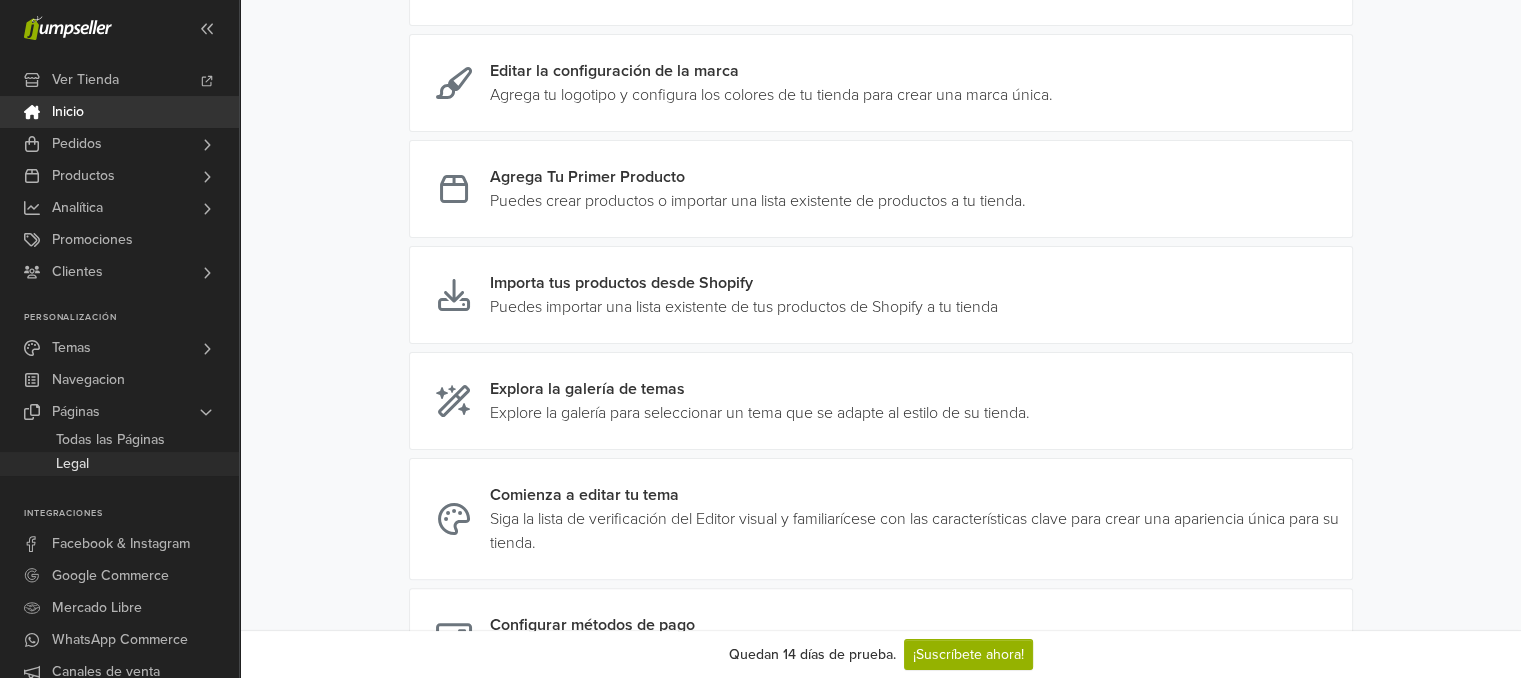 scroll, scrollTop: 279, scrollLeft: 0, axis: vertical 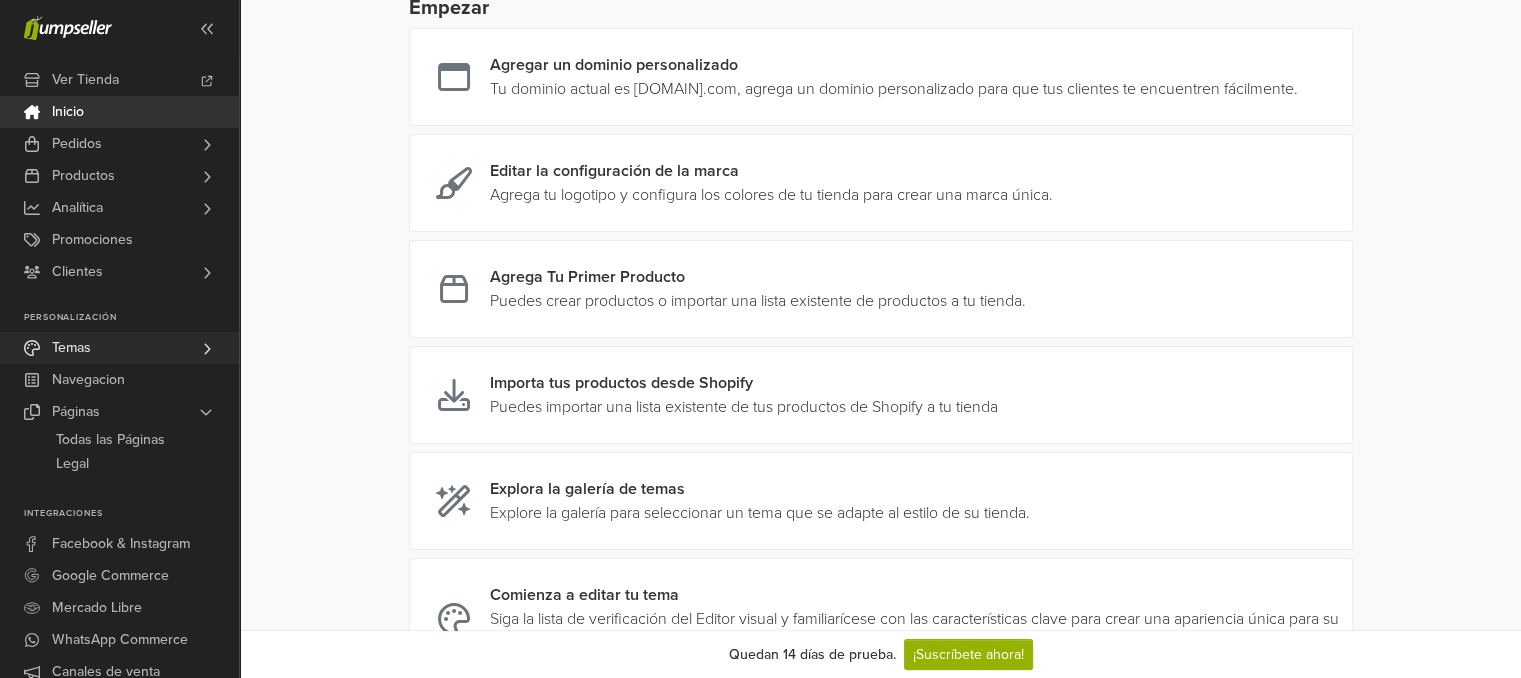 click on "Temas" at bounding box center [119, 348] 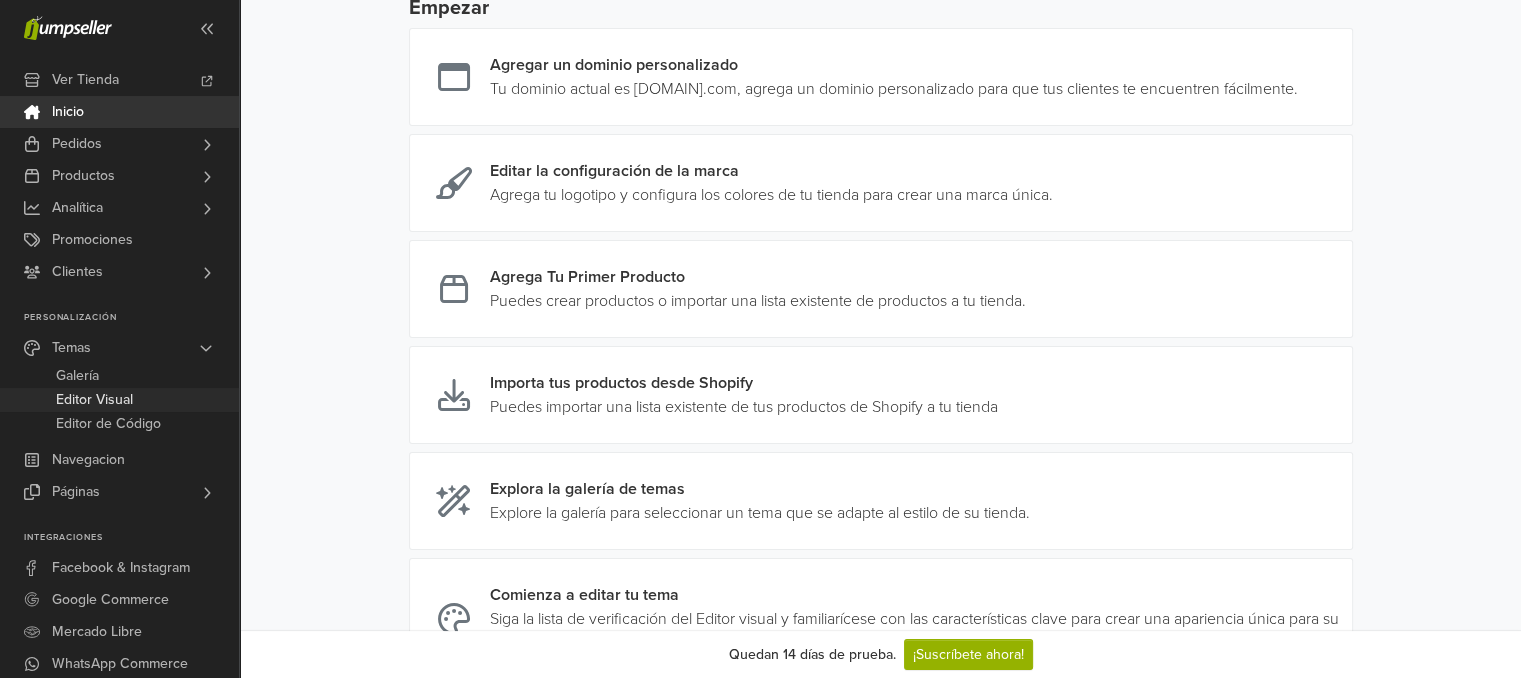 click on "Editor Visual" at bounding box center (119, 400) 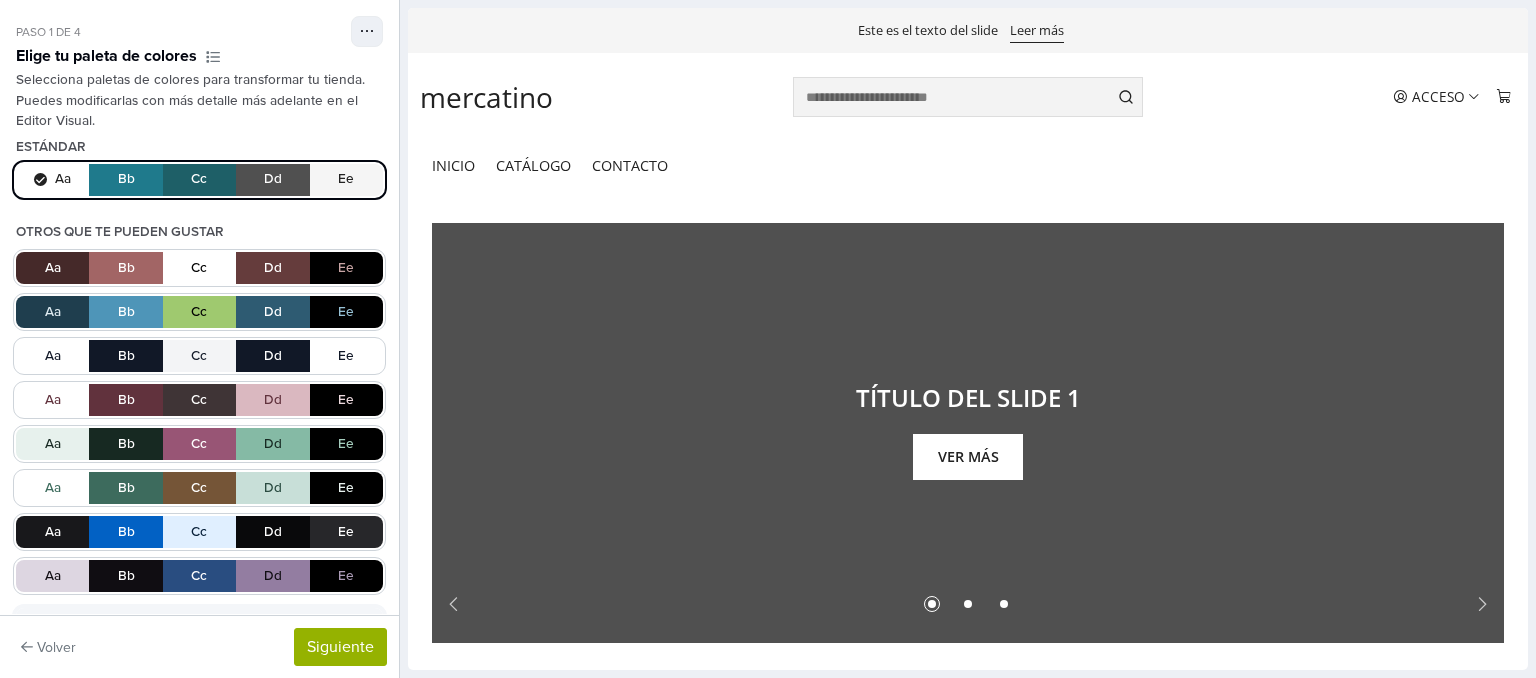 scroll, scrollTop: 0, scrollLeft: 0, axis: both 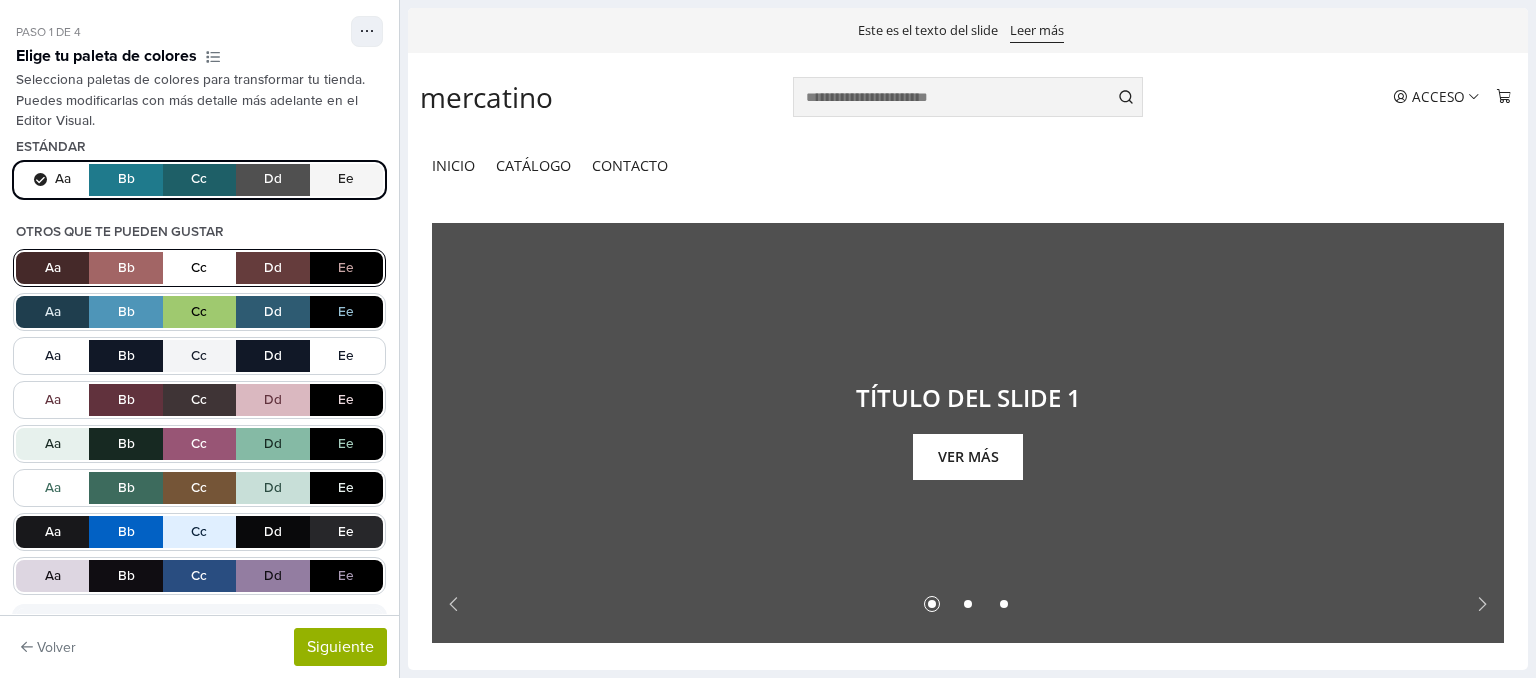 click on "Aa Bb Cc Dd Ee" at bounding box center (199, 268) 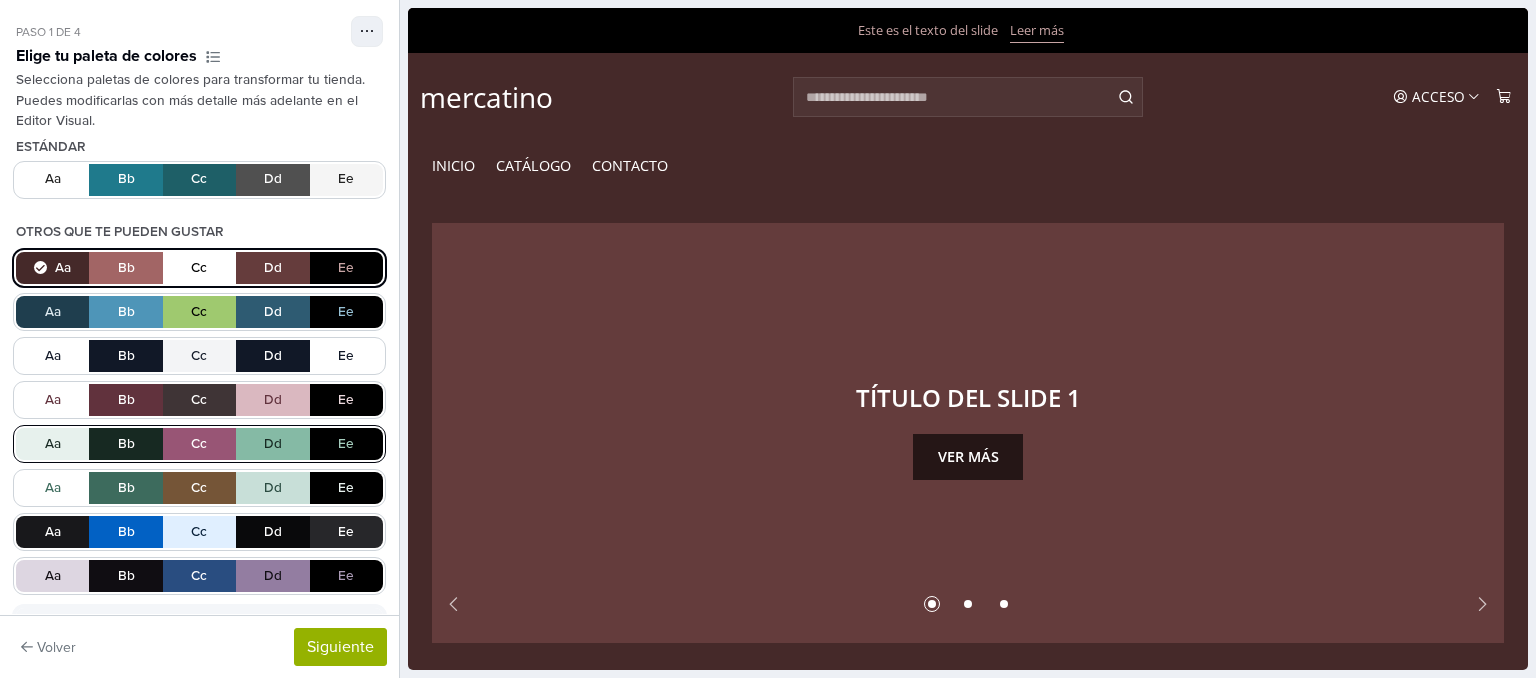 click on "Aa Bb Cc Dd Ee" at bounding box center (199, 444) 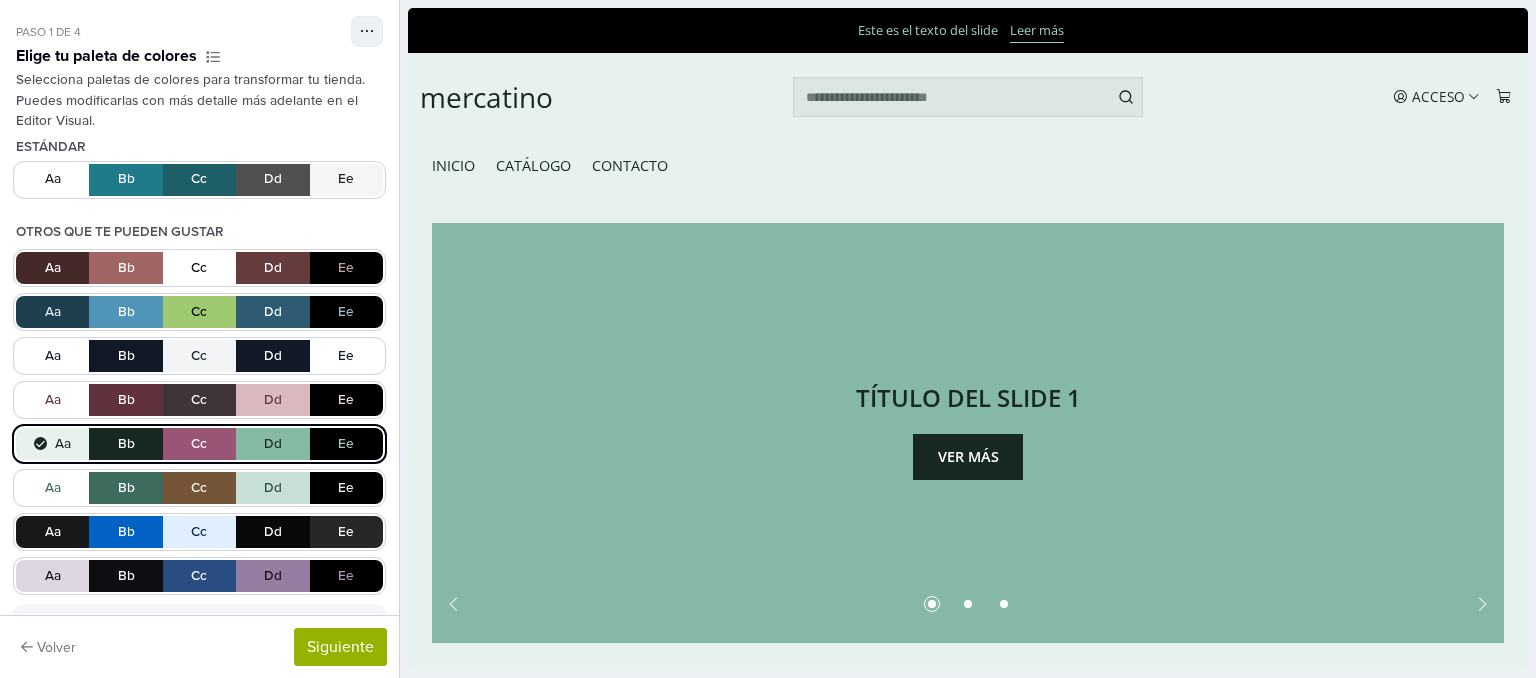 click on "Aa Bb Cc Dd Ee" at bounding box center (199, 444) 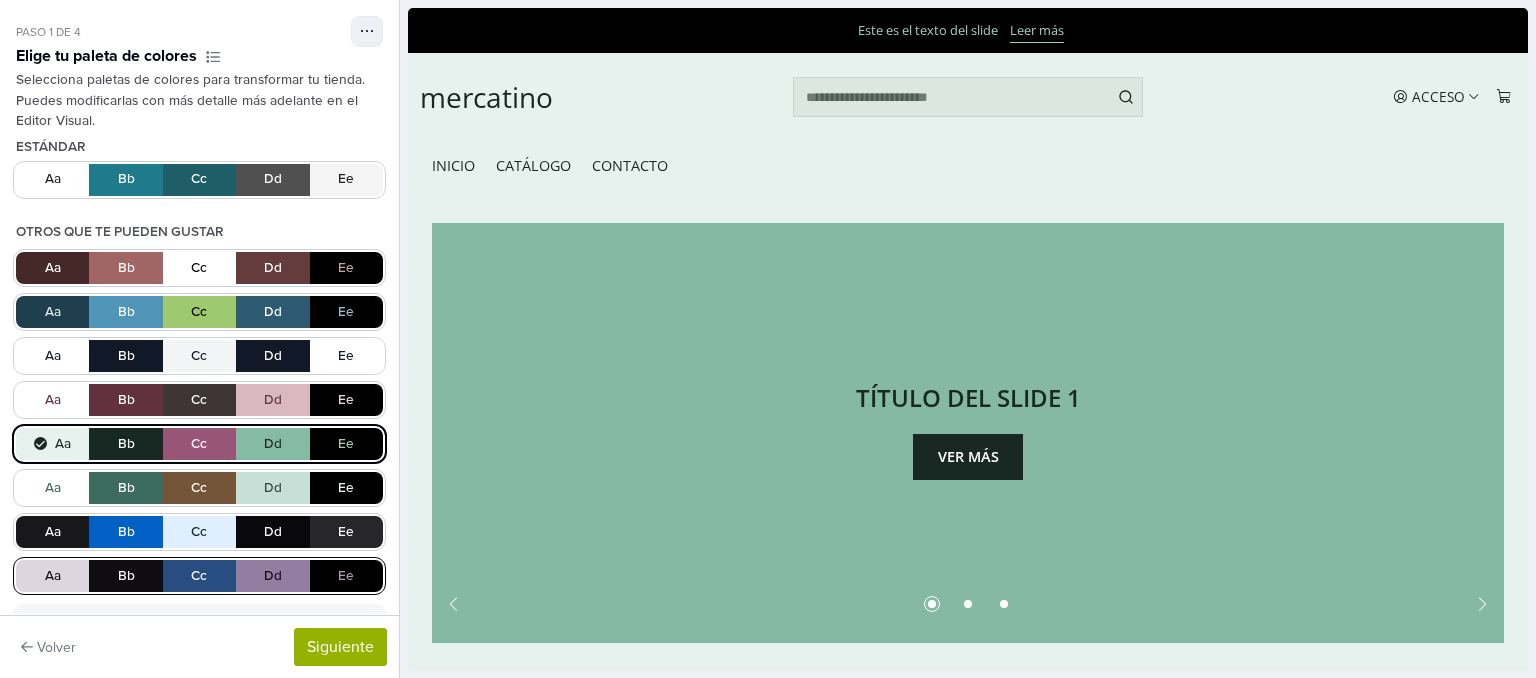 click on "Aa Bb Cc Dd Ee" at bounding box center (199, 576) 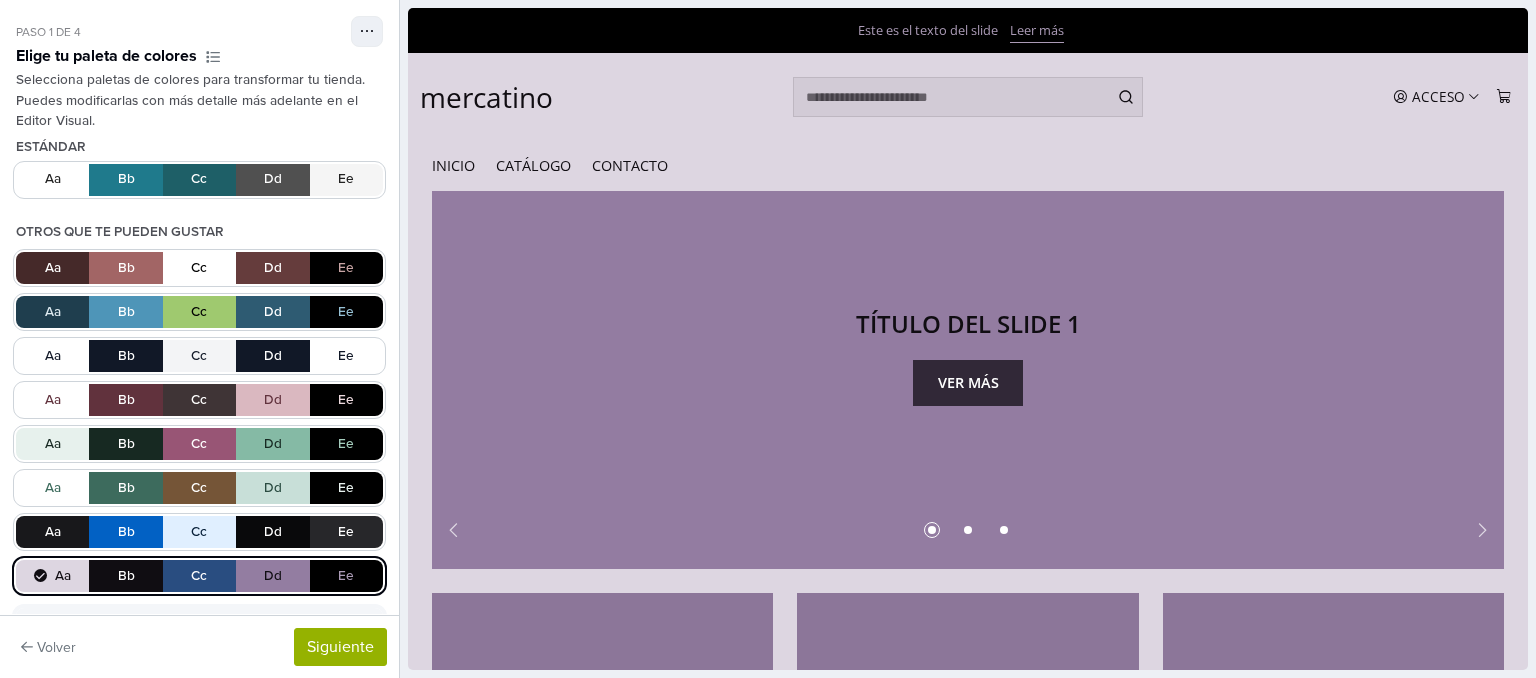 scroll, scrollTop: 0, scrollLeft: 0, axis: both 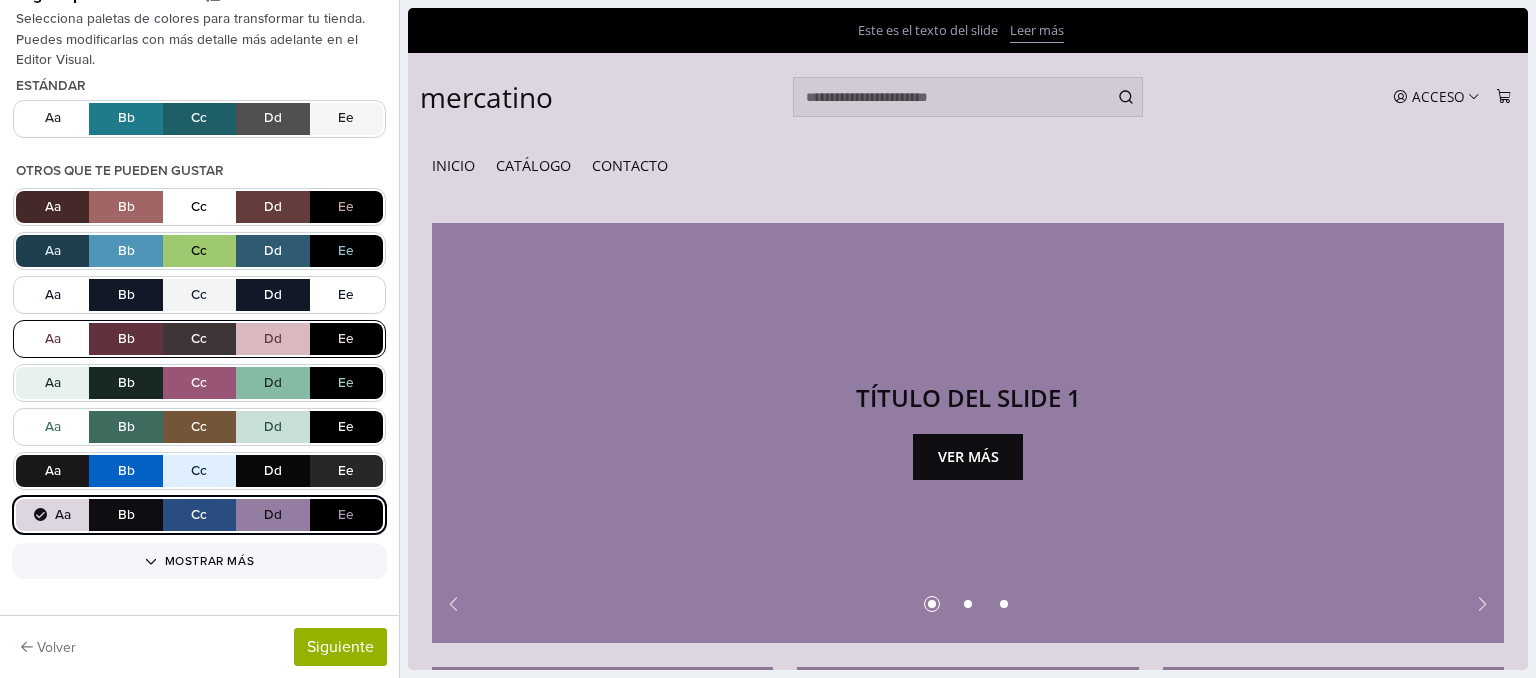 click on "Aa Bb Cc Dd Ee" at bounding box center [199, 339] 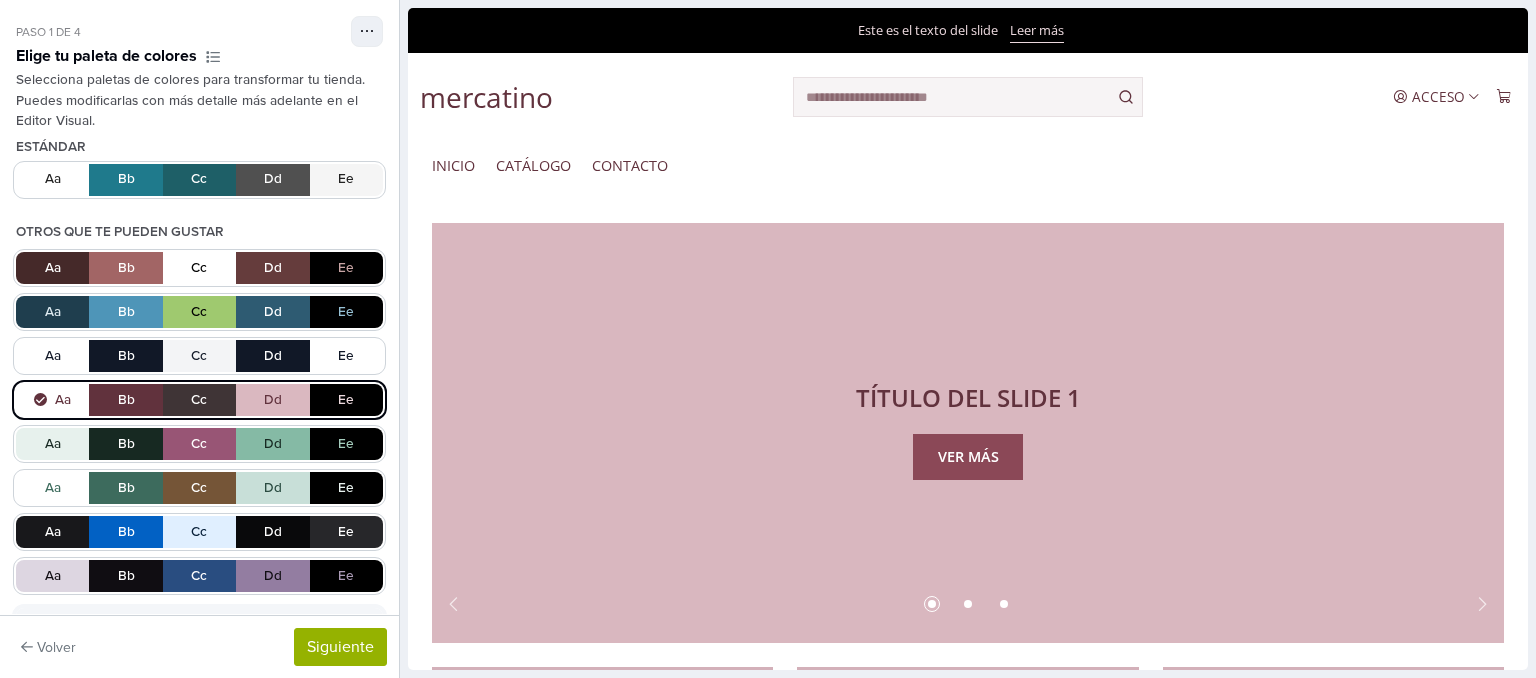 scroll, scrollTop: 100, scrollLeft: 0, axis: vertical 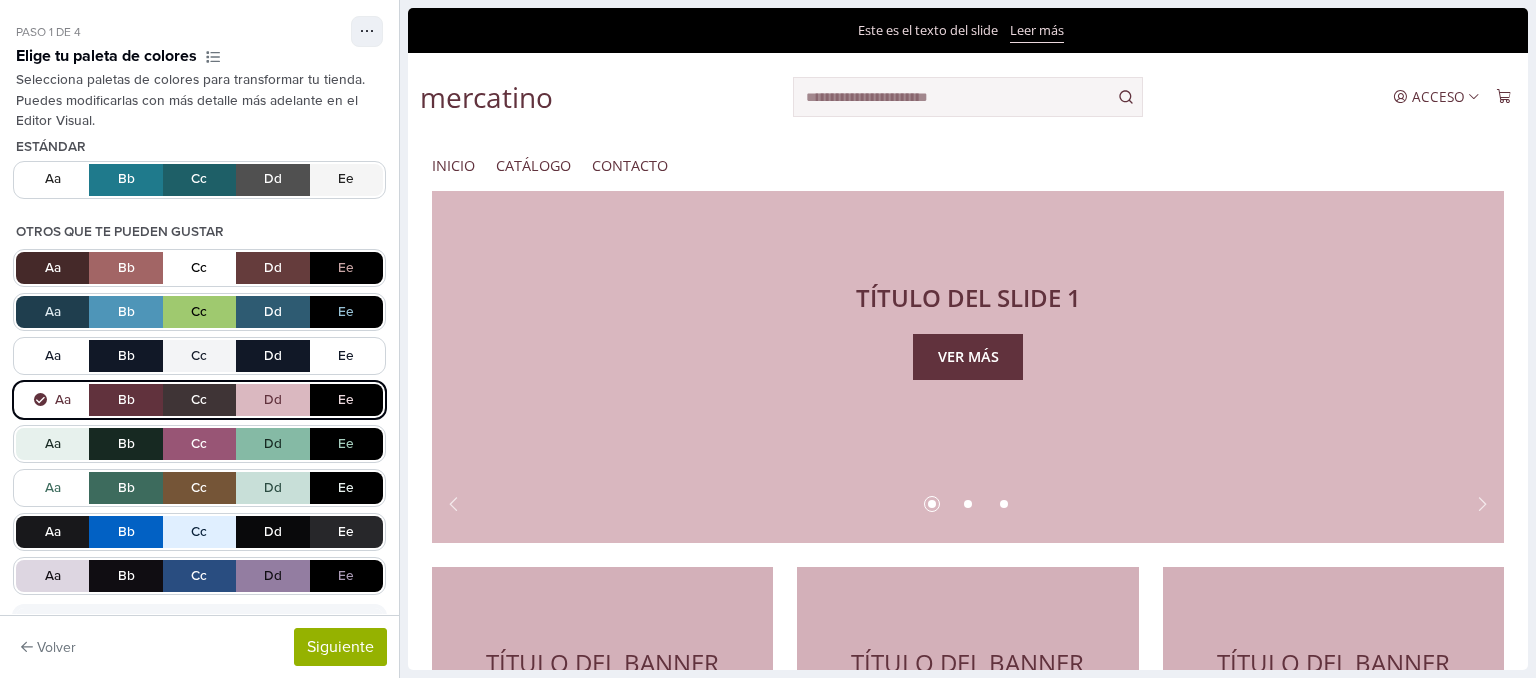 click on "mercatino
Menú
Acceso
Ingresar
Crear cuenta
0" at bounding box center [968, 97] 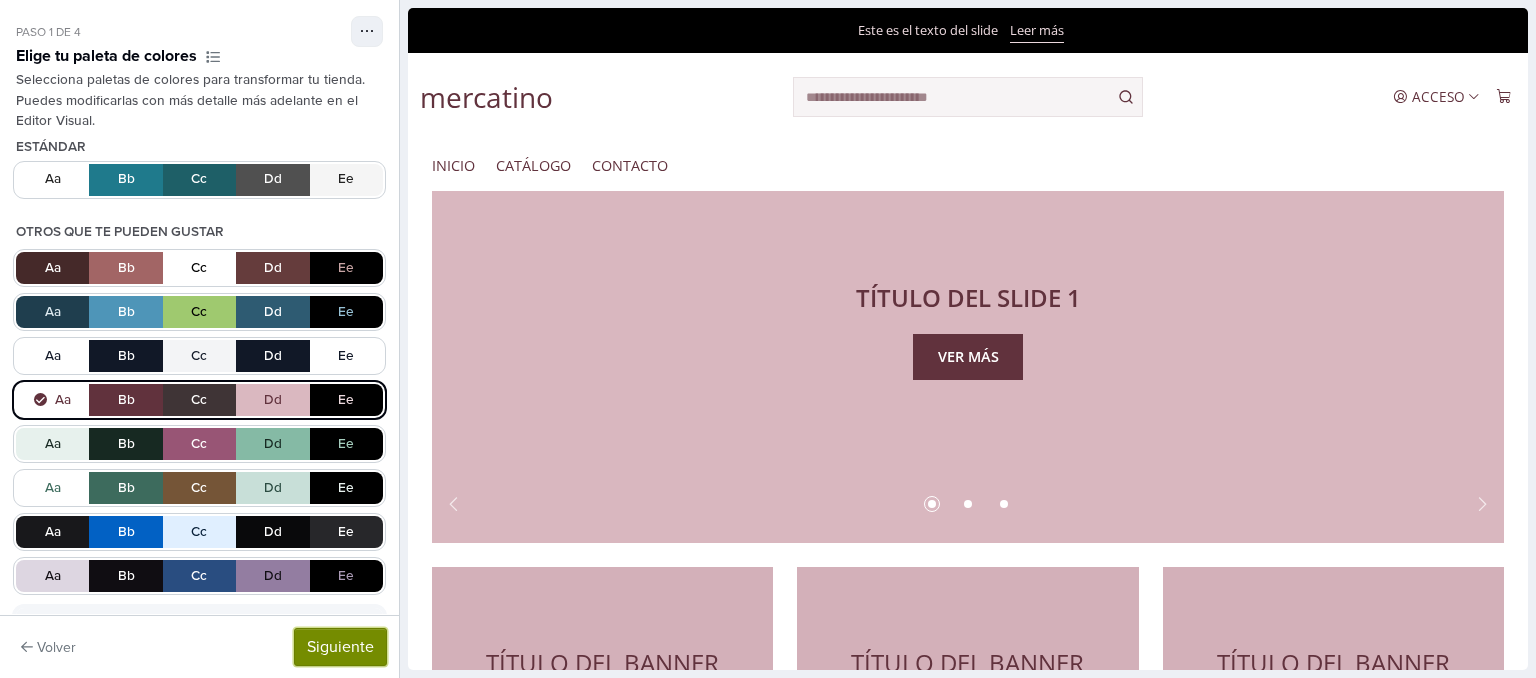 click on "Siguiente" at bounding box center (340, 647) 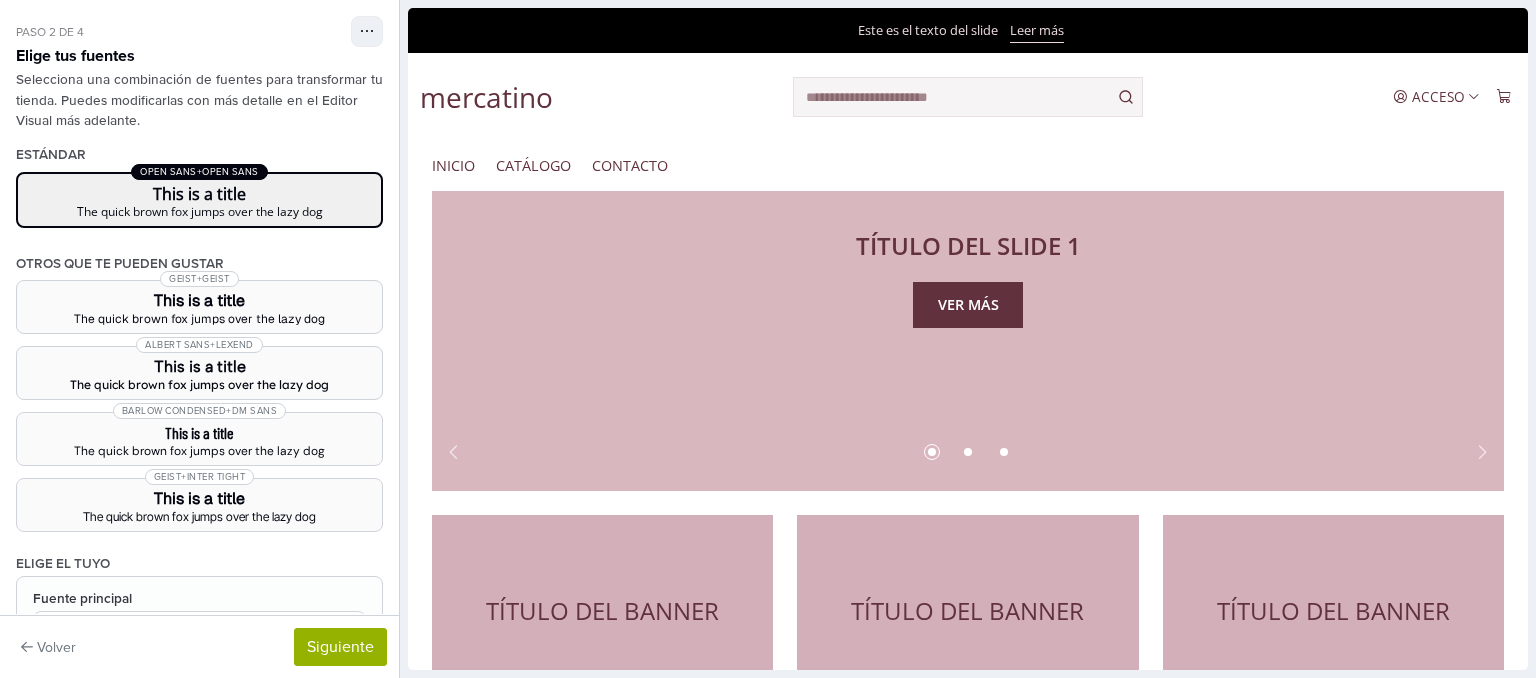 scroll, scrollTop: 200, scrollLeft: 0, axis: vertical 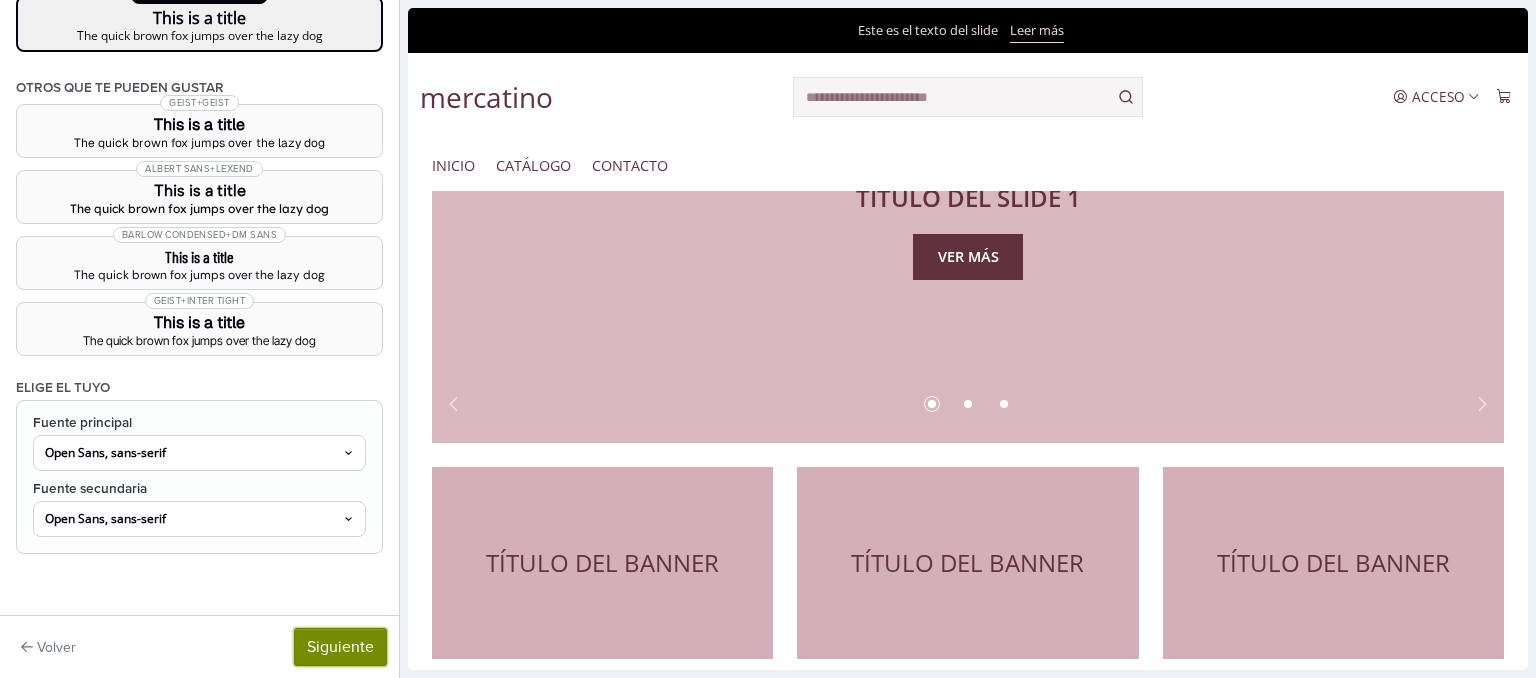 click on "Siguiente" at bounding box center [340, 647] 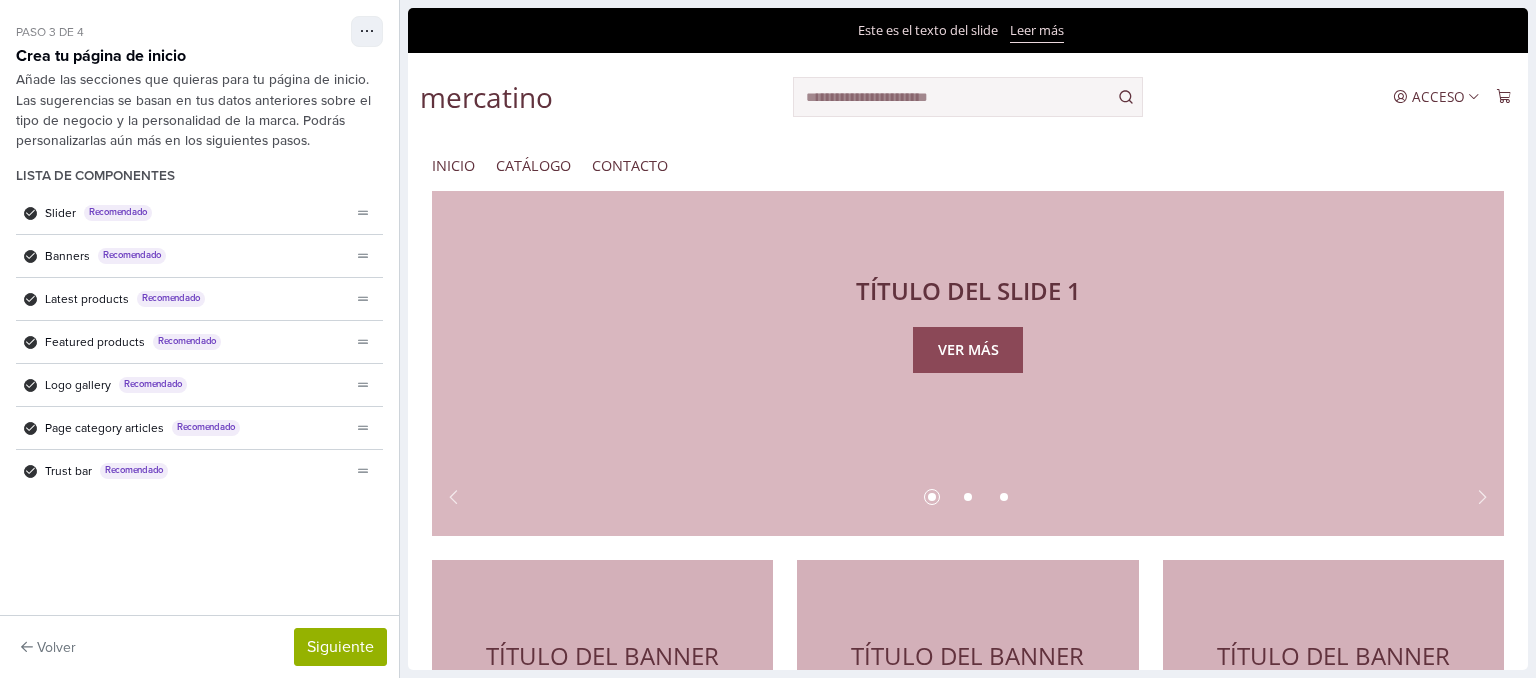 scroll, scrollTop: 0, scrollLeft: 0, axis: both 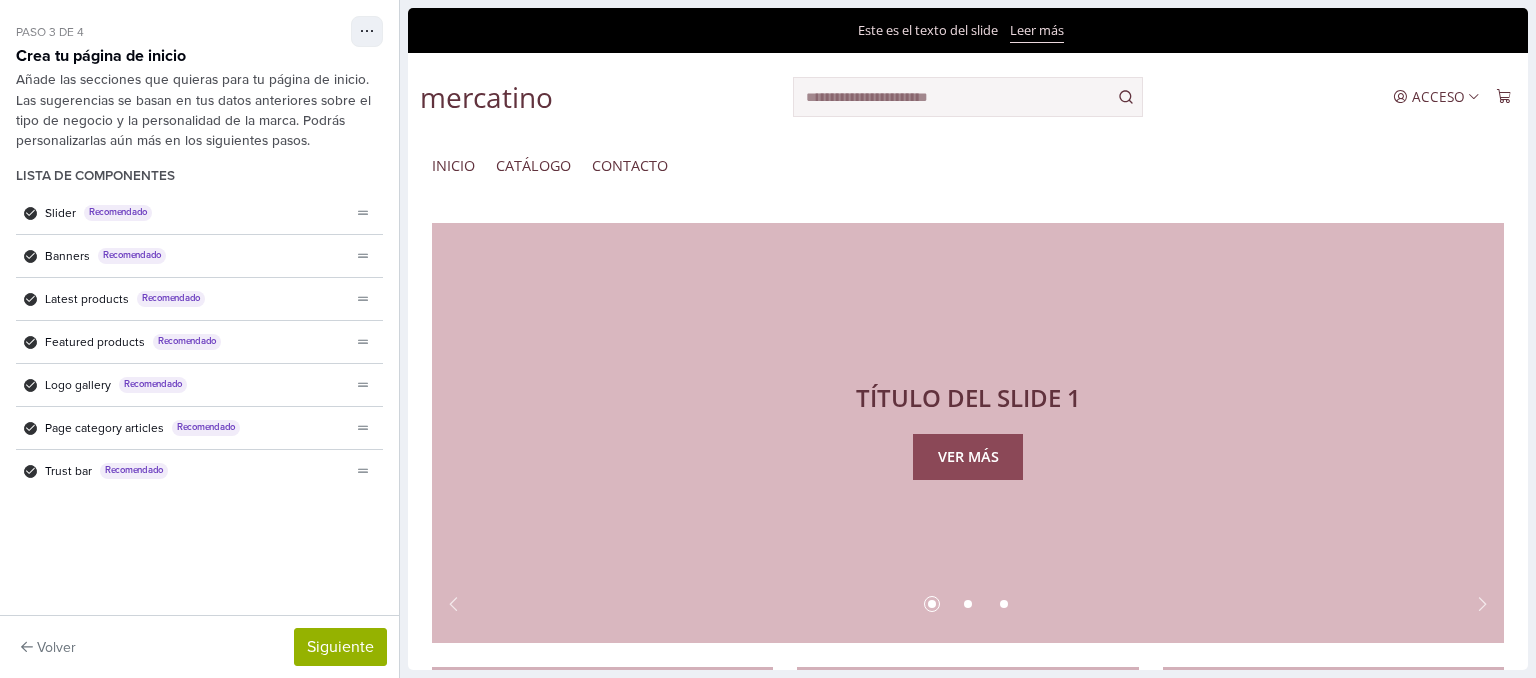 click at bounding box center [968, 433] 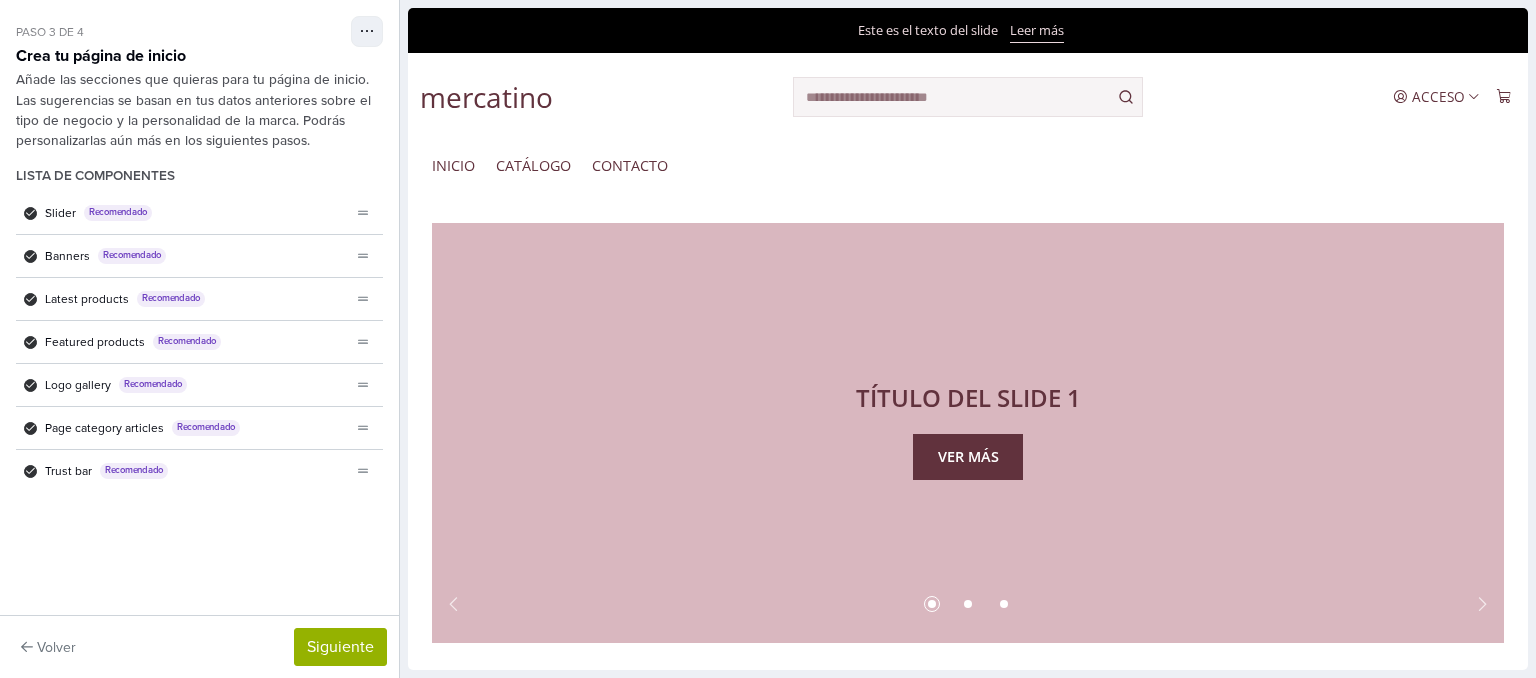 scroll, scrollTop: 0, scrollLeft: 0, axis: both 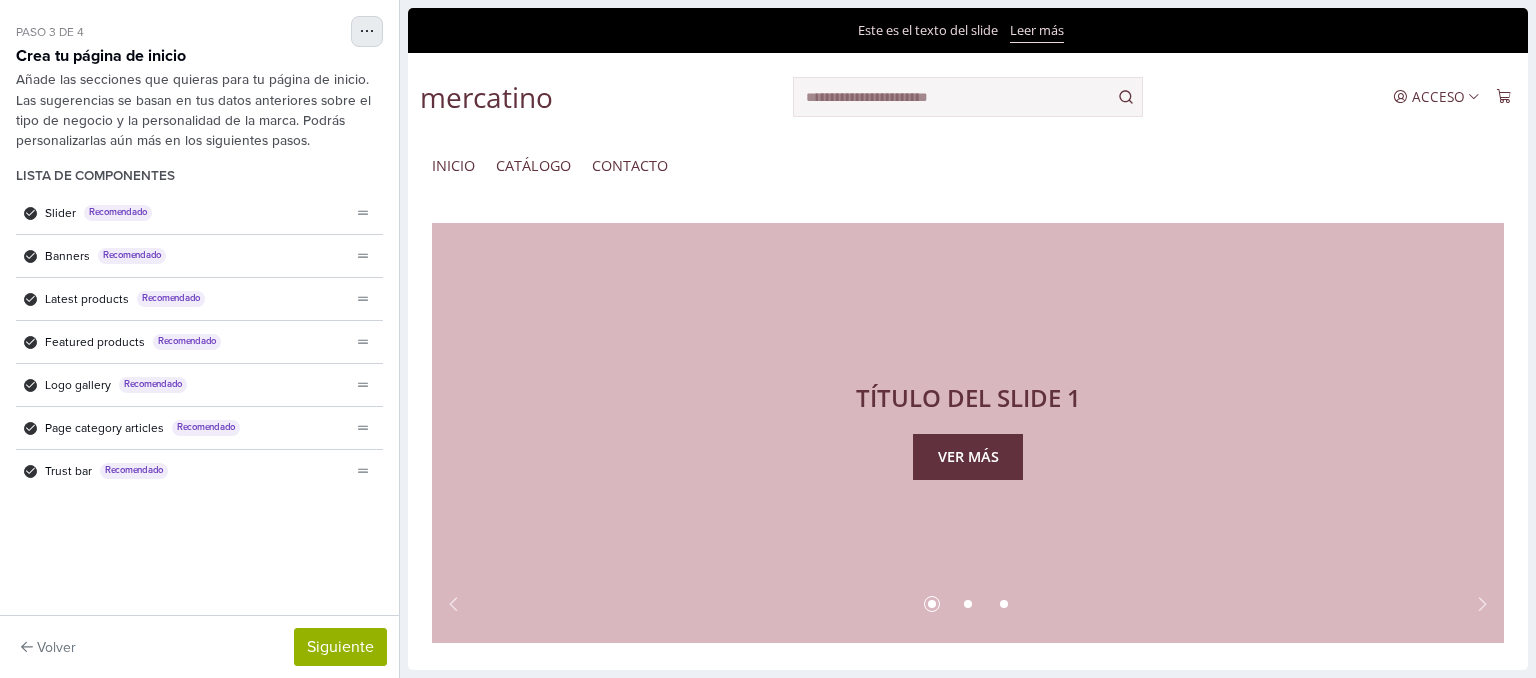 click at bounding box center (367, 31) 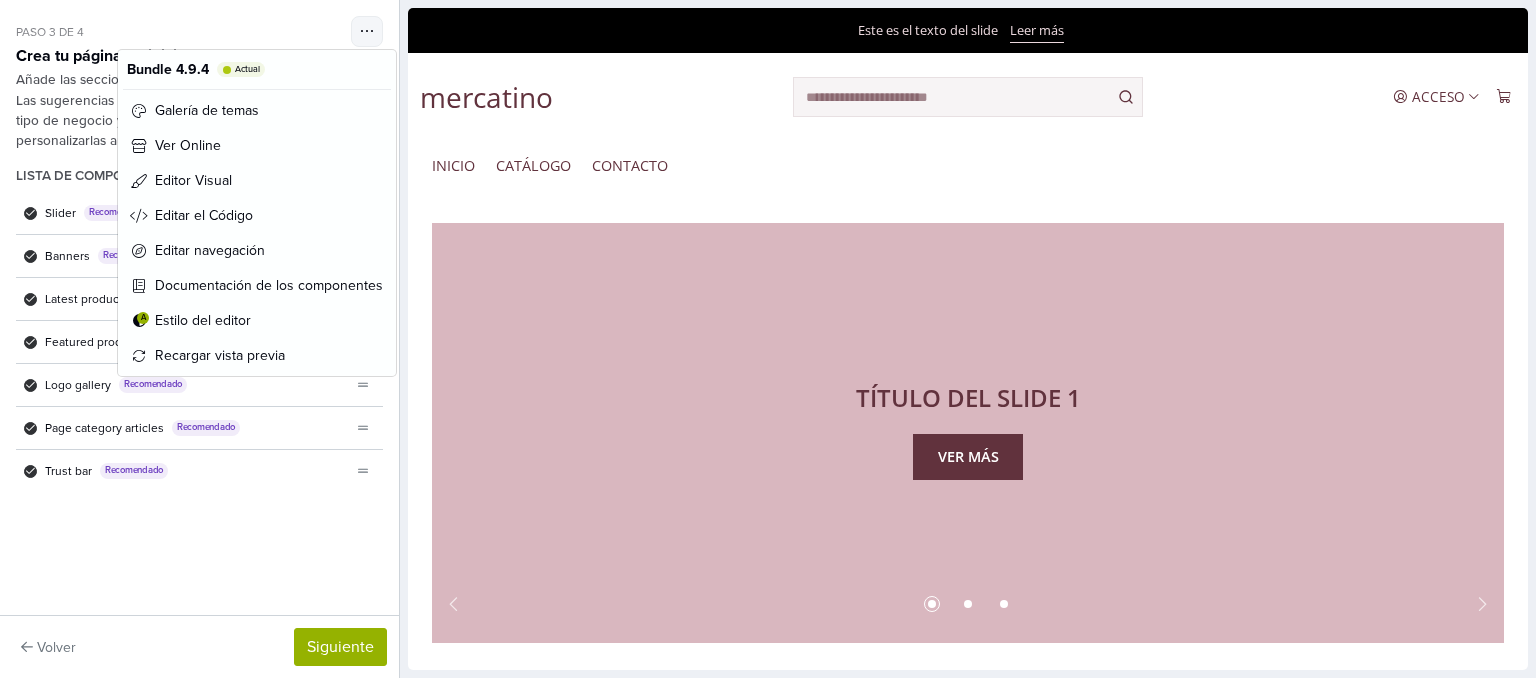click on "mercatino" at bounding box center [594, 97] 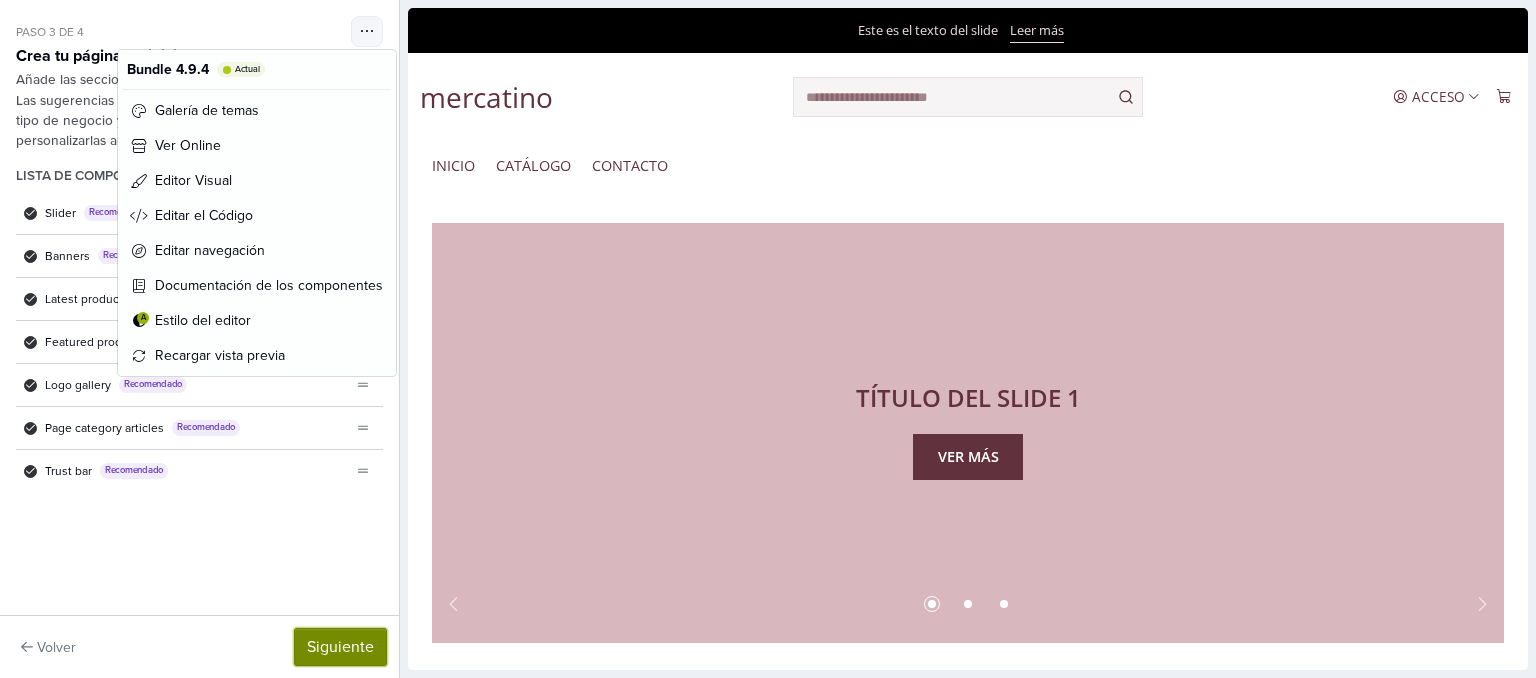 click on "Siguiente" at bounding box center (340, 647) 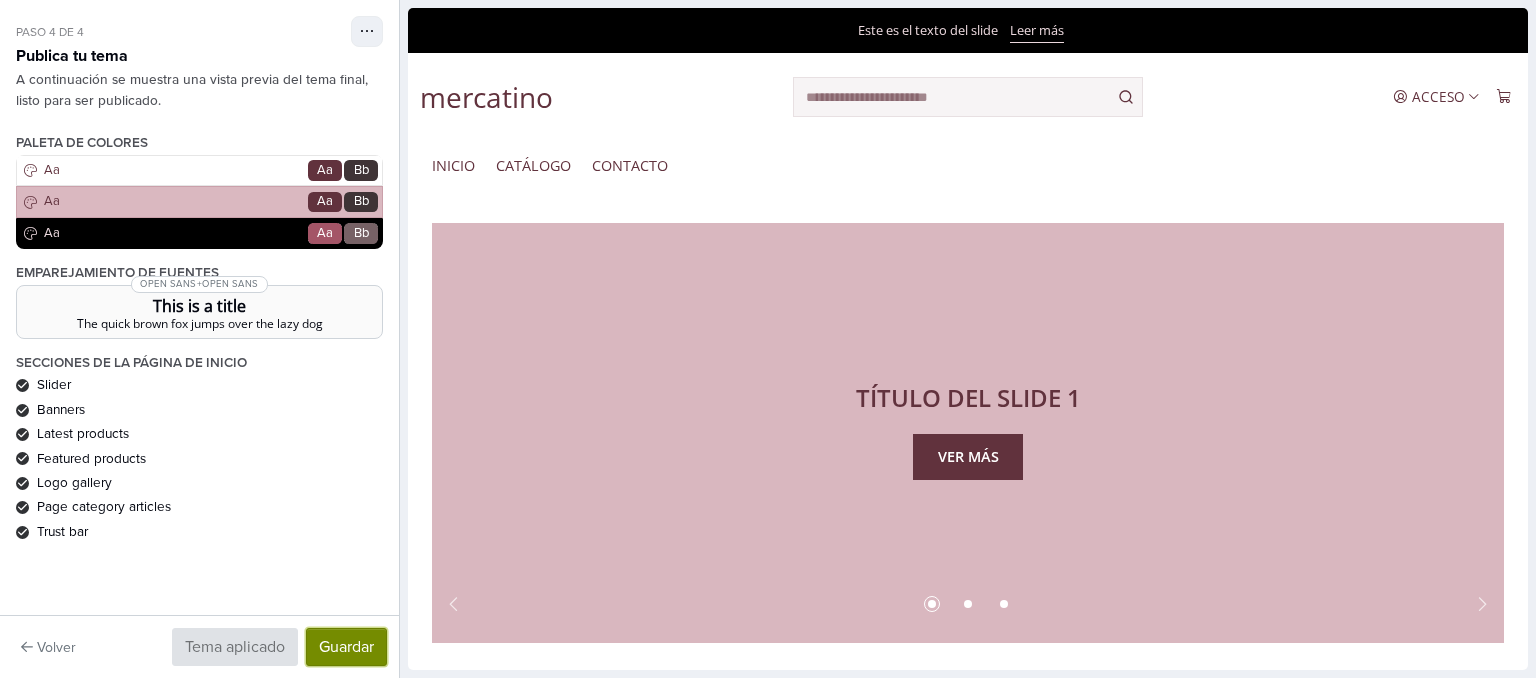 click on "Guardar" at bounding box center (346, 647) 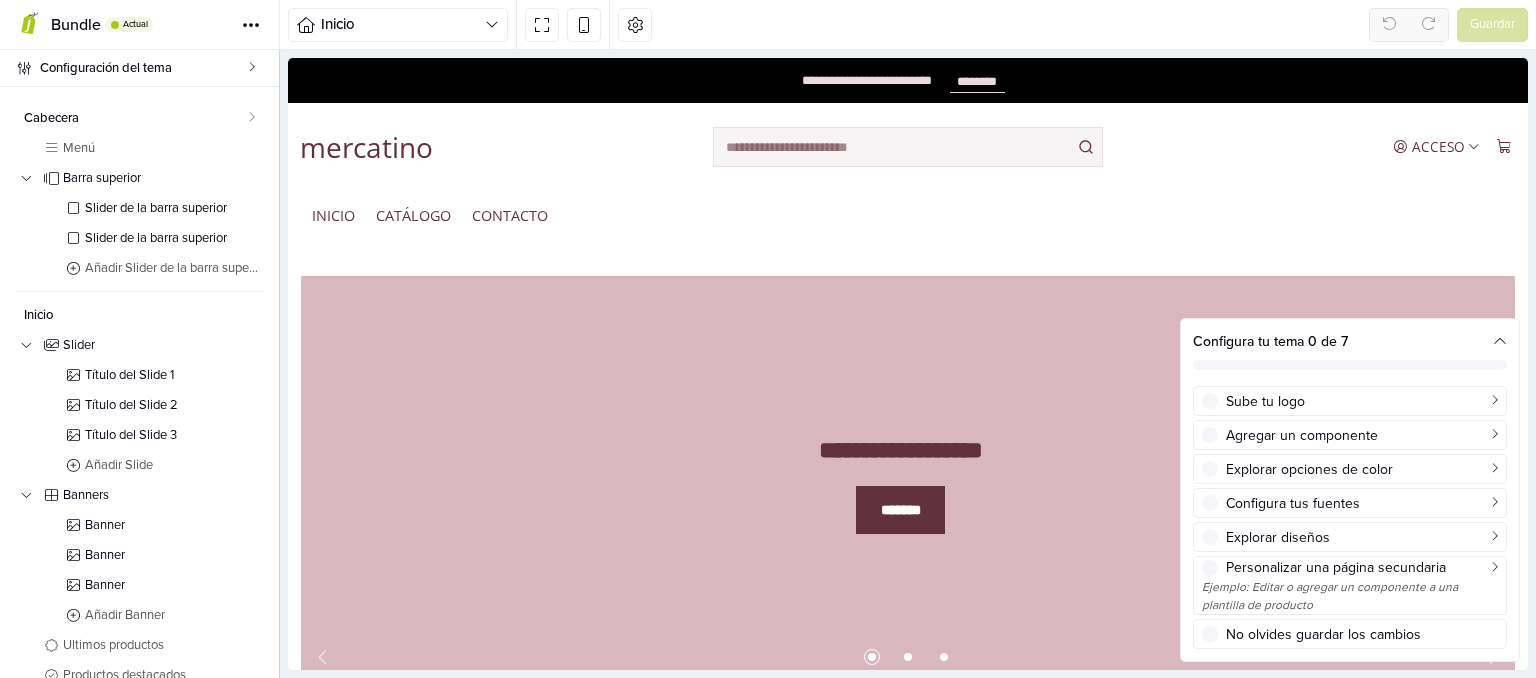 scroll, scrollTop: 0, scrollLeft: 0, axis: both 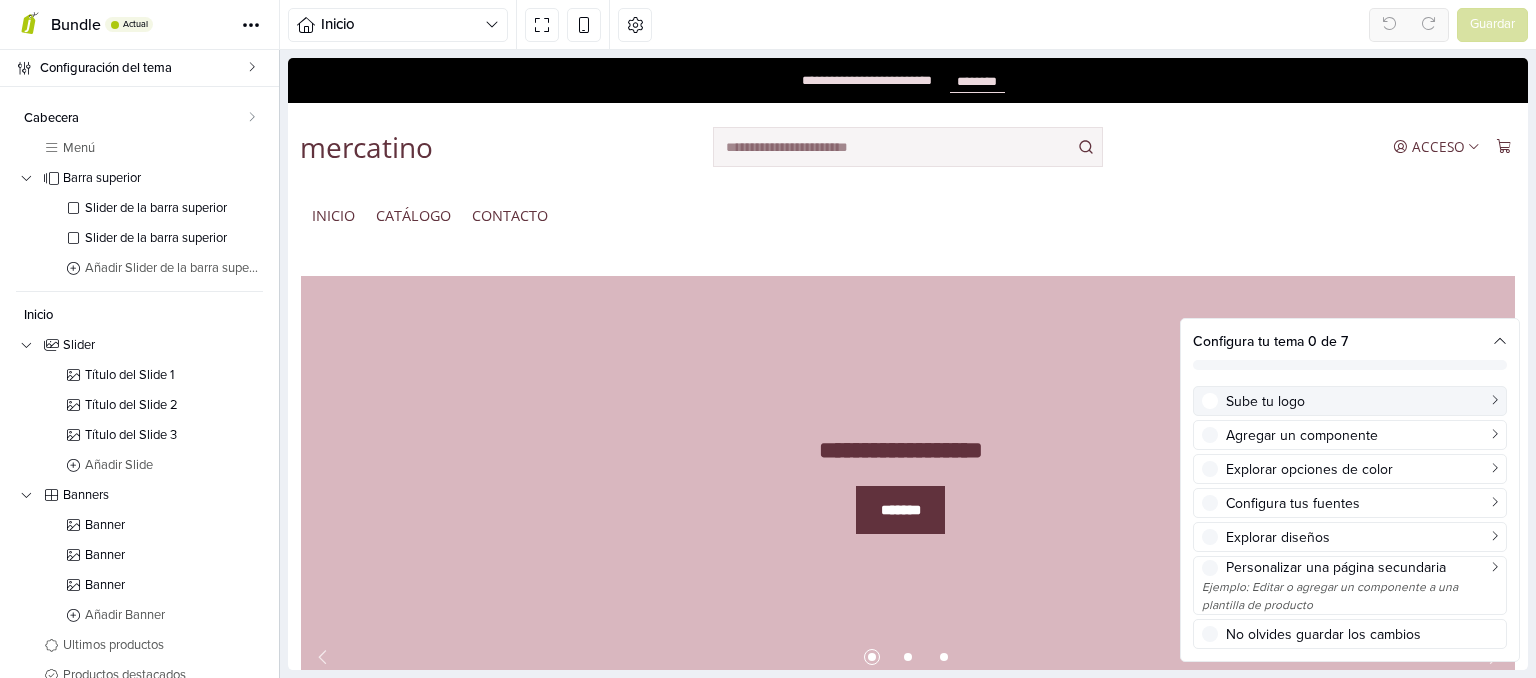click on "Sube tu logo" at bounding box center (1362, 401) 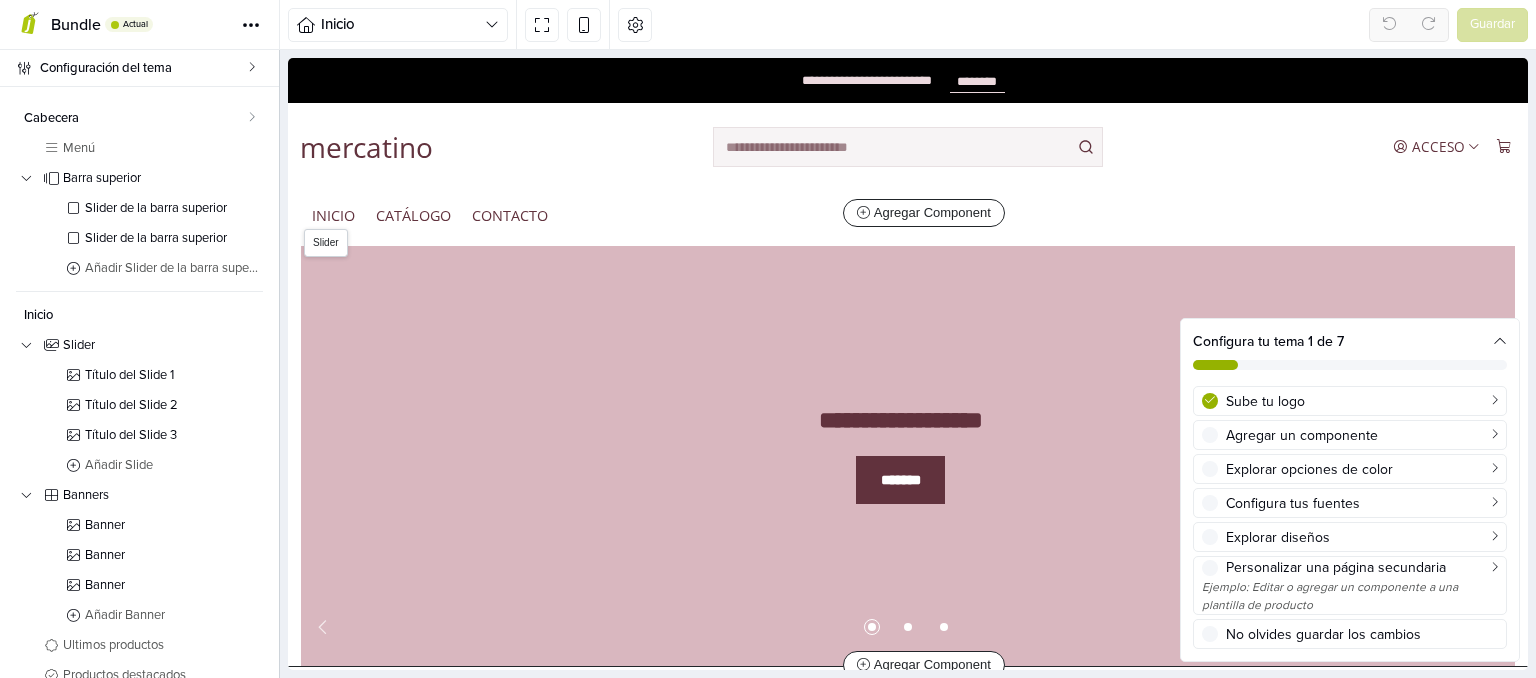 scroll, scrollTop: 0, scrollLeft: 0, axis: both 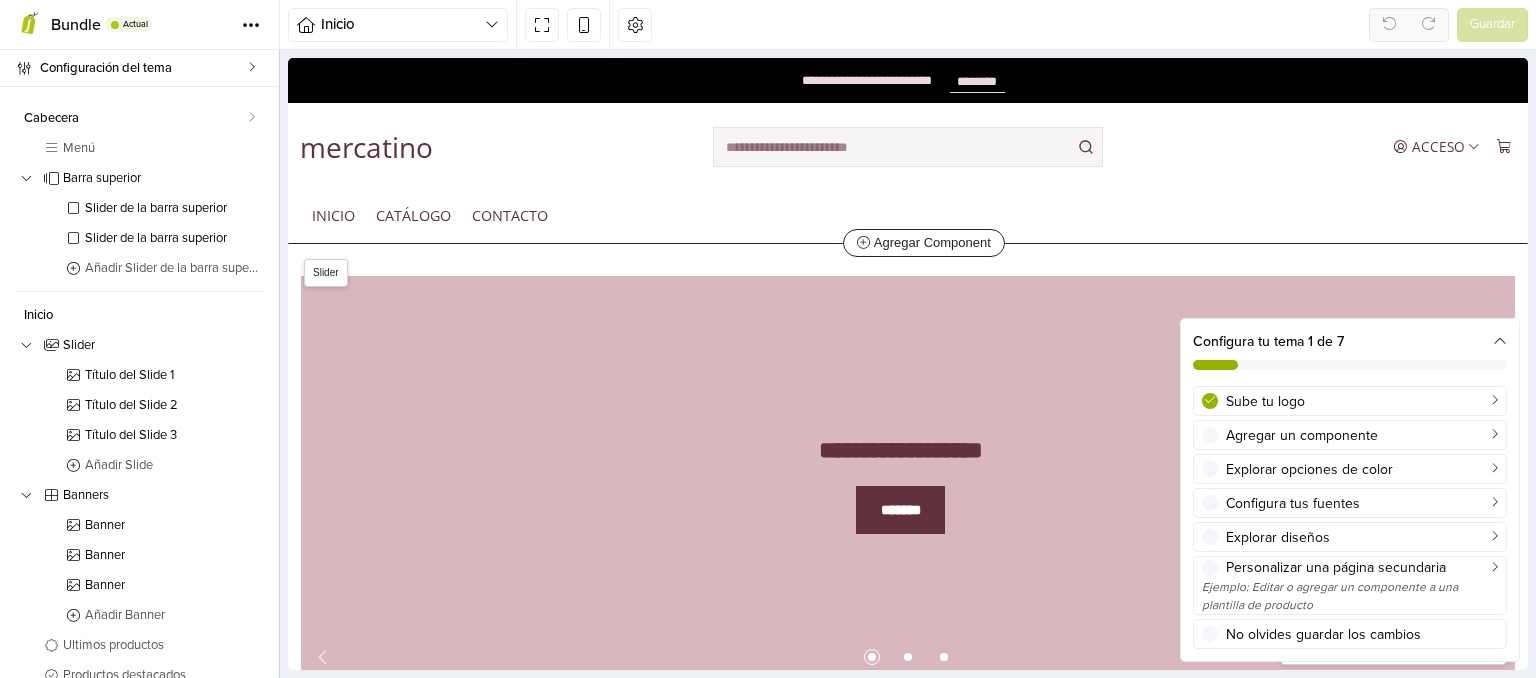 click on "Slider" at bounding box center (326, 273) 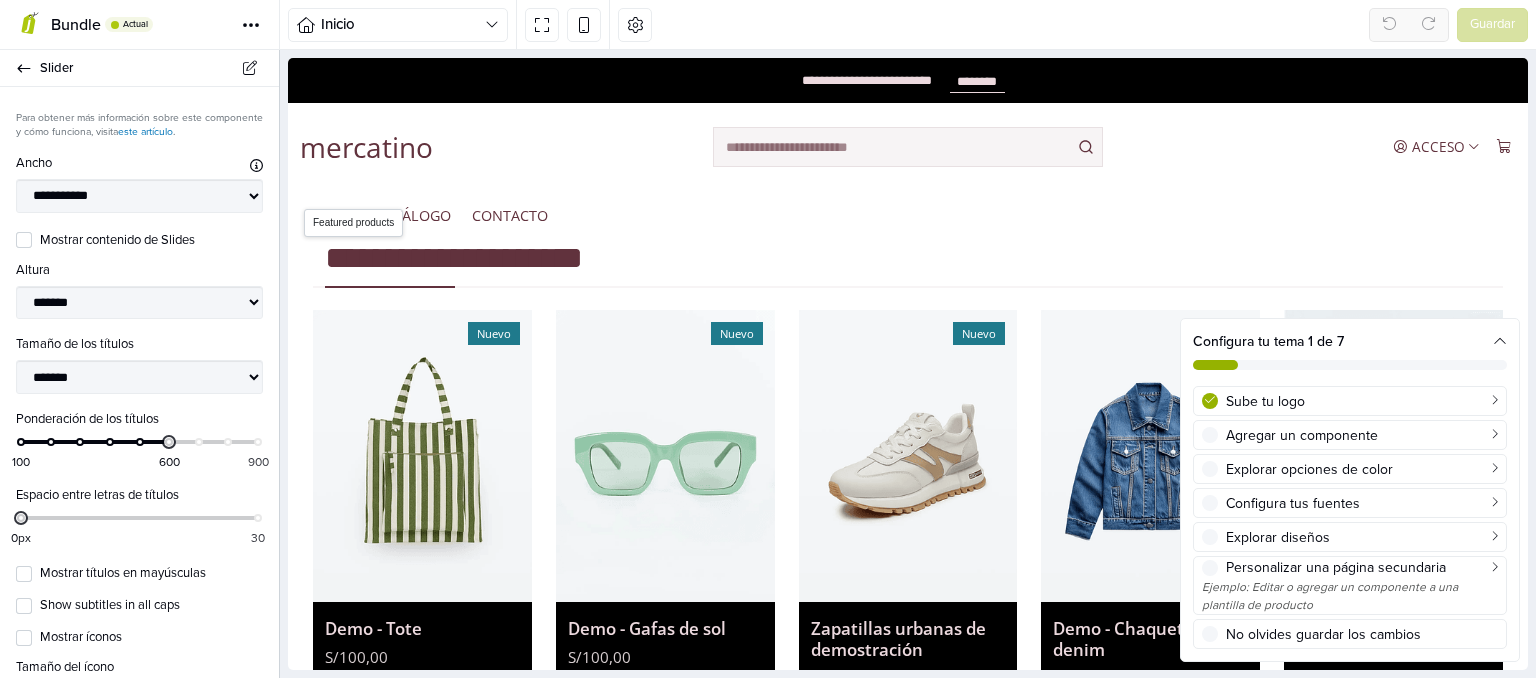scroll, scrollTop: 1305, scrollLeft: 0, axis: vertical 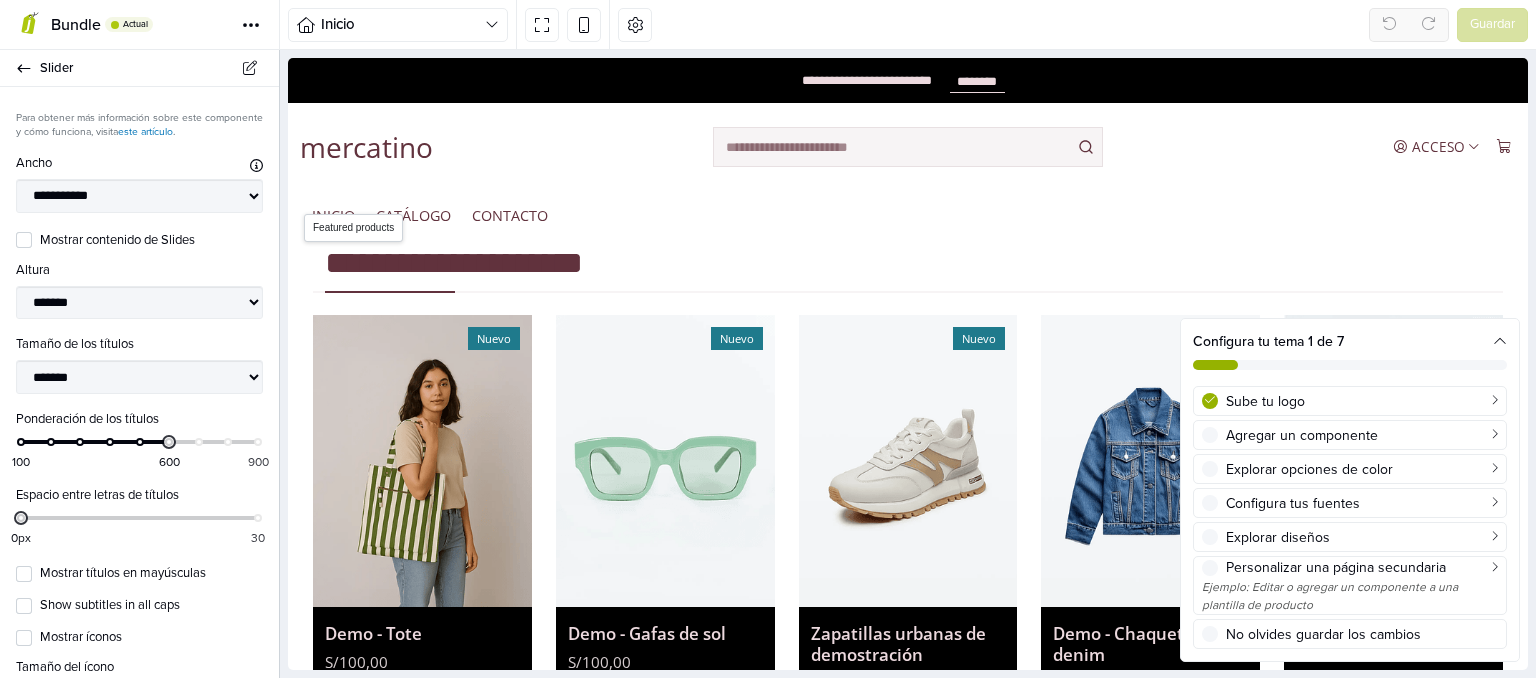 click on "Nuevo" at bounding box center [494, 338] 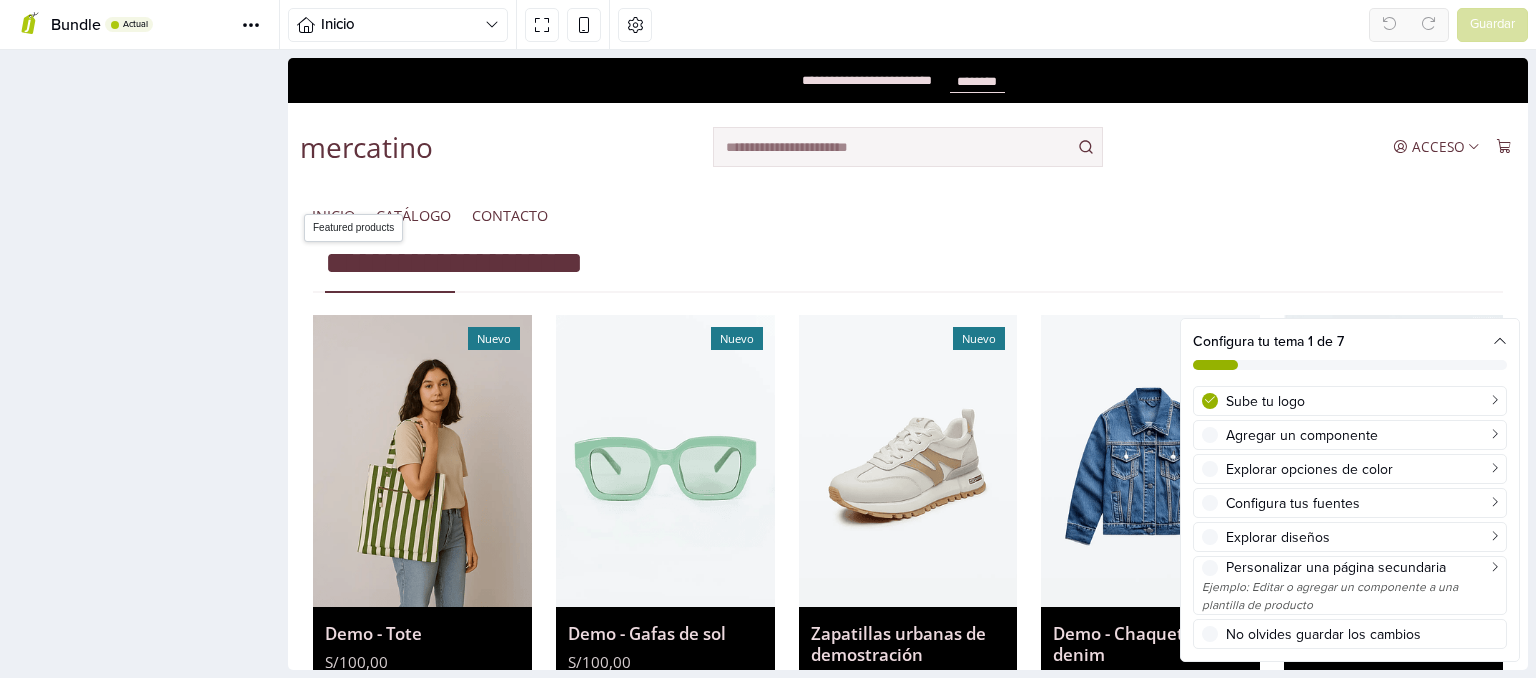 scroll, scrollTop: 1412, scrollLeft: 0, axis: vertical 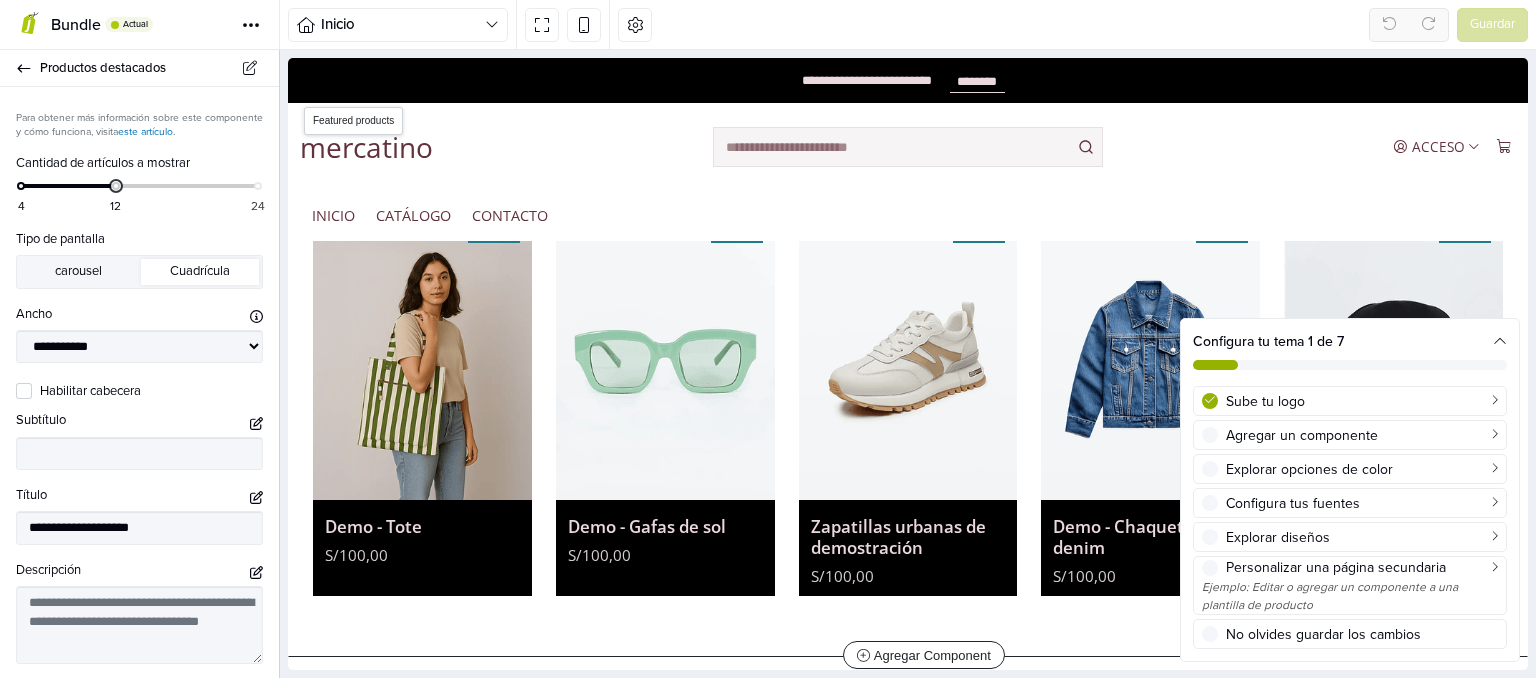 click on "Nuevo" at bounding box center [422, 354] 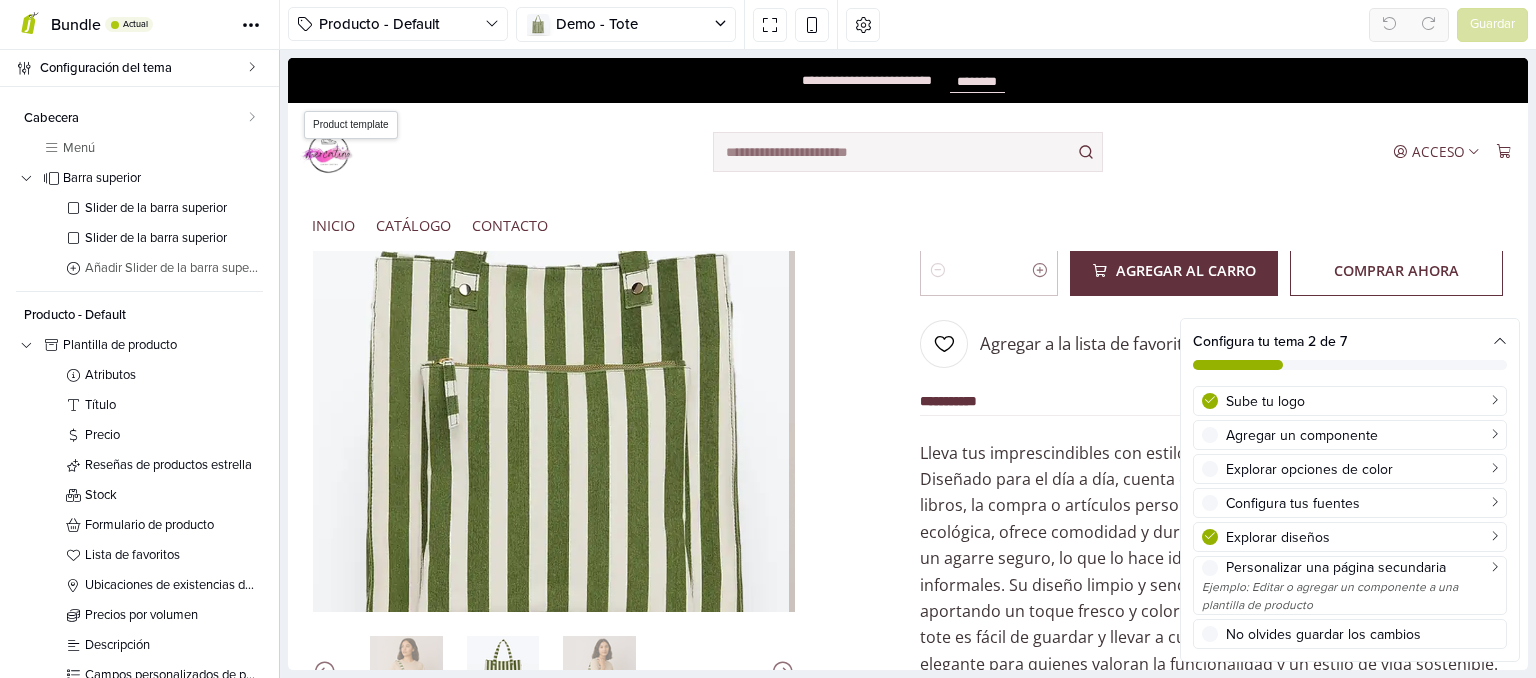 scroll, scrollTop: 300, scrollLeft: 0, axis: vertical 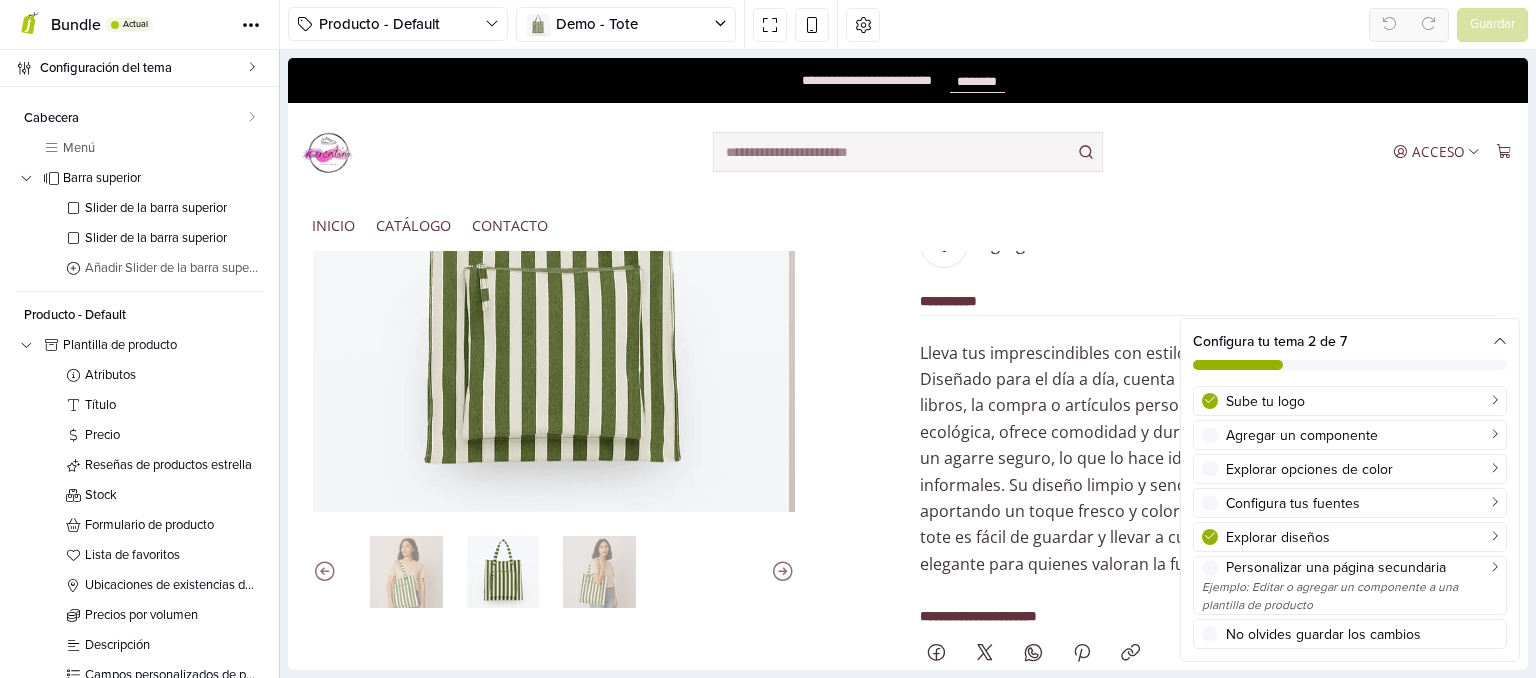 click at bounding box center [1500, 342] 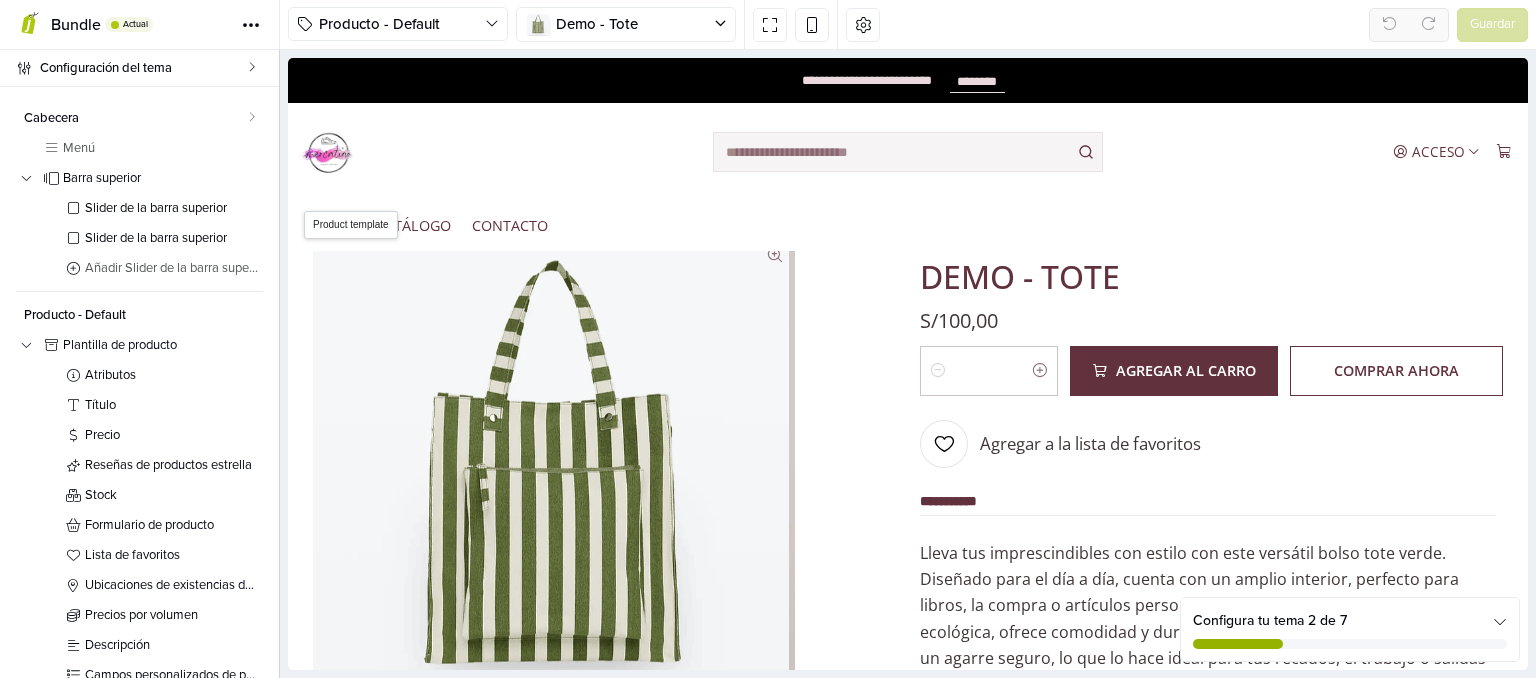 scroll, scrollTop: 0, scrollLeft: 0, axis: both 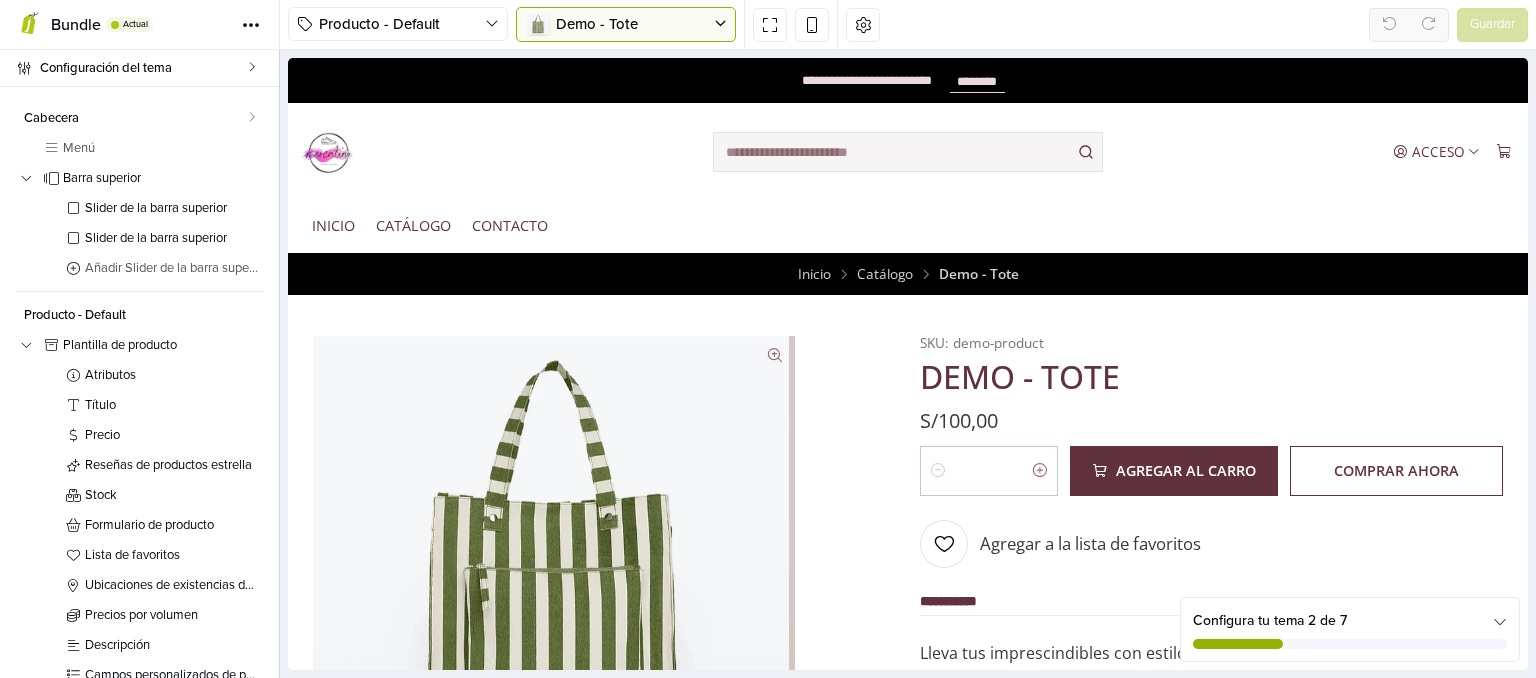 click 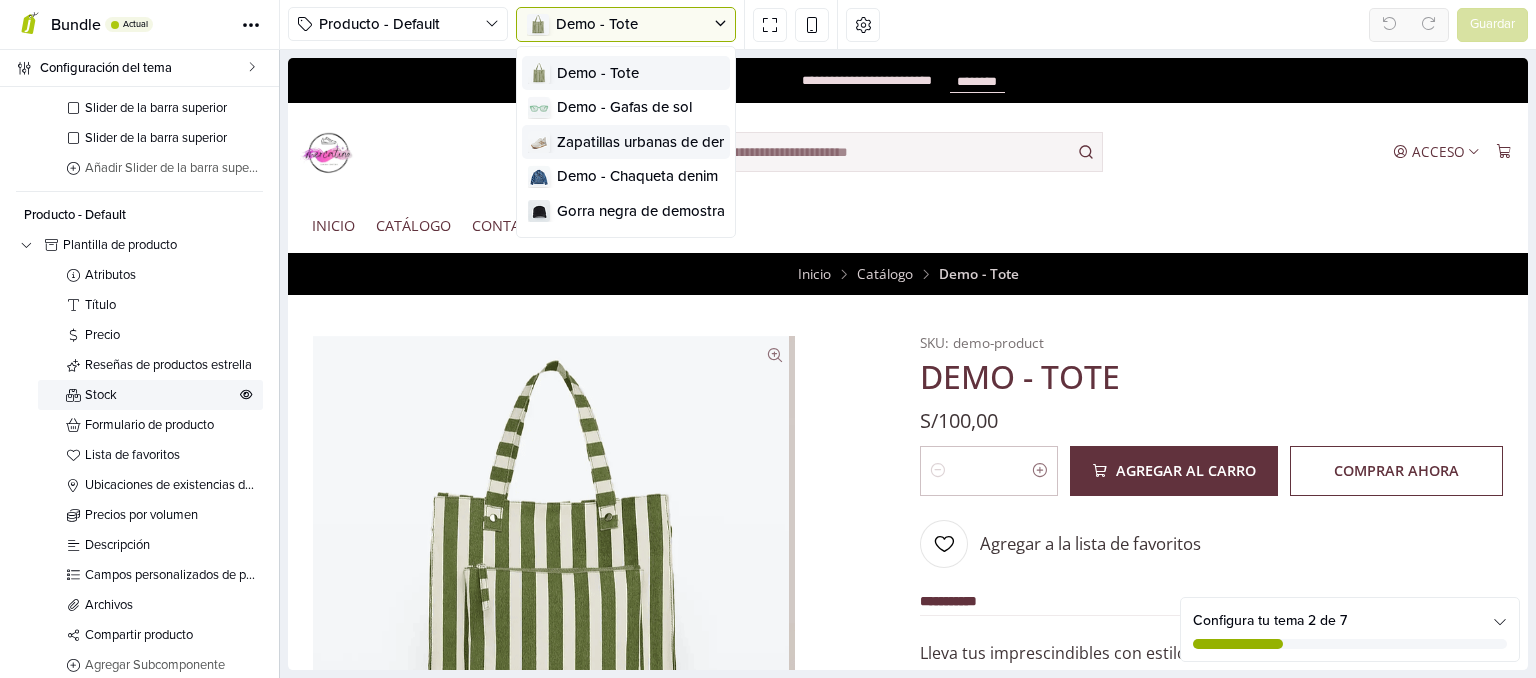 scroll, scrollTop: 0, scrollLeft: 0, axis: both 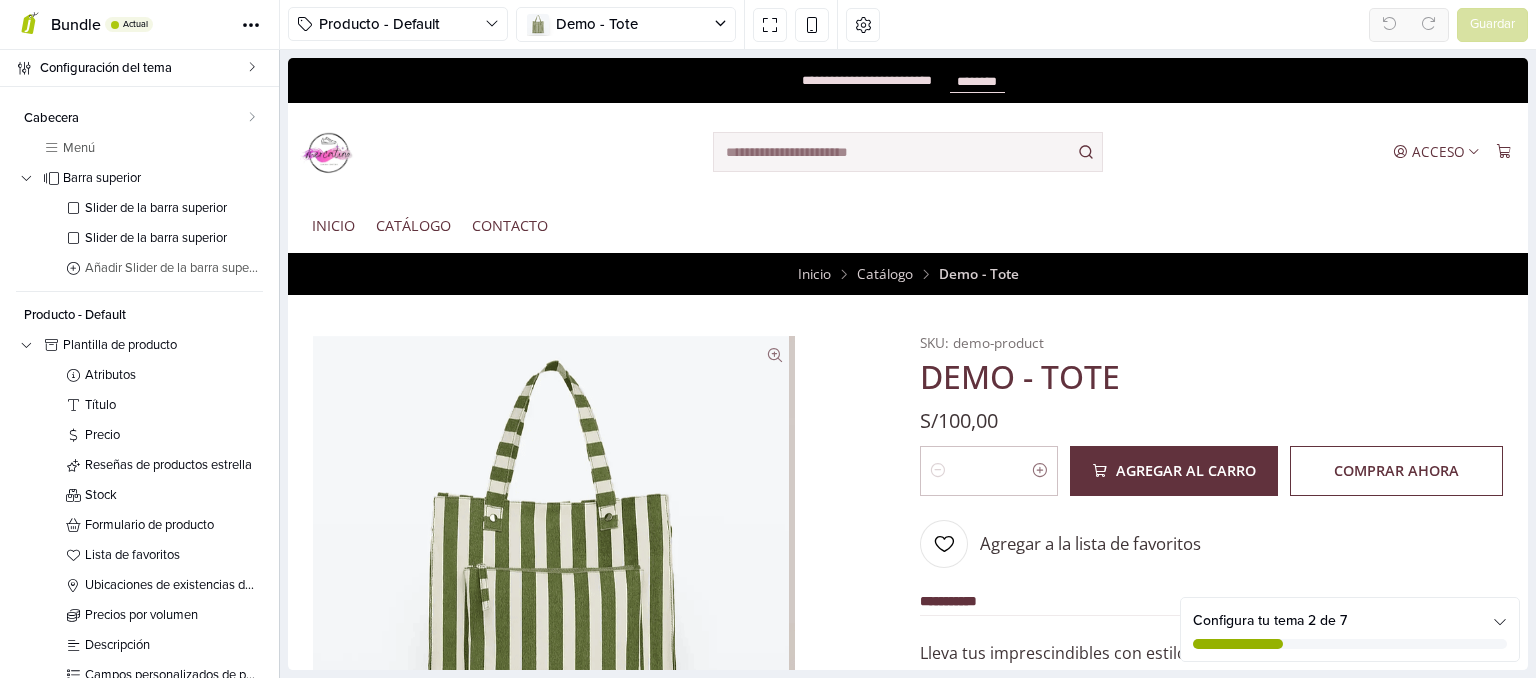 click on "Bundle" at bounding box center (76, 25) 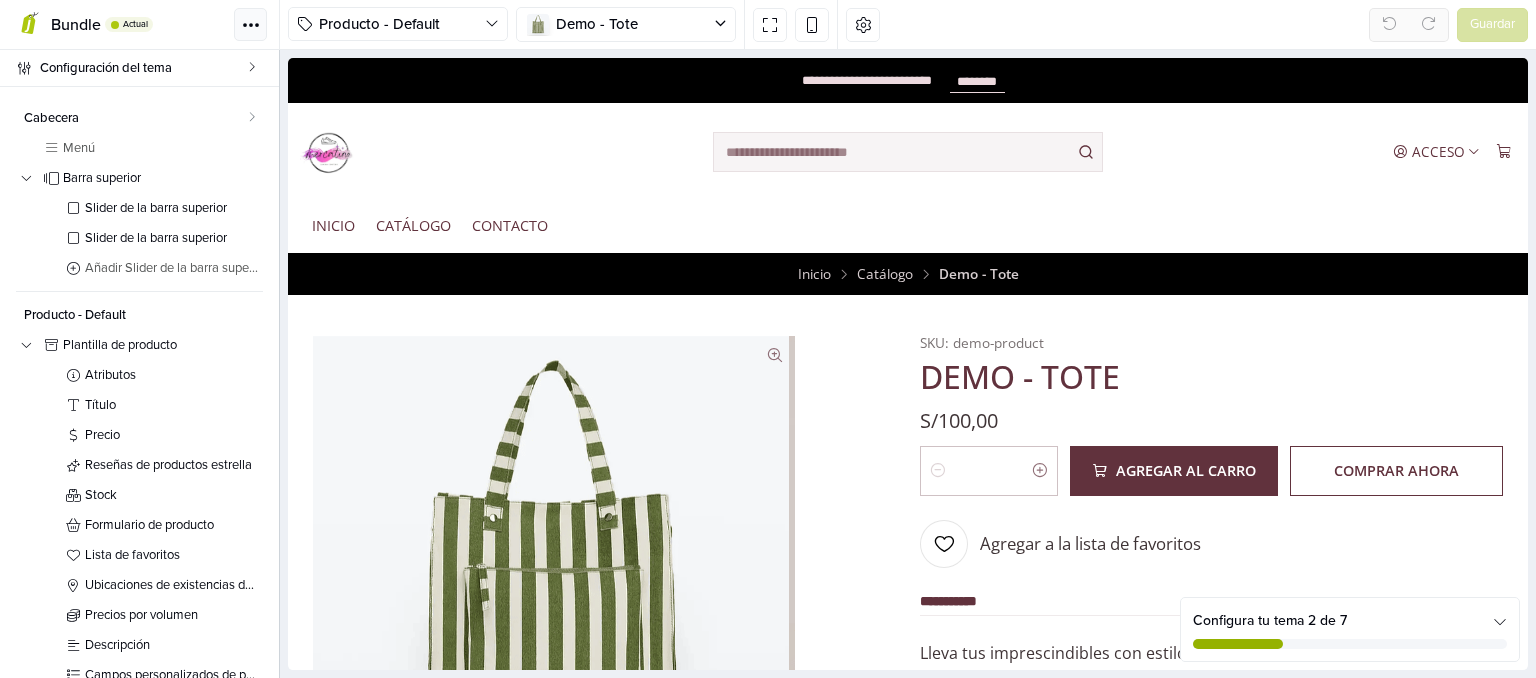 click at bounding box center (251, 25) 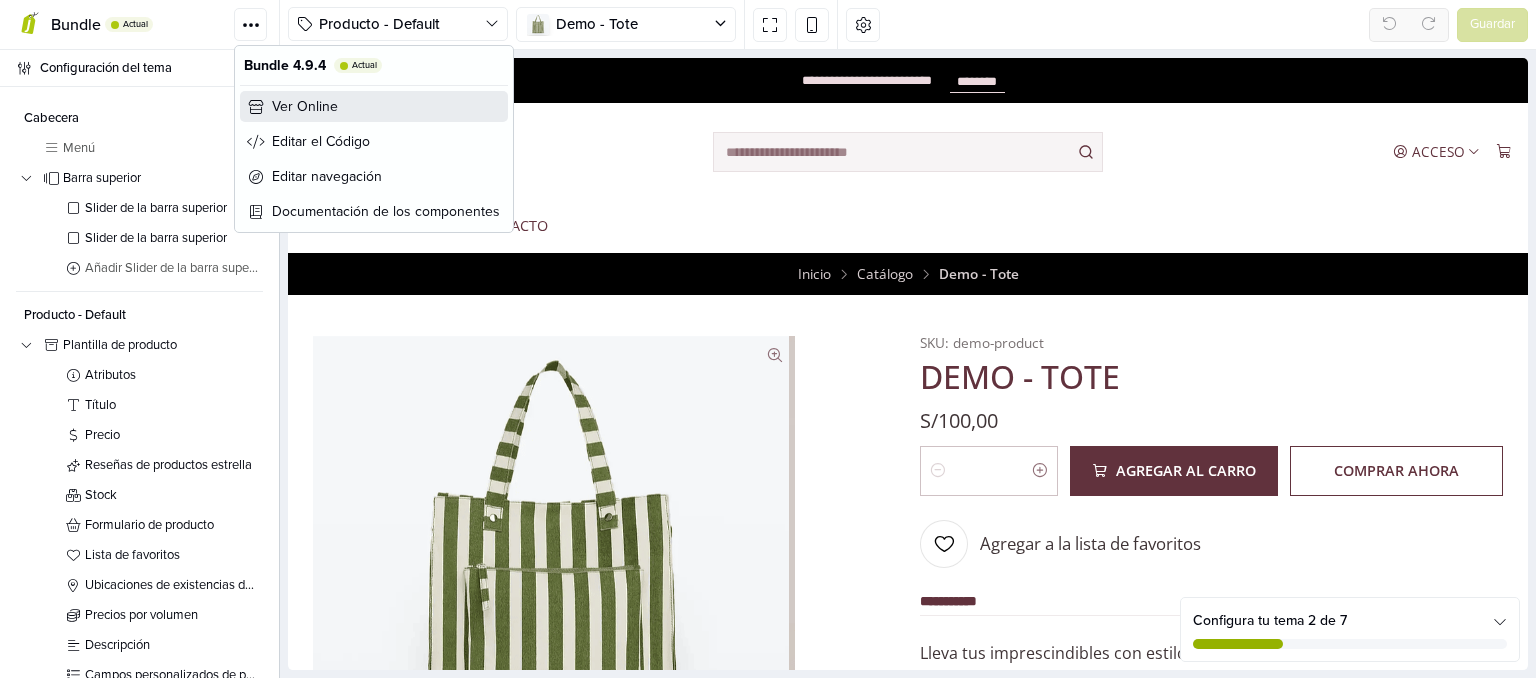 click on "Ver Online" at bounding box center [305, 106] 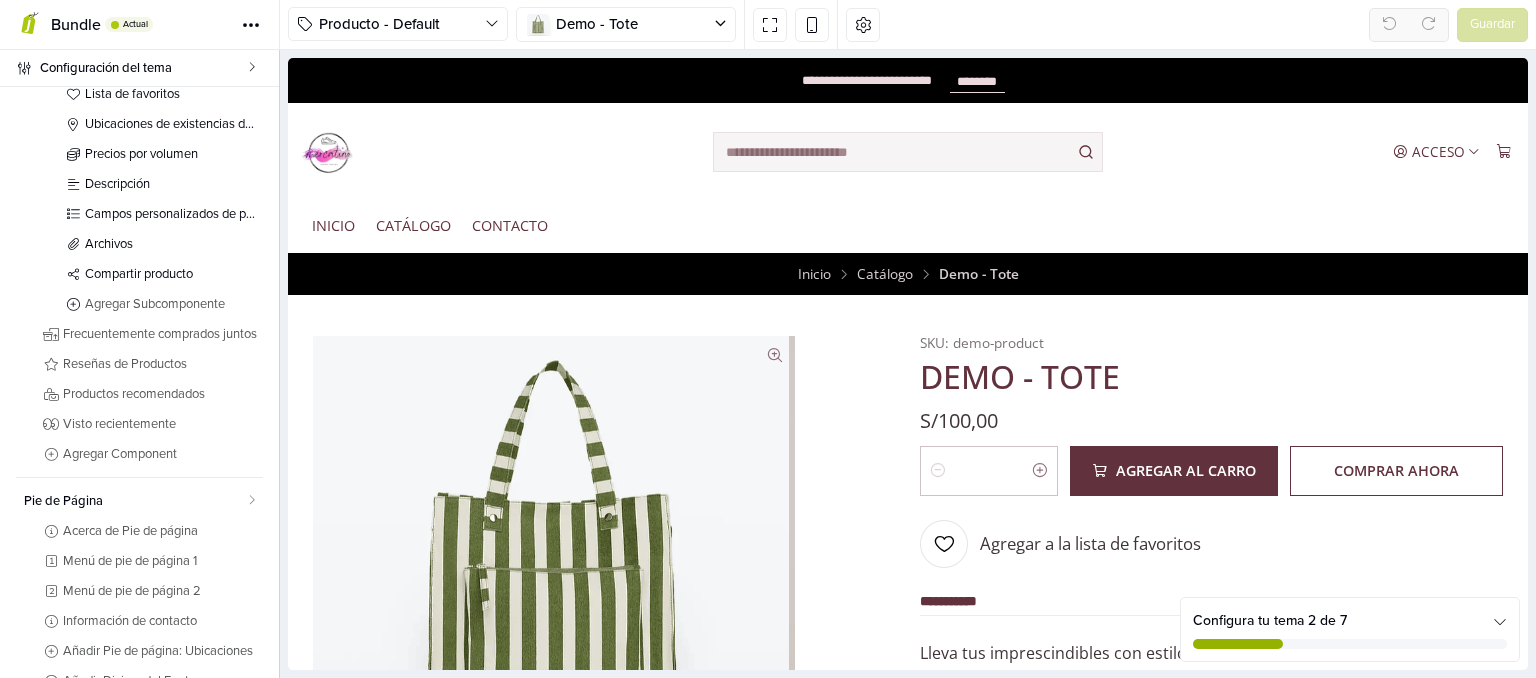 scroll, scrollTop: 494, scrollLeft: 0, axis: vertical 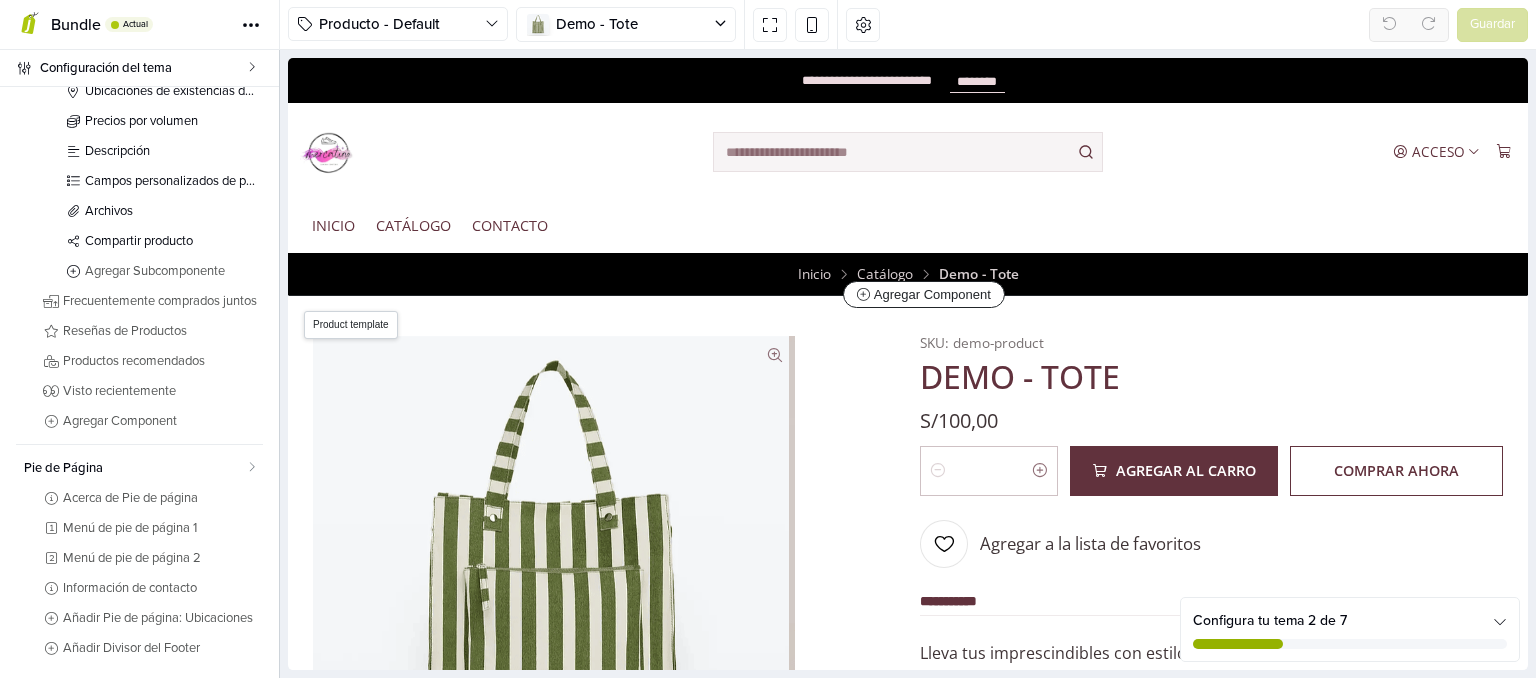 click on "Demo - Tote" at bounding box center [1211, 377] 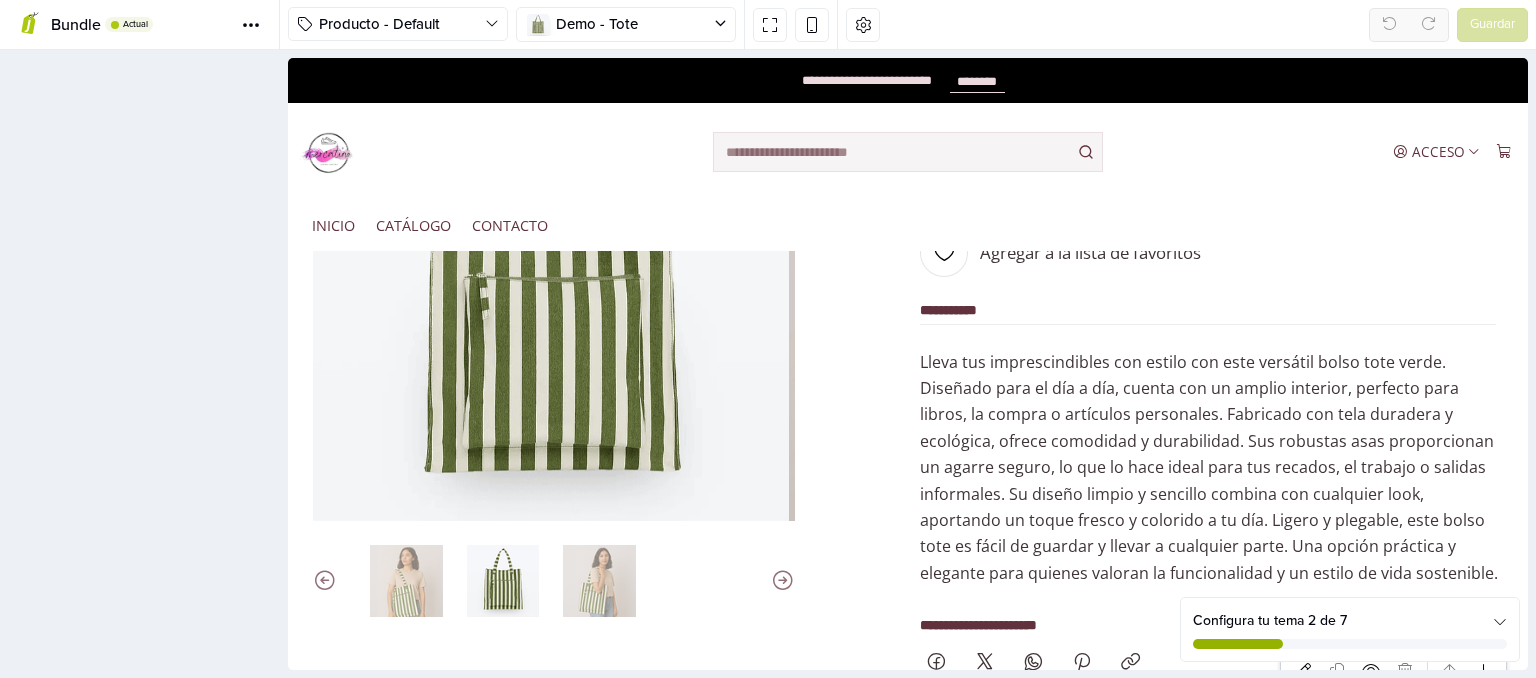 scroll, scrollTop: 0, scrollLeft: 0, axis: both 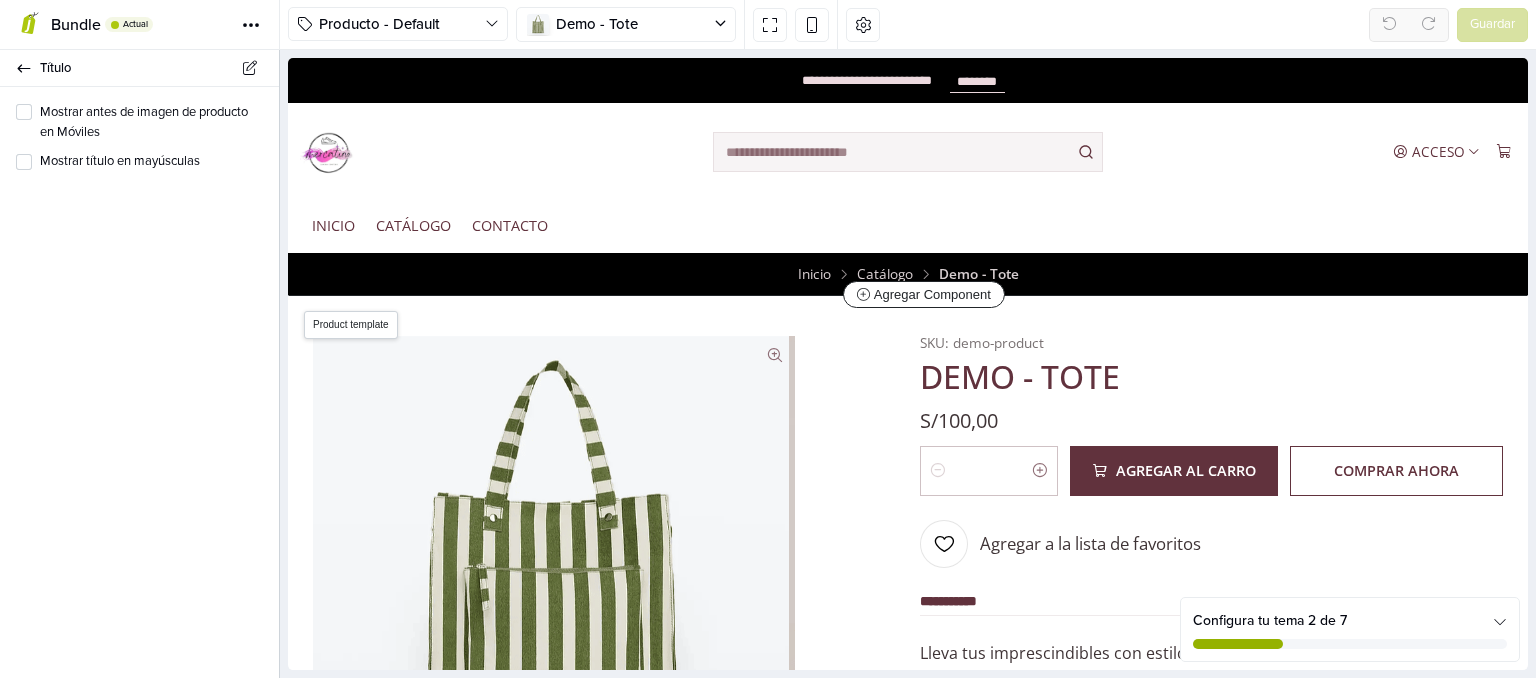 click on "Demo - Tote" at bounding box center (1211, 377) 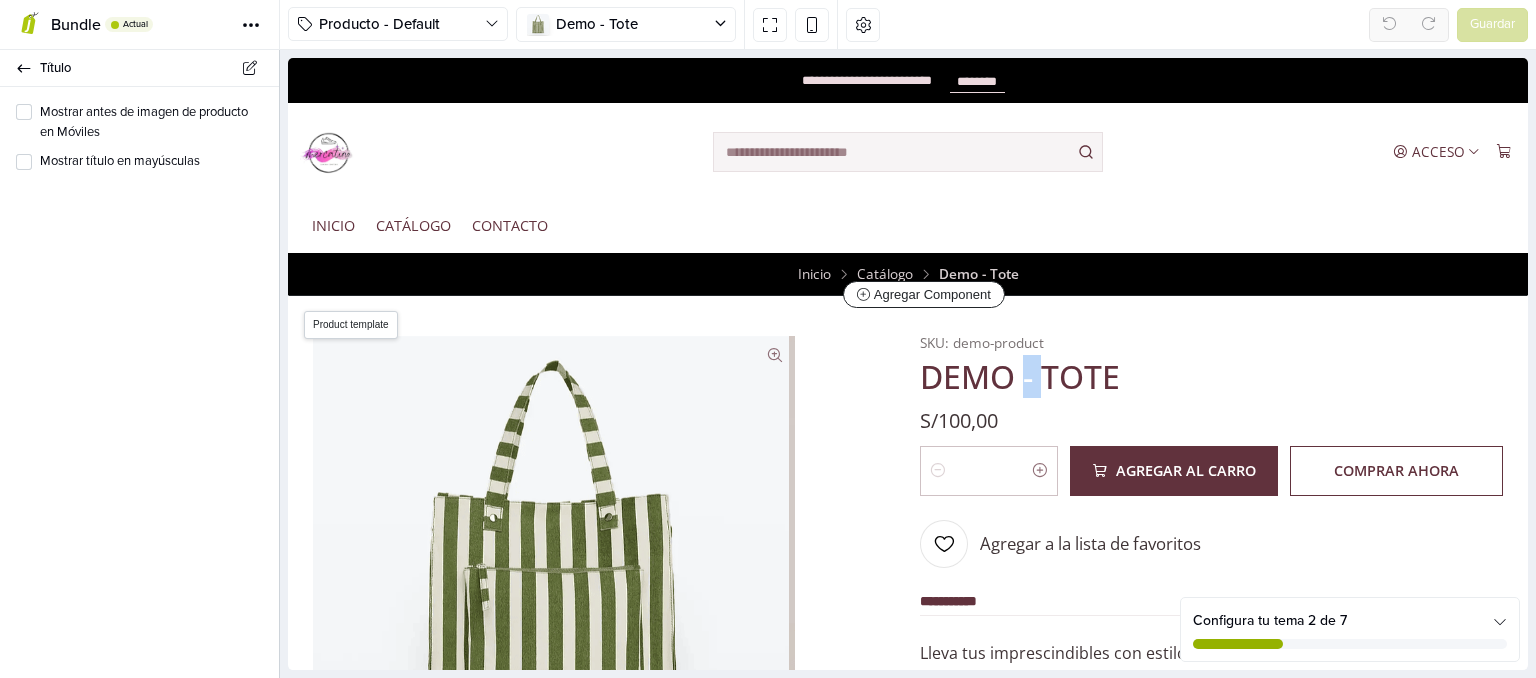 click on "Demo - Tote" at bounding box center (1211, 377) 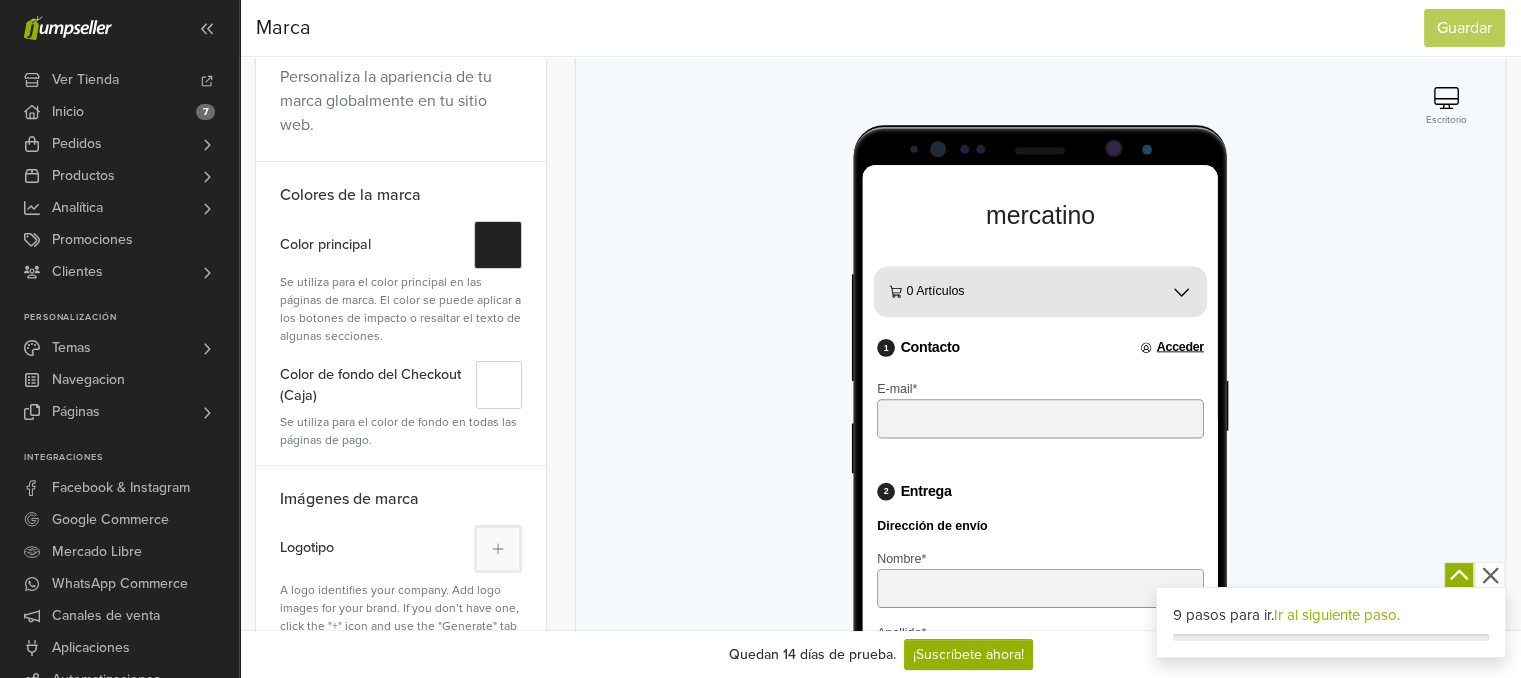 scroll, scrollTop: 100, scrollLeft: 0, axis: vertical 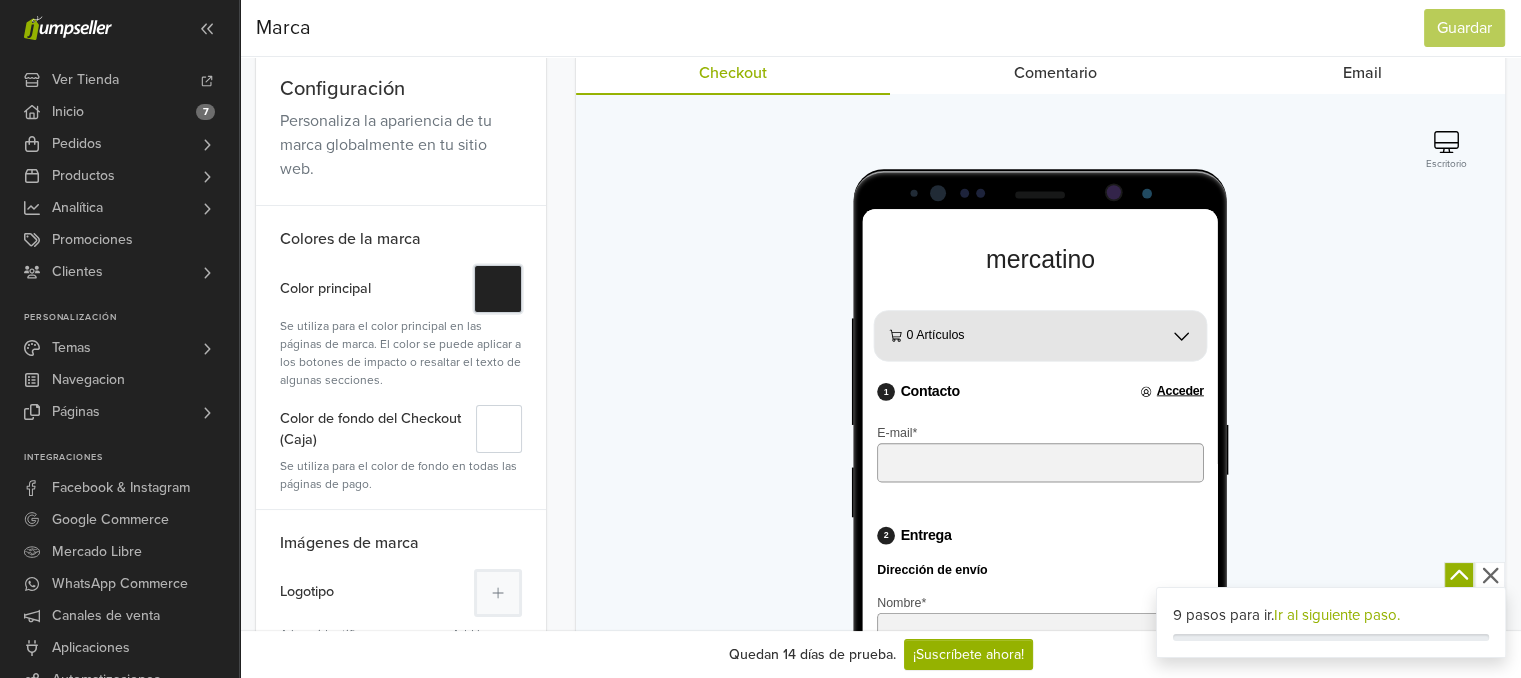 click on "#" at bounding box center [498, 289] 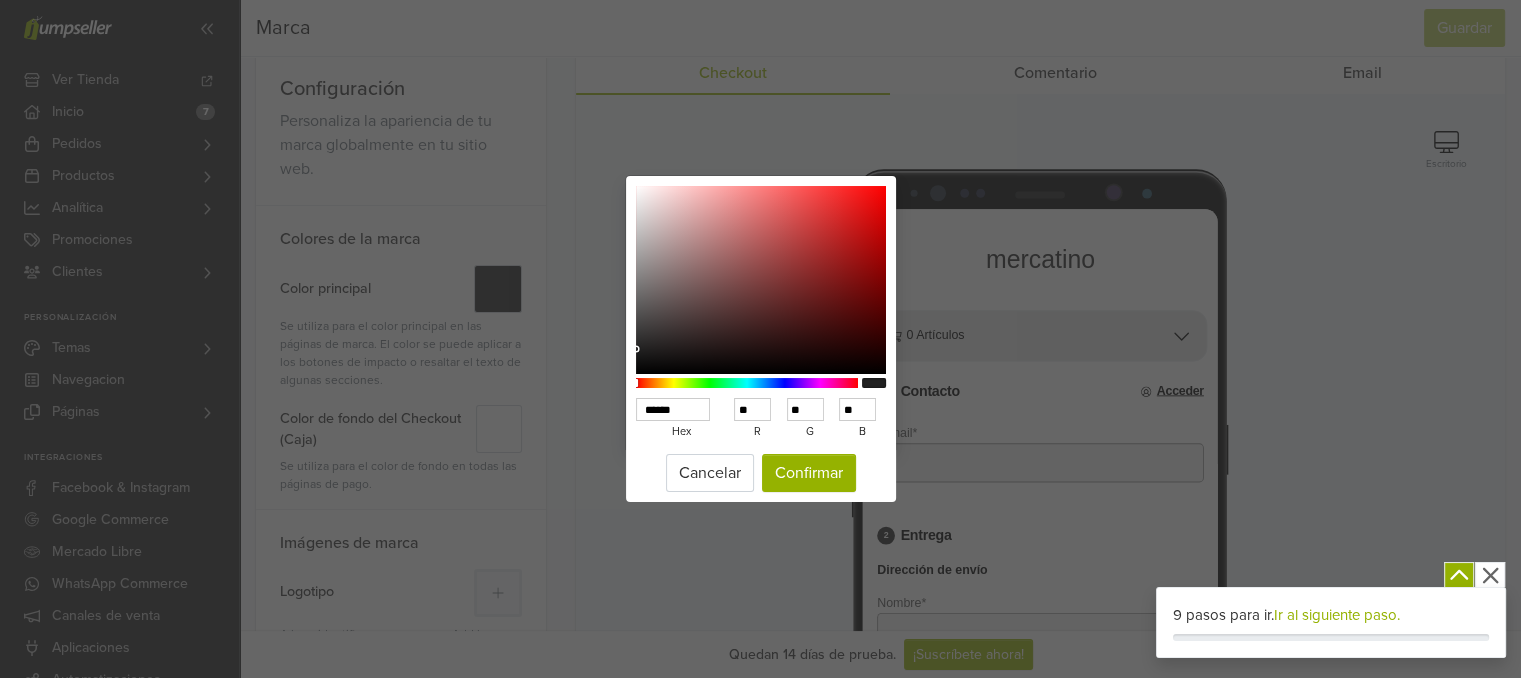click at bounding box center [747, 383] 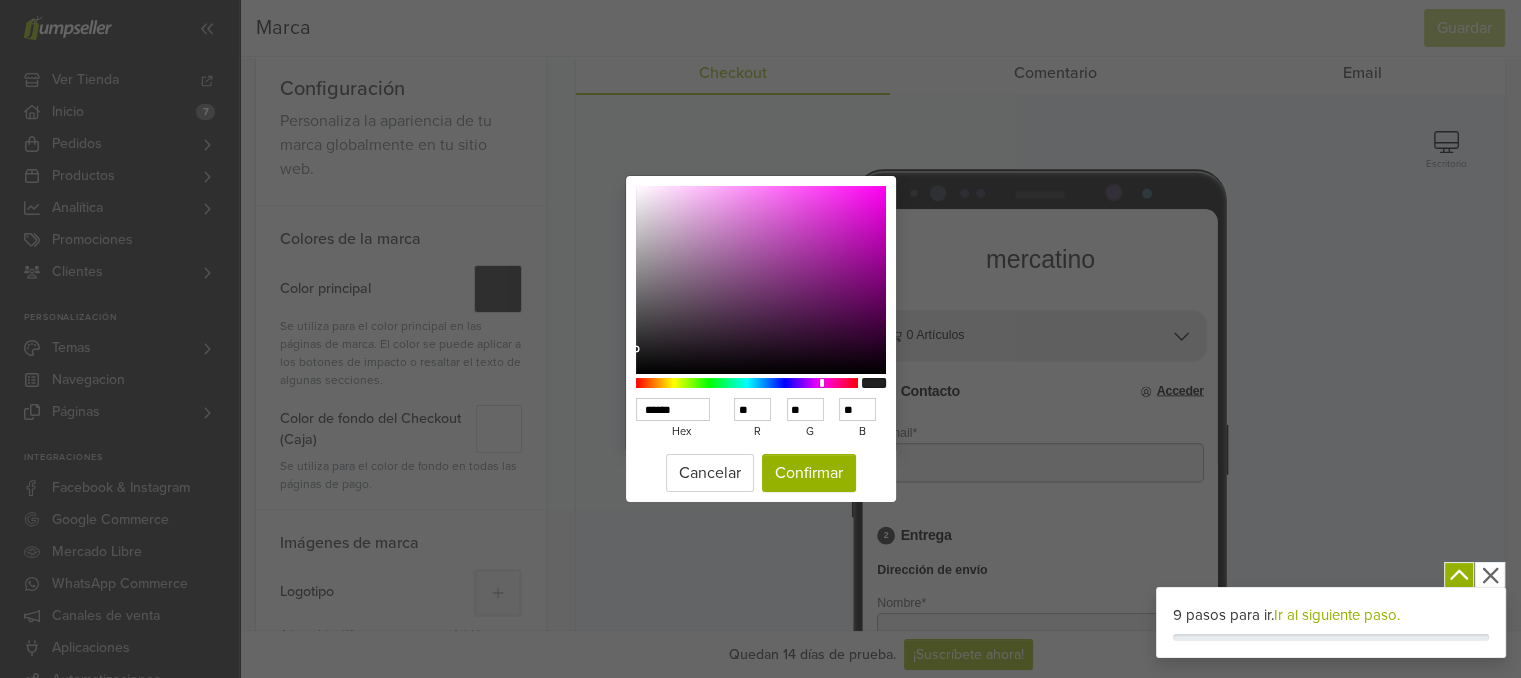 click at bounding box center [822, 383] 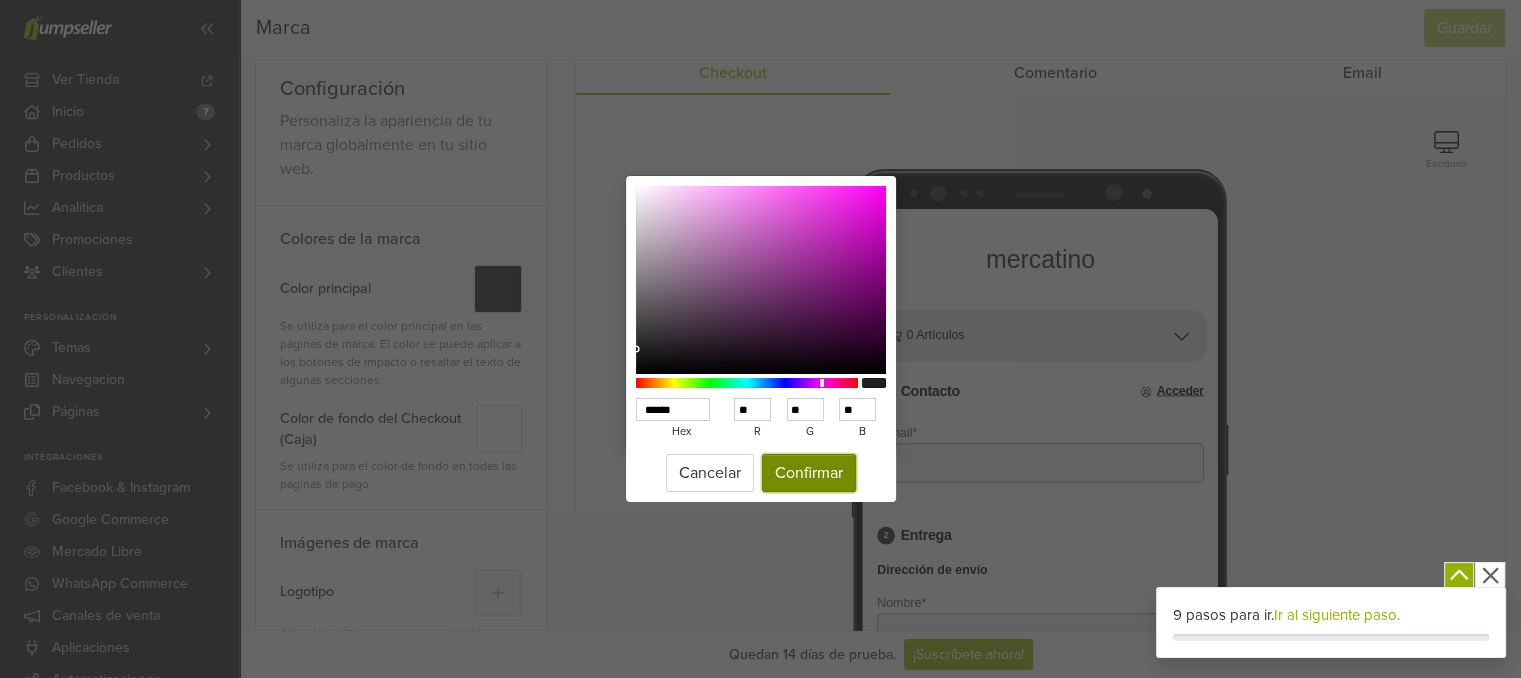 click on "Confirmar" at bounding box center [809, 473] 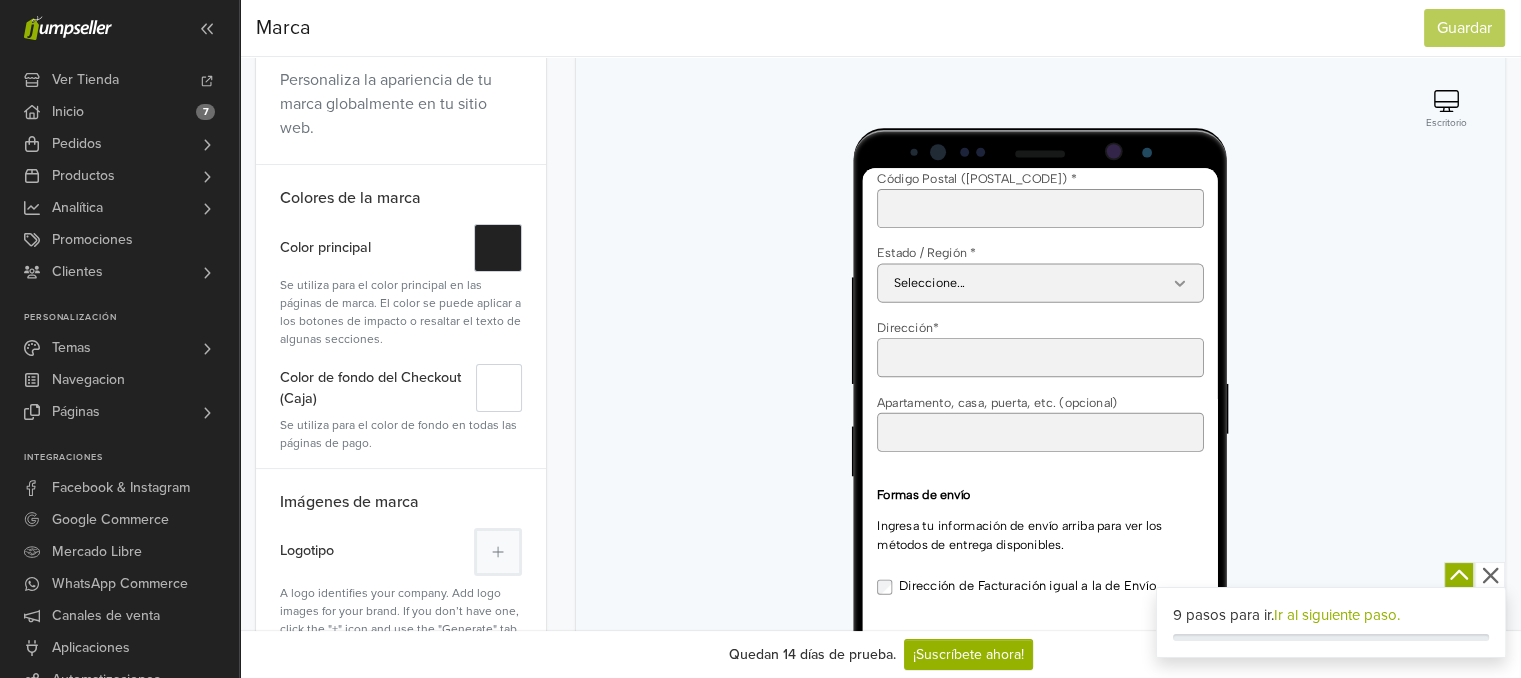 scroll, scrollTop: 100, scrollLeft: 0, axis: vertical 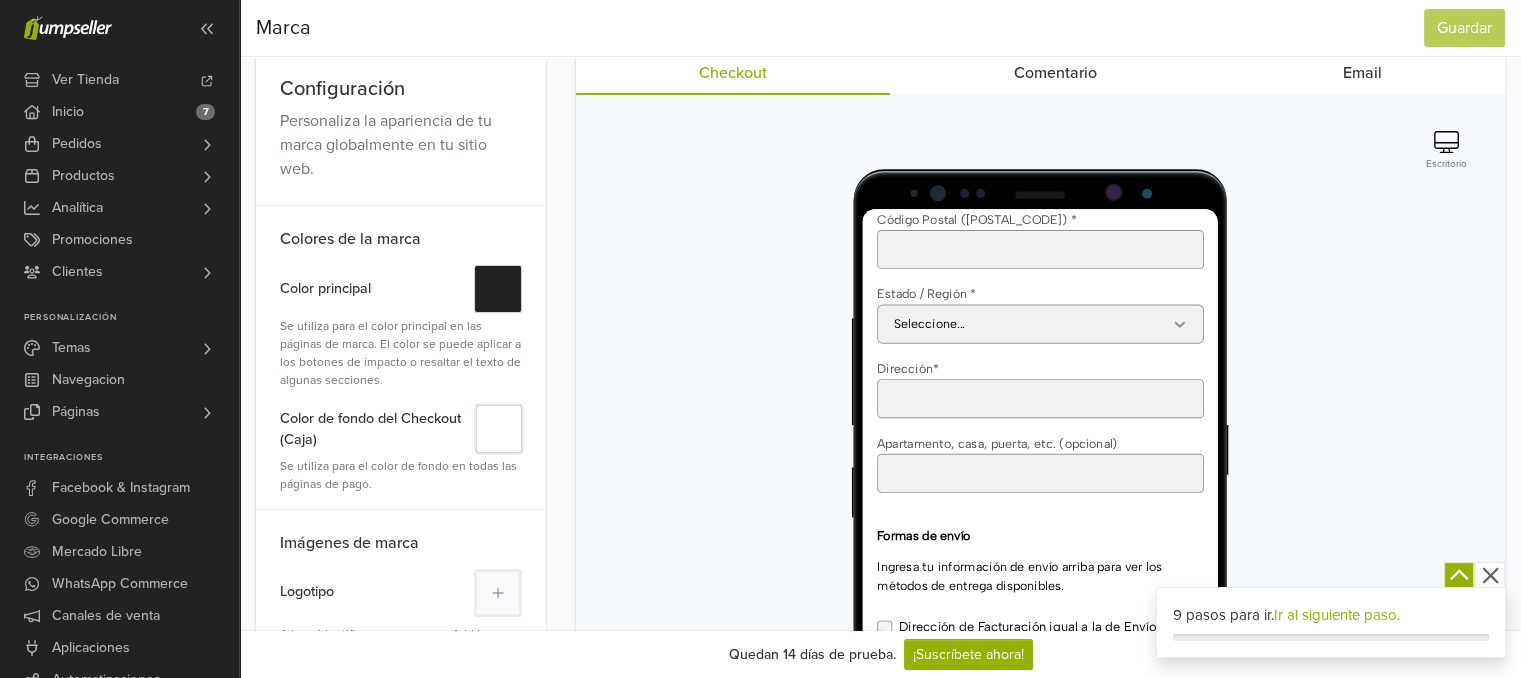 click on "#" at bounding box center [498, 429] 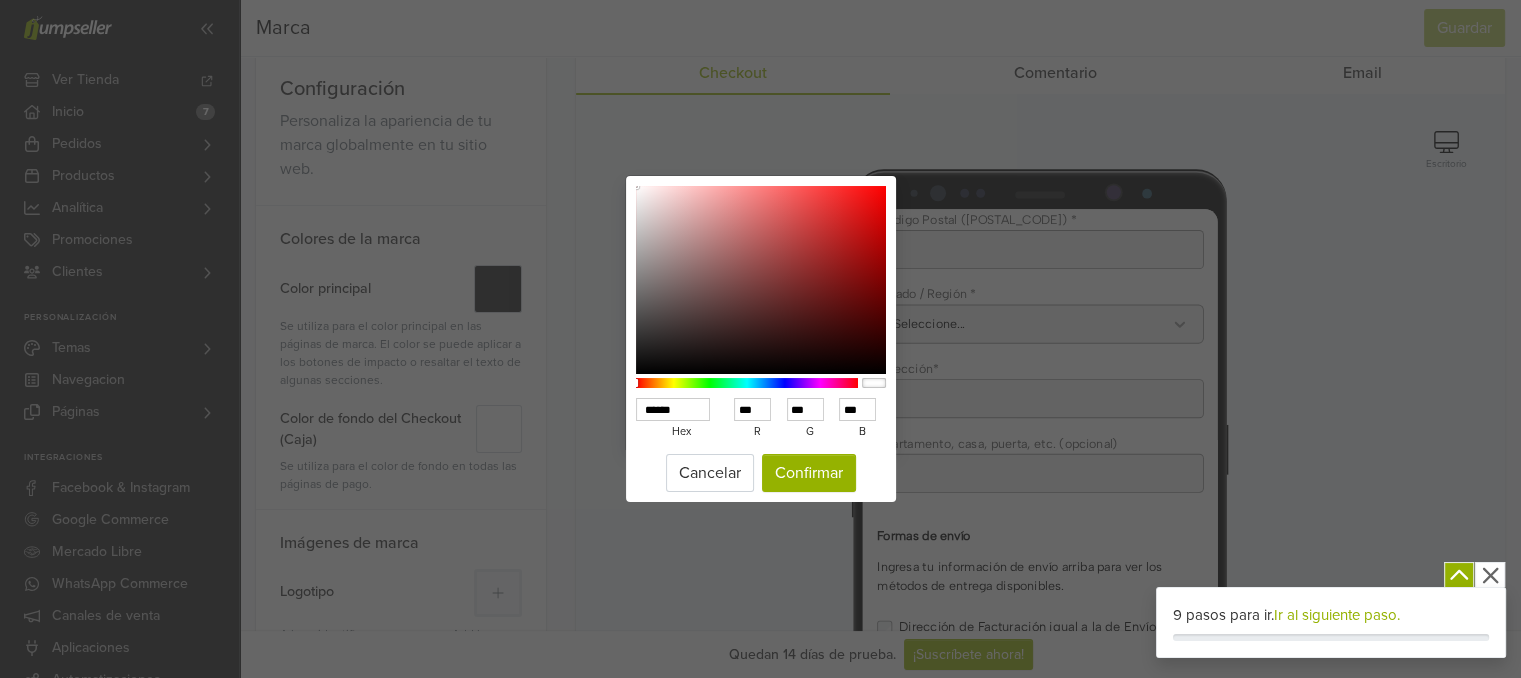 click at bounding box center [747, 383] 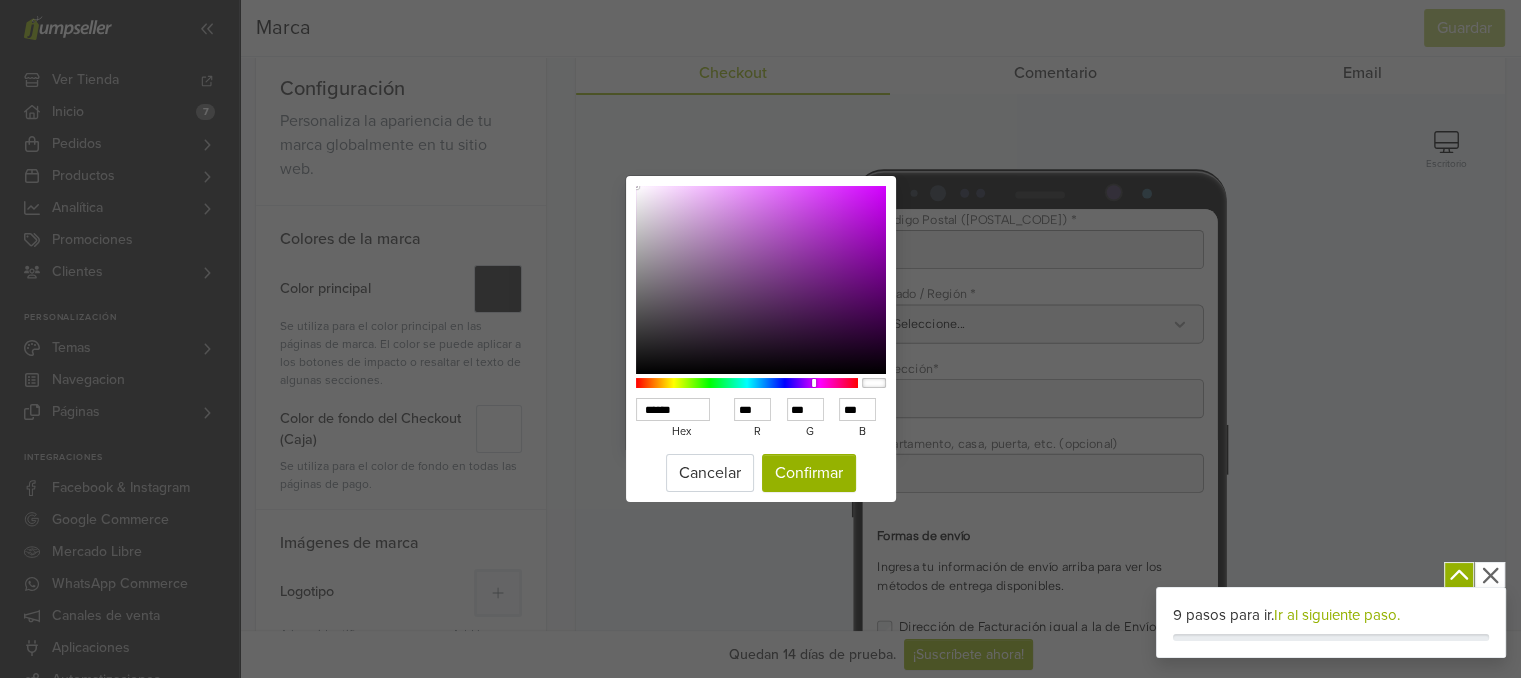 click at bounding box center [747, 383] 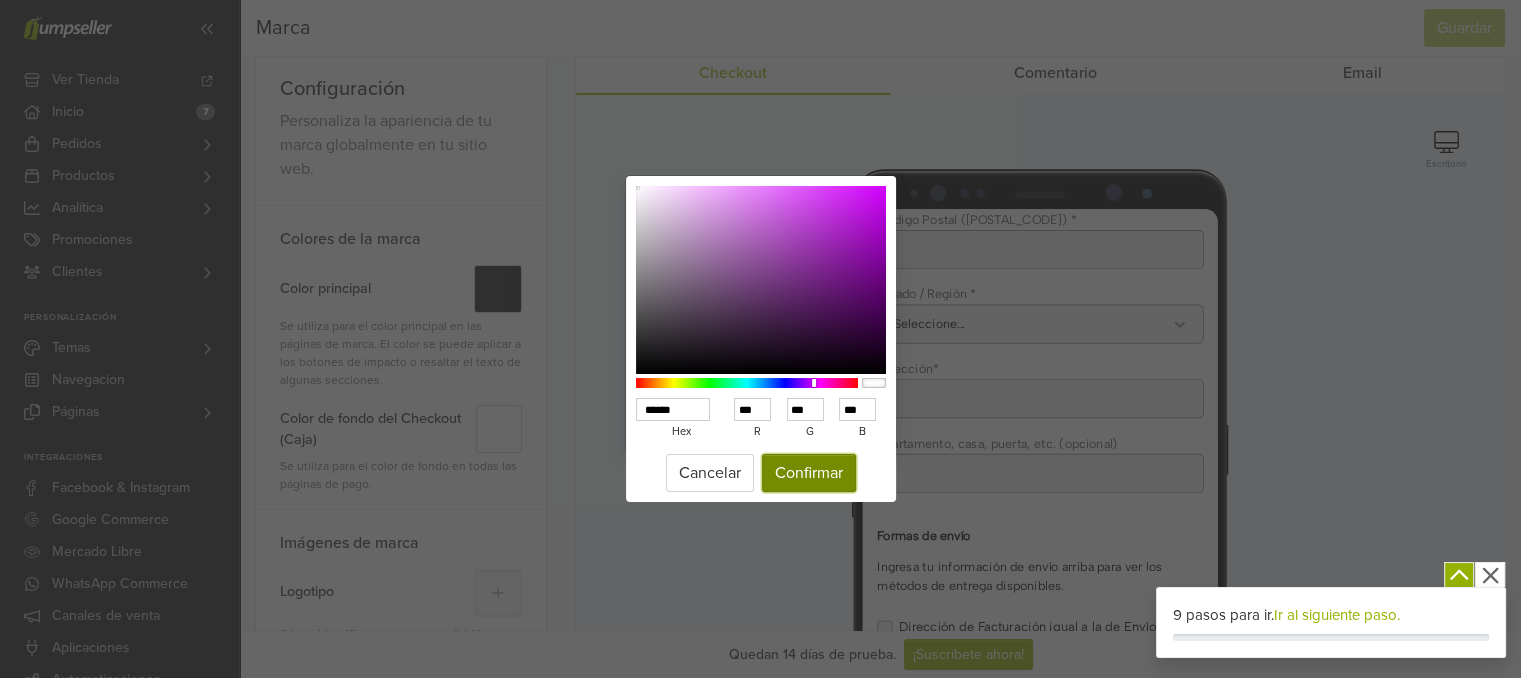 click on "Confirmar" at bounding box center (809, 473) 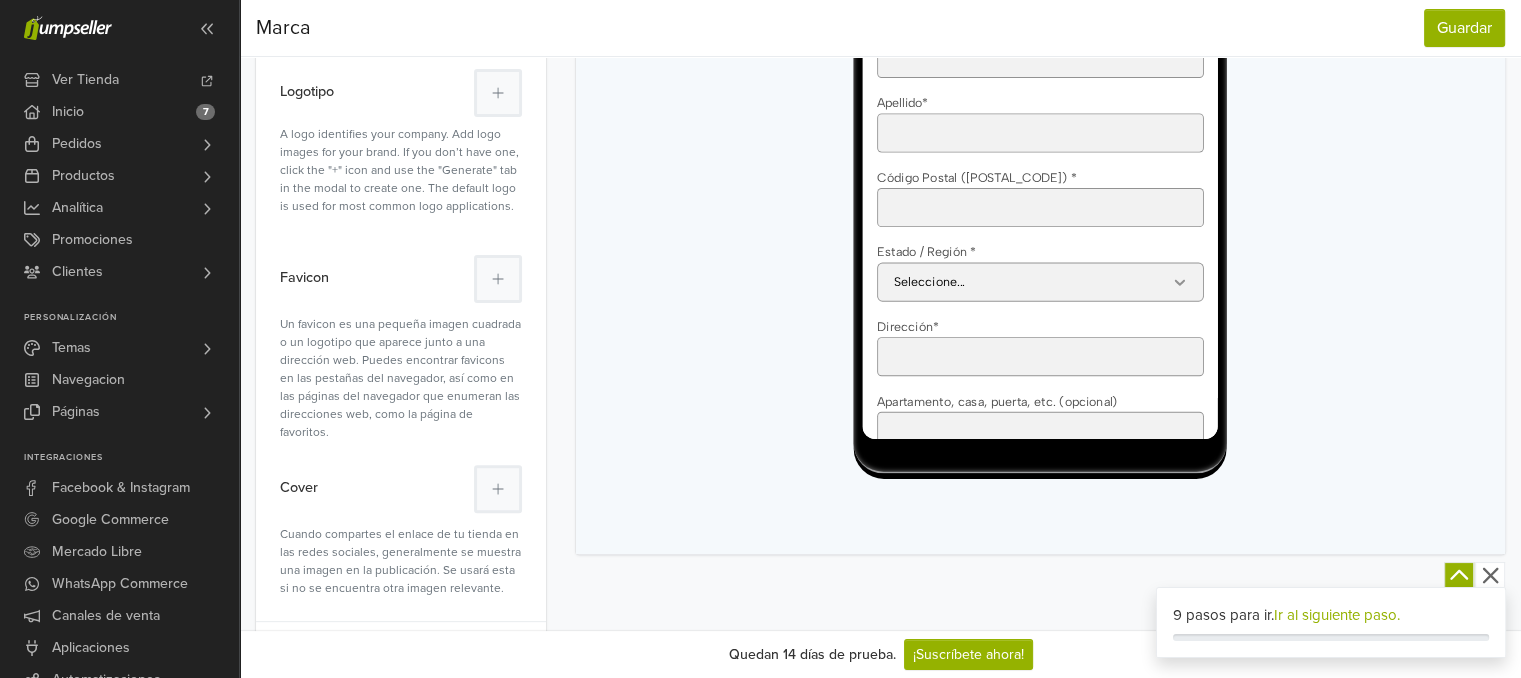 scroll, scrollTop: 0, scrollLeft: 0, axis: both 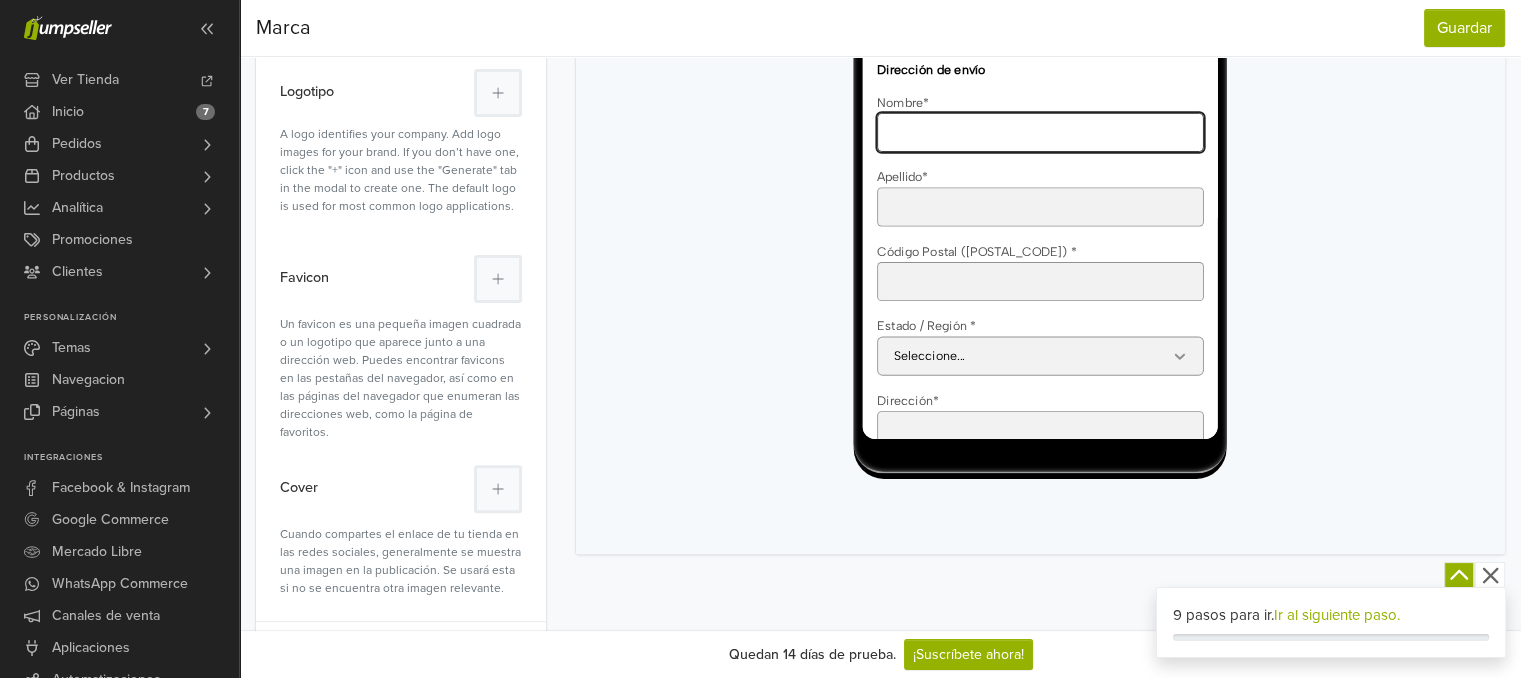 click on "Nombre  *" at bounding box center [1062, 187] 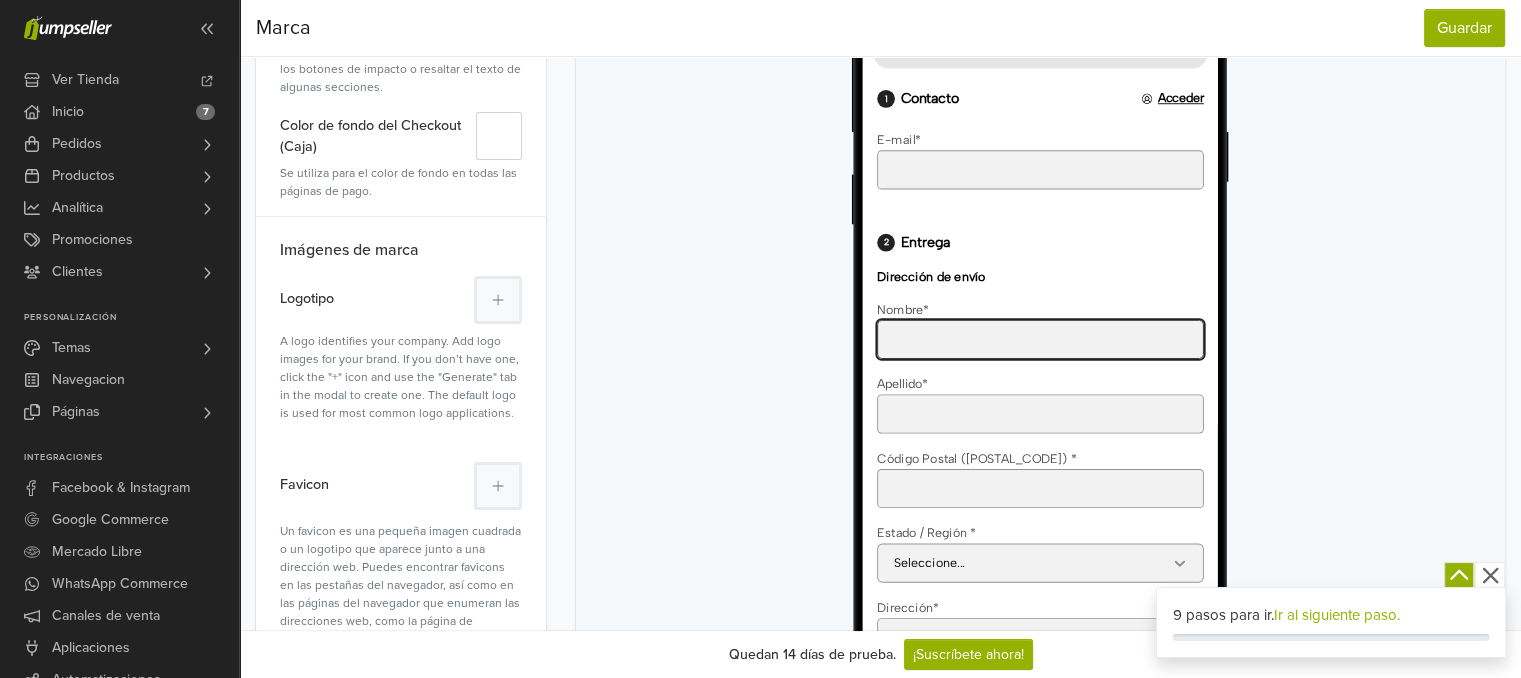 scroll, scrollTop: 400, scrollLeft: 0, axis: vertical 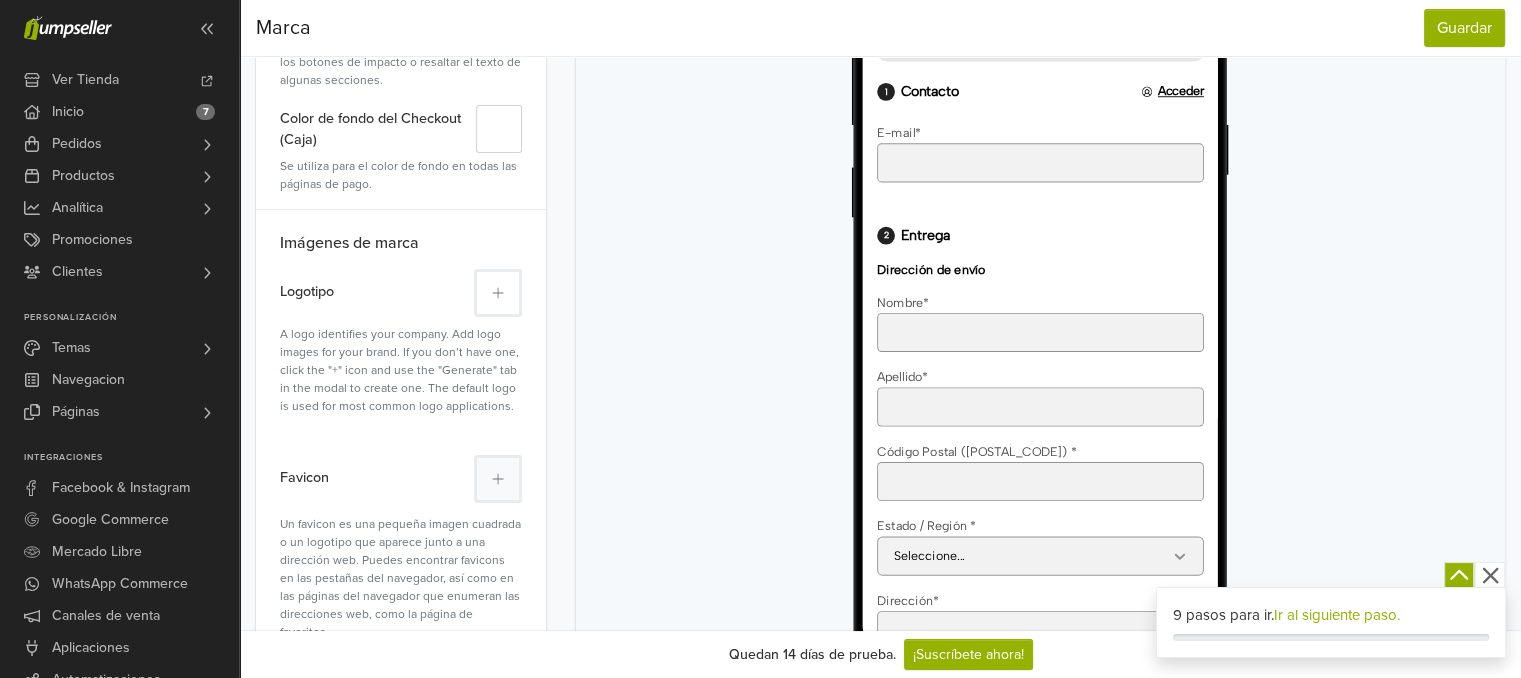 click at bounding box center [498, 293] 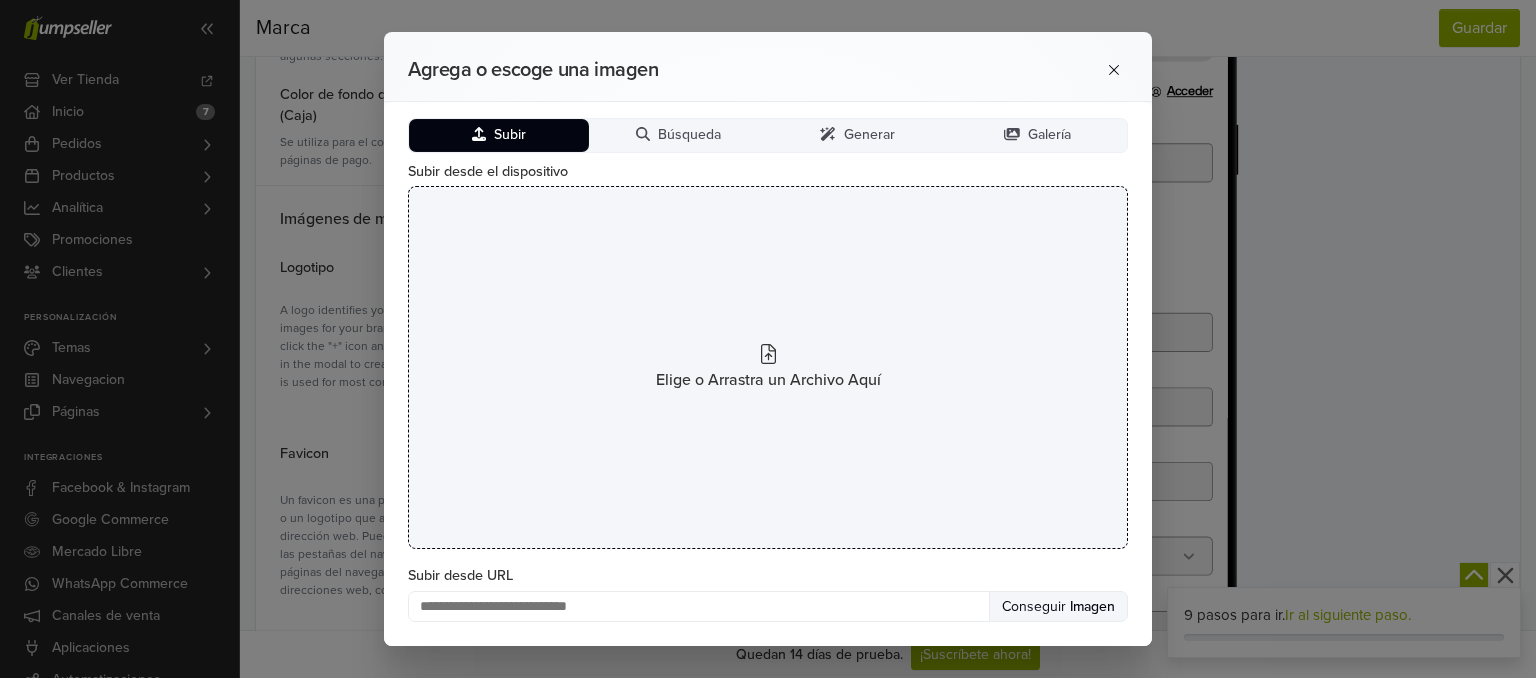 click 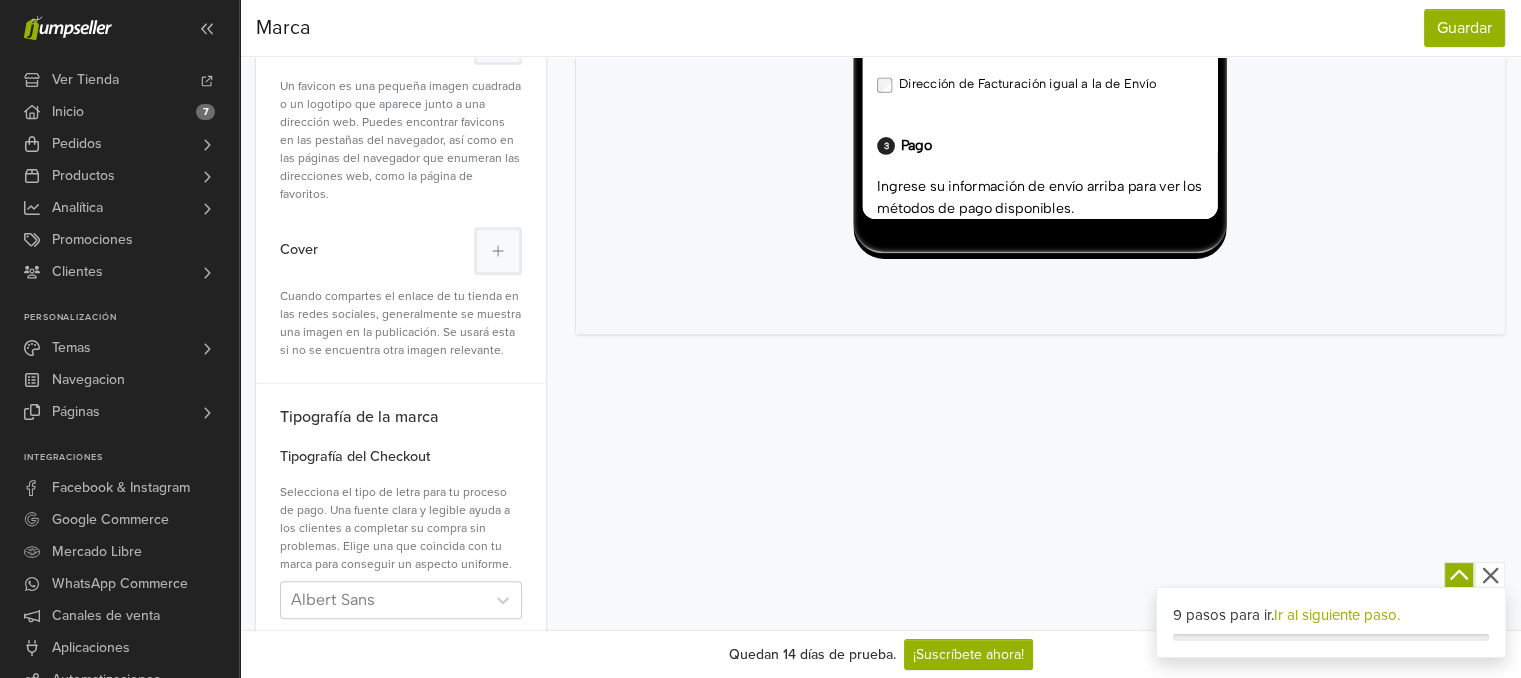 scroll, scrollTop: 838, scrollLeft: 0, axis: vertical 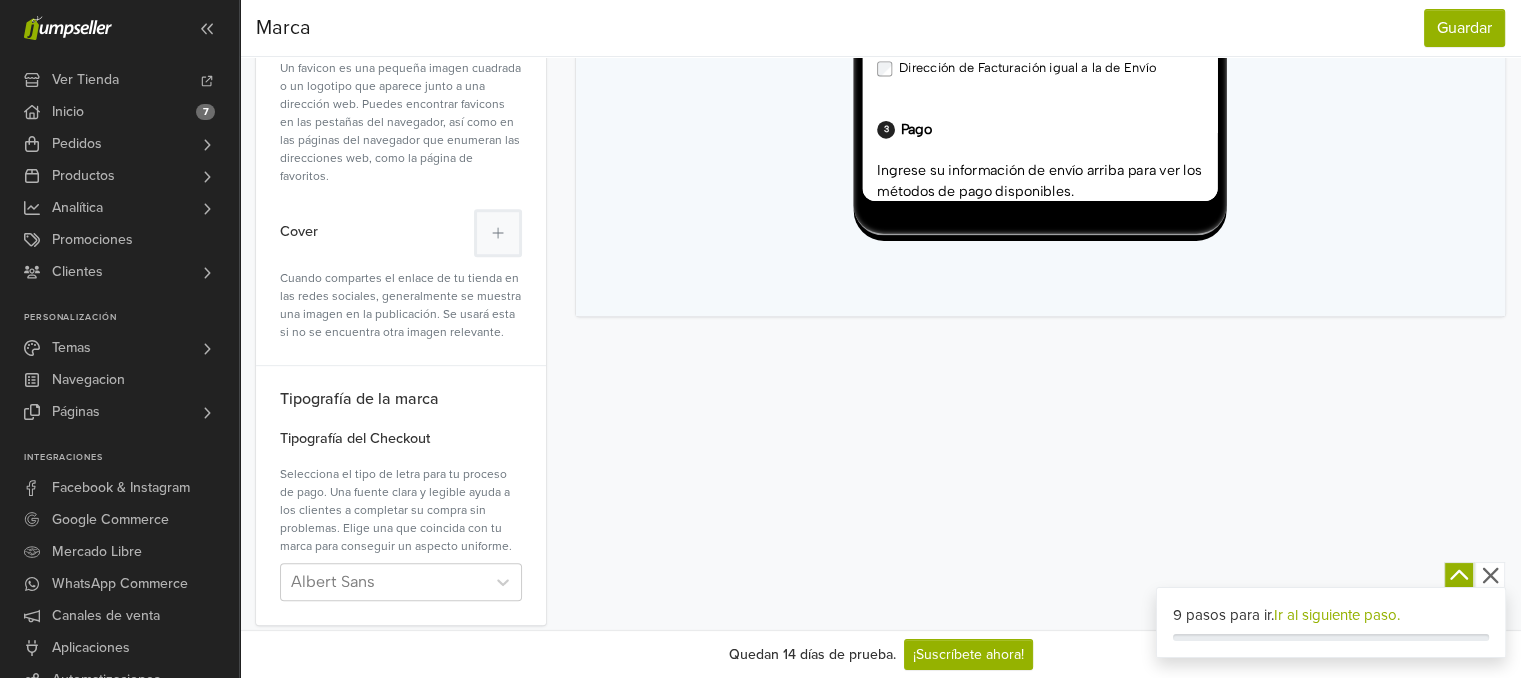 click on "Ir al siguiente paso." at bounding box center [1337, 615] 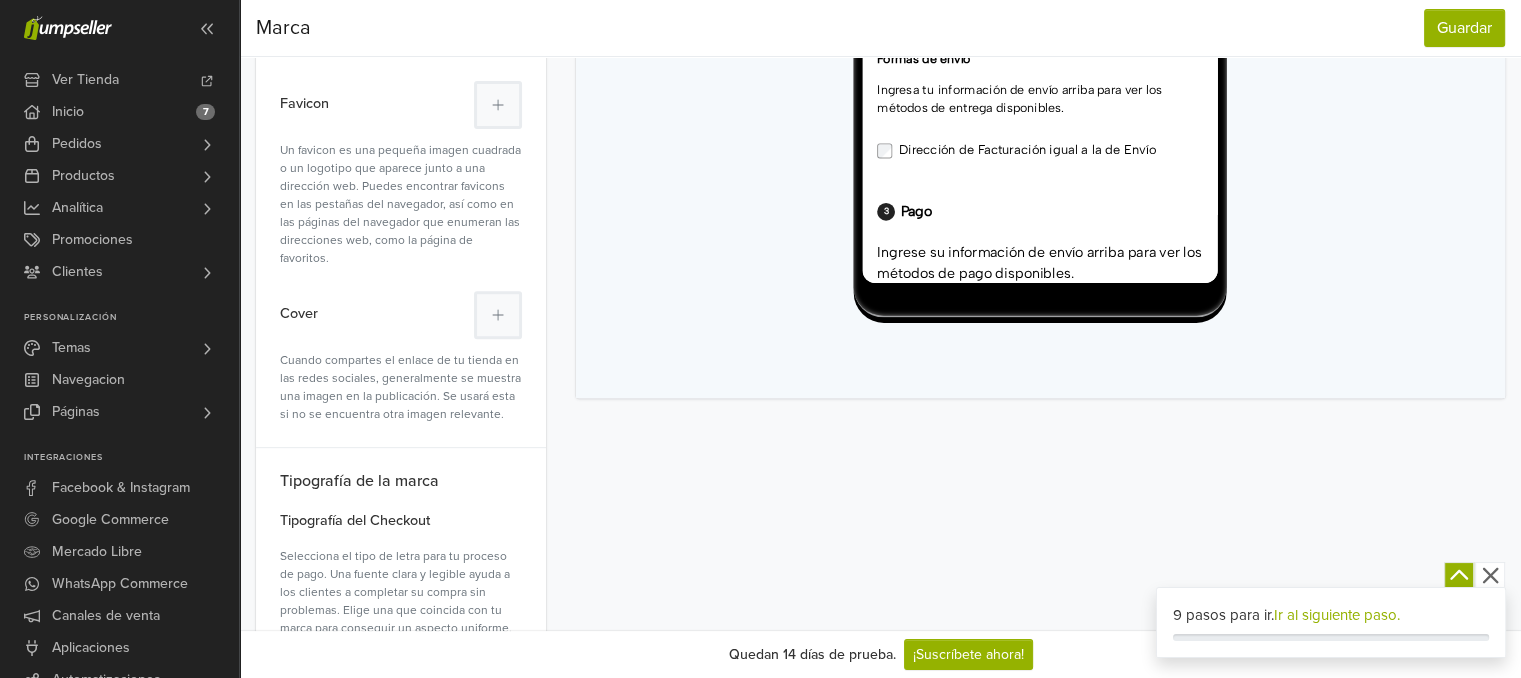 scroll, scrollTop: 838, scrollLeft: 0, axis: vertical 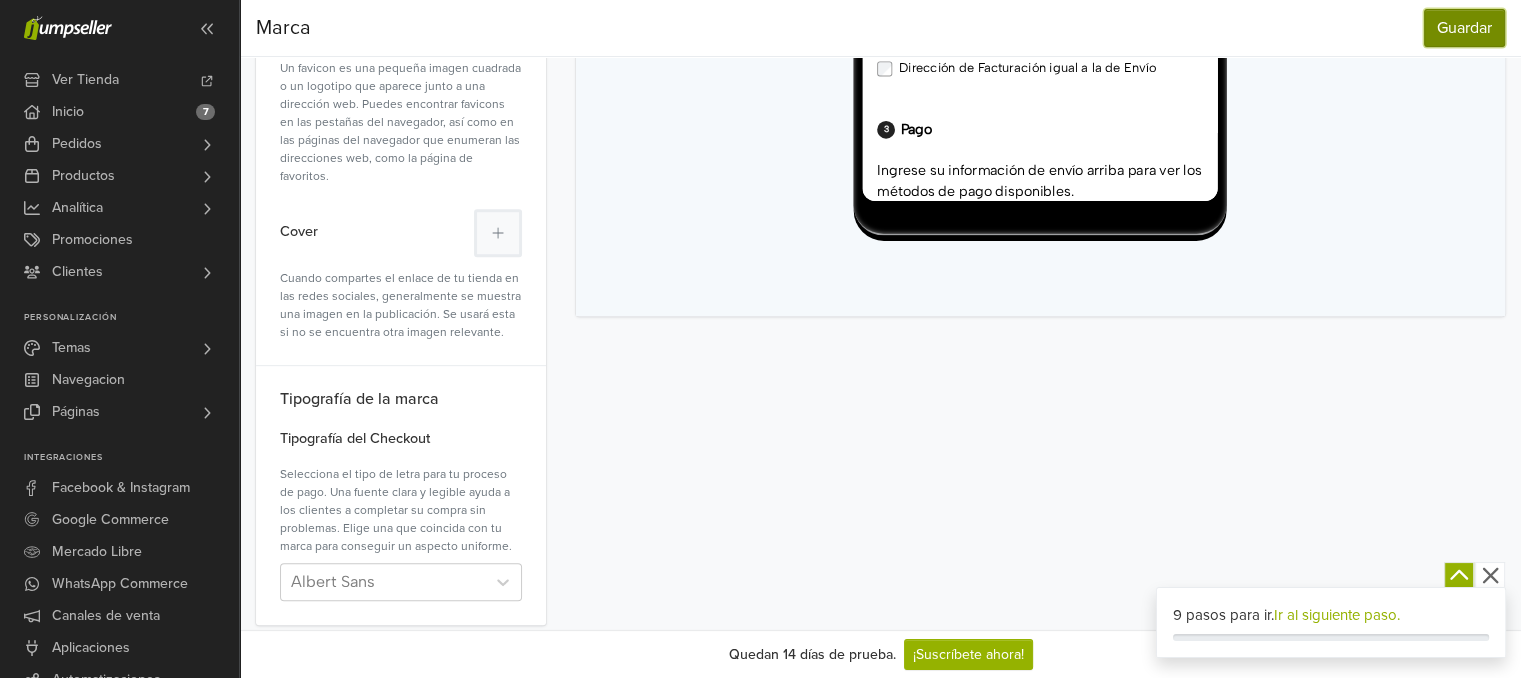 click on "Guardar" at bounding box center (1464, 28) 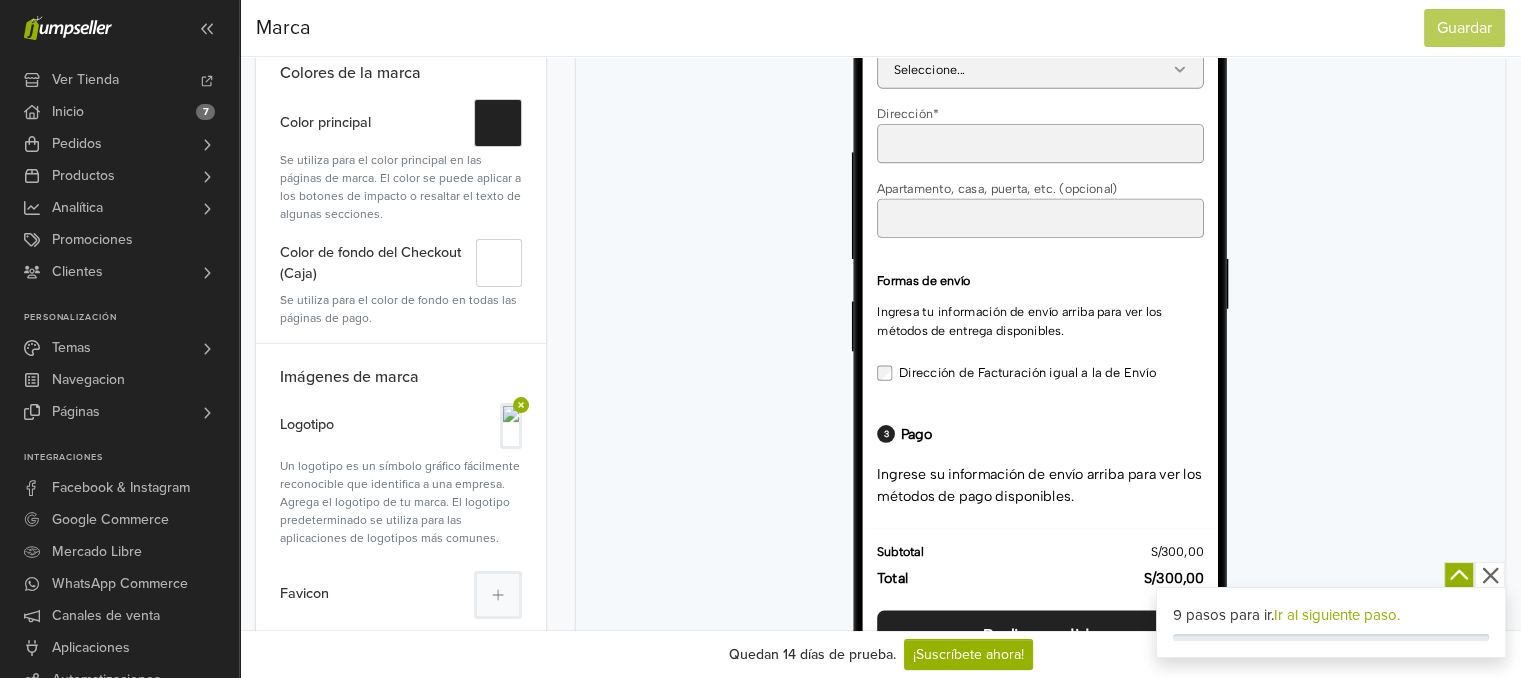scroll, scrollTop: 300, scrollLeft: 0, axis: vertical 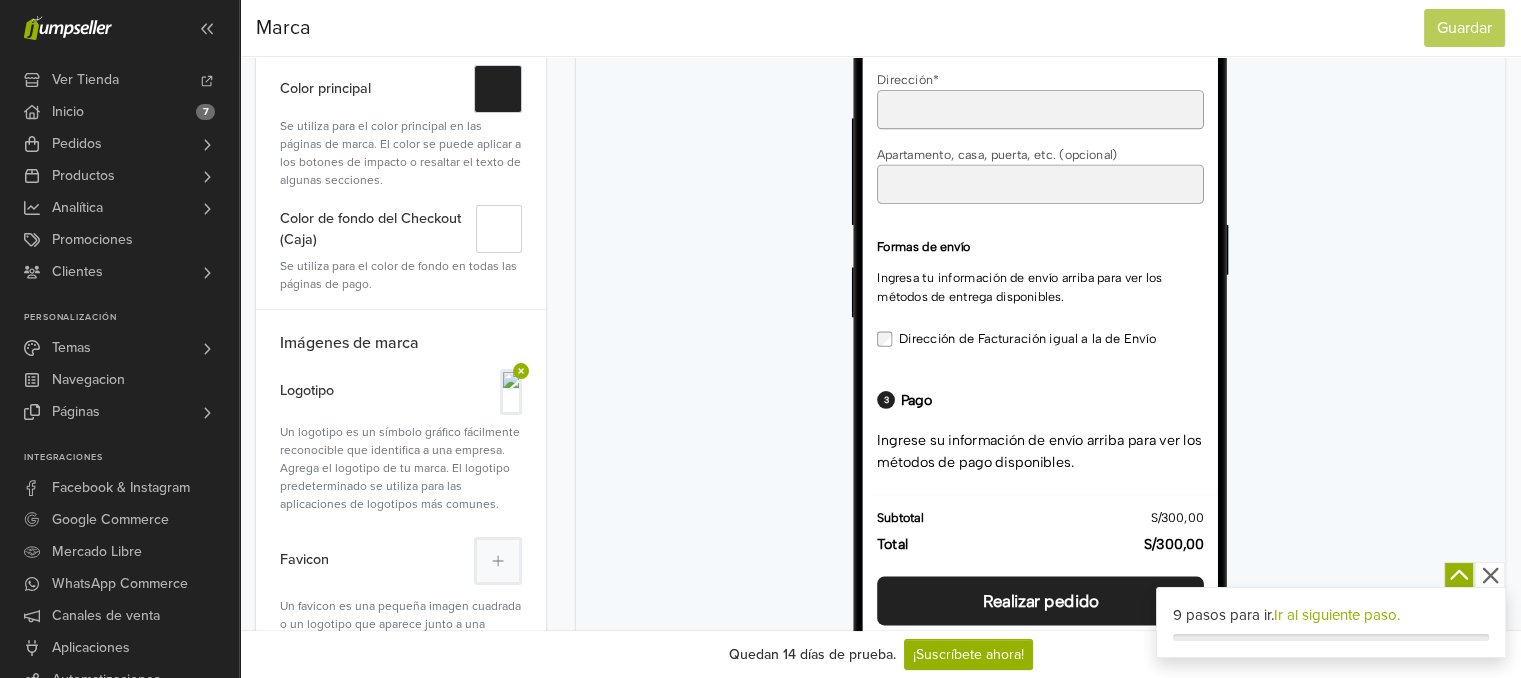 click 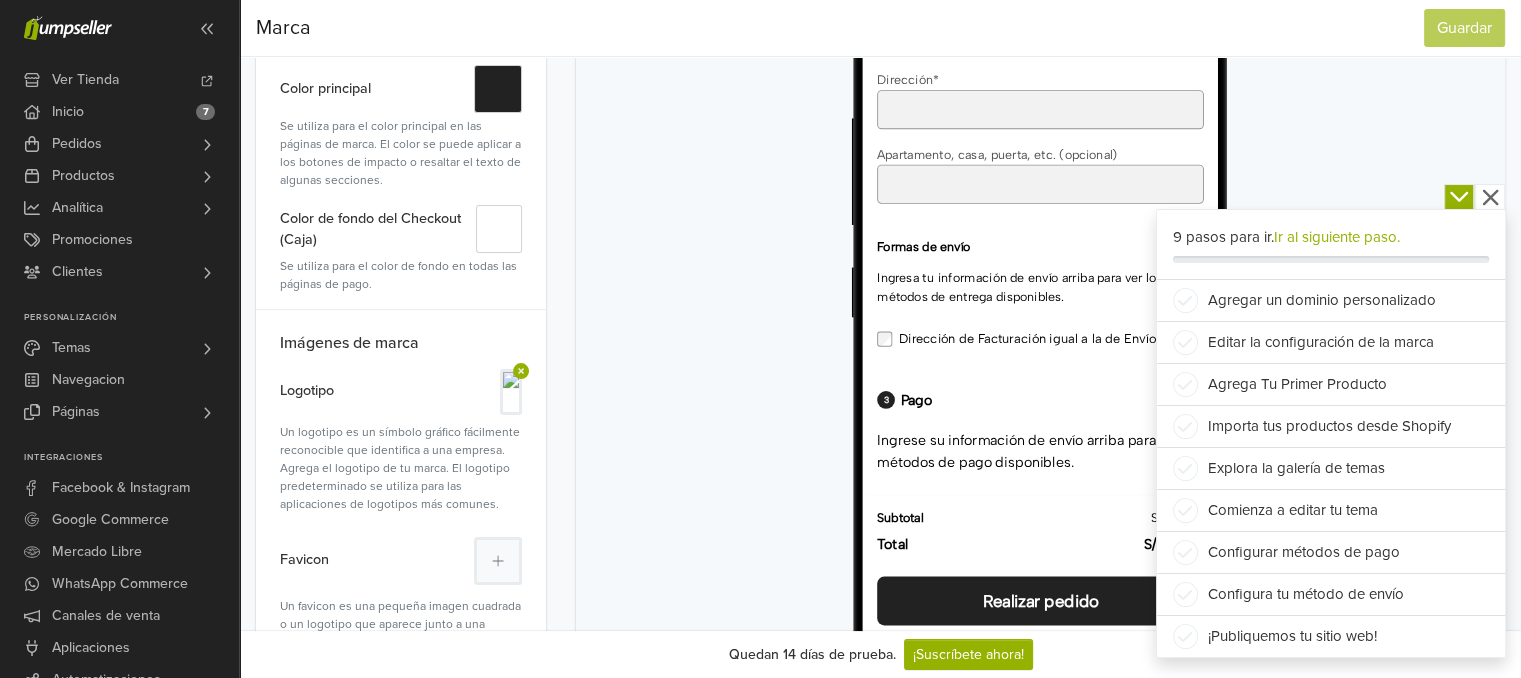 scroll, scrollTop: 400, scrollLeft: 0, axis: vertical 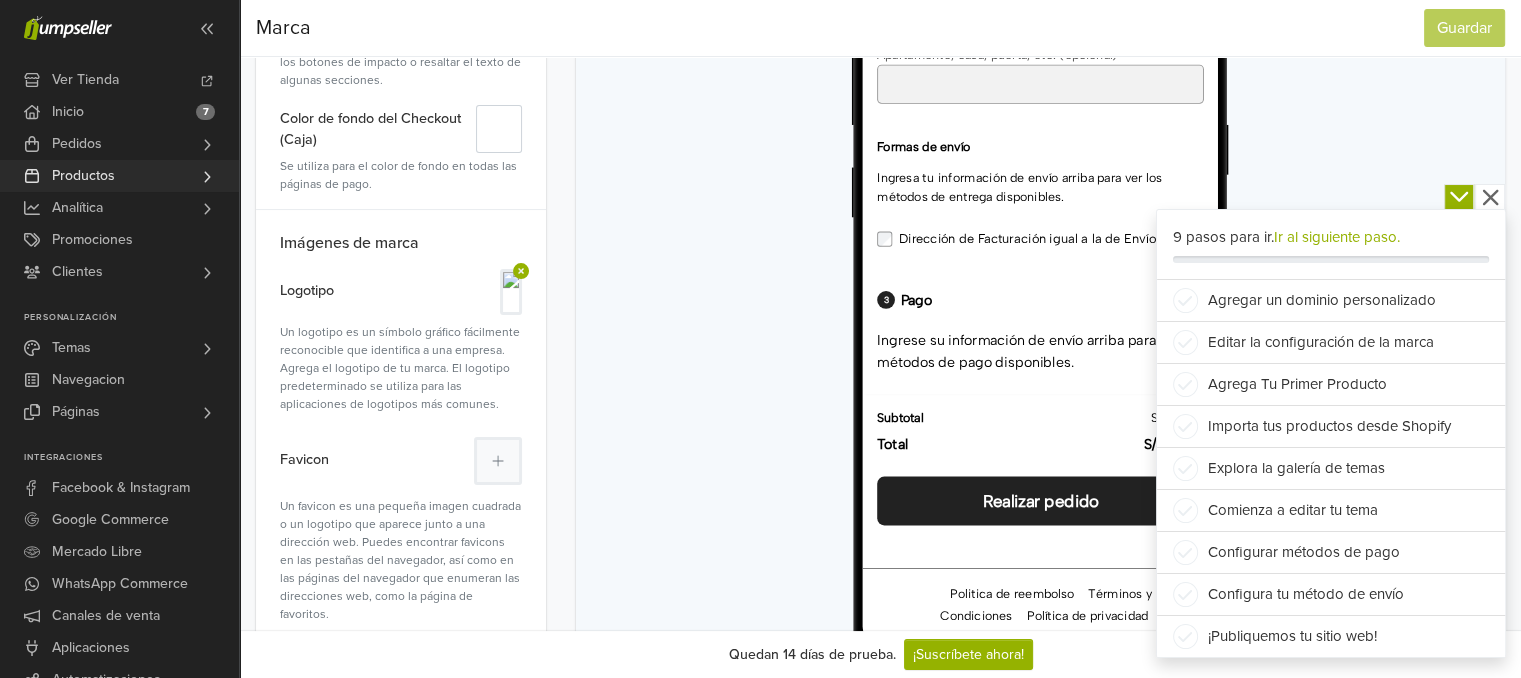click on "Productos" at bounding box center (119, 176) 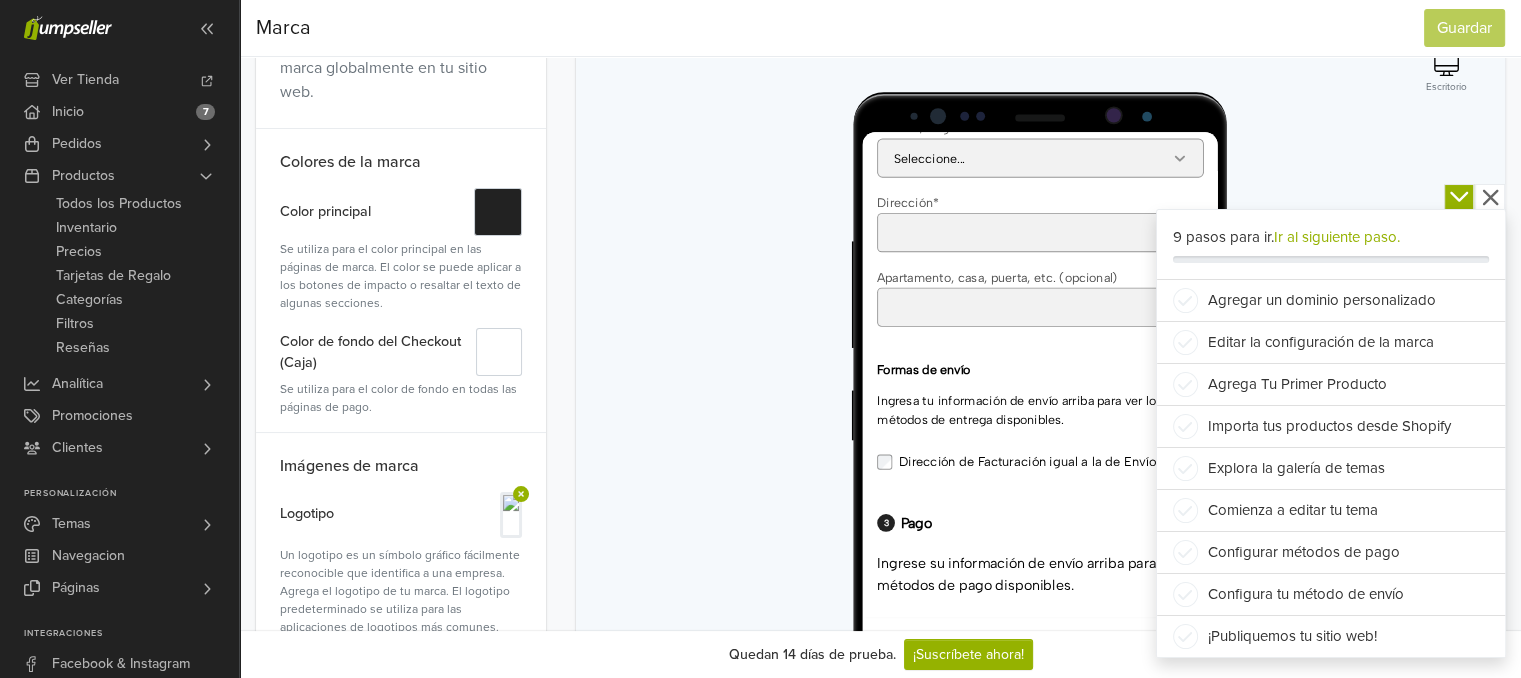 scroll, scrollTop: 0, scrollLeft: 0, axis: both 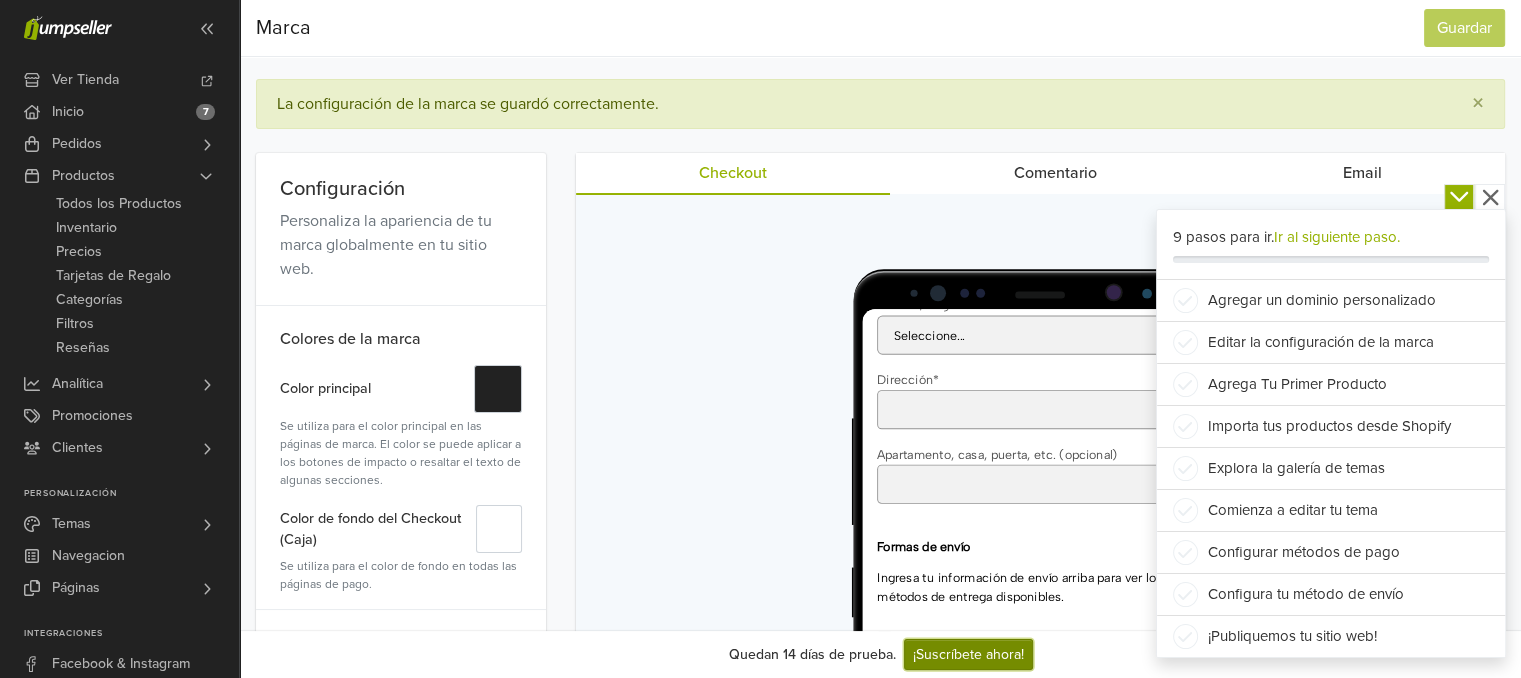 click on "¡Suscríbete ahora!" at bounding box center (968, 654) 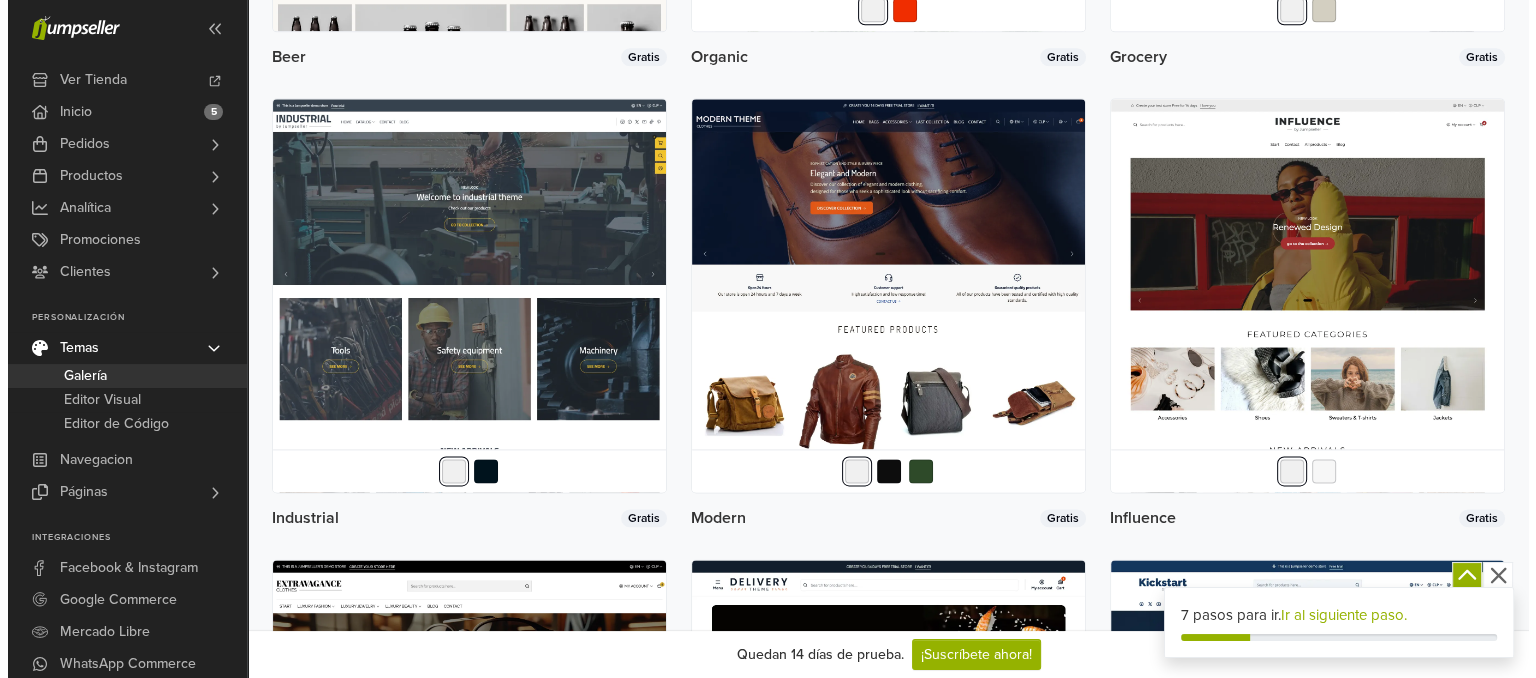 scroll, scrollTop: 2624, scrollLeft: 0, axis: vertical 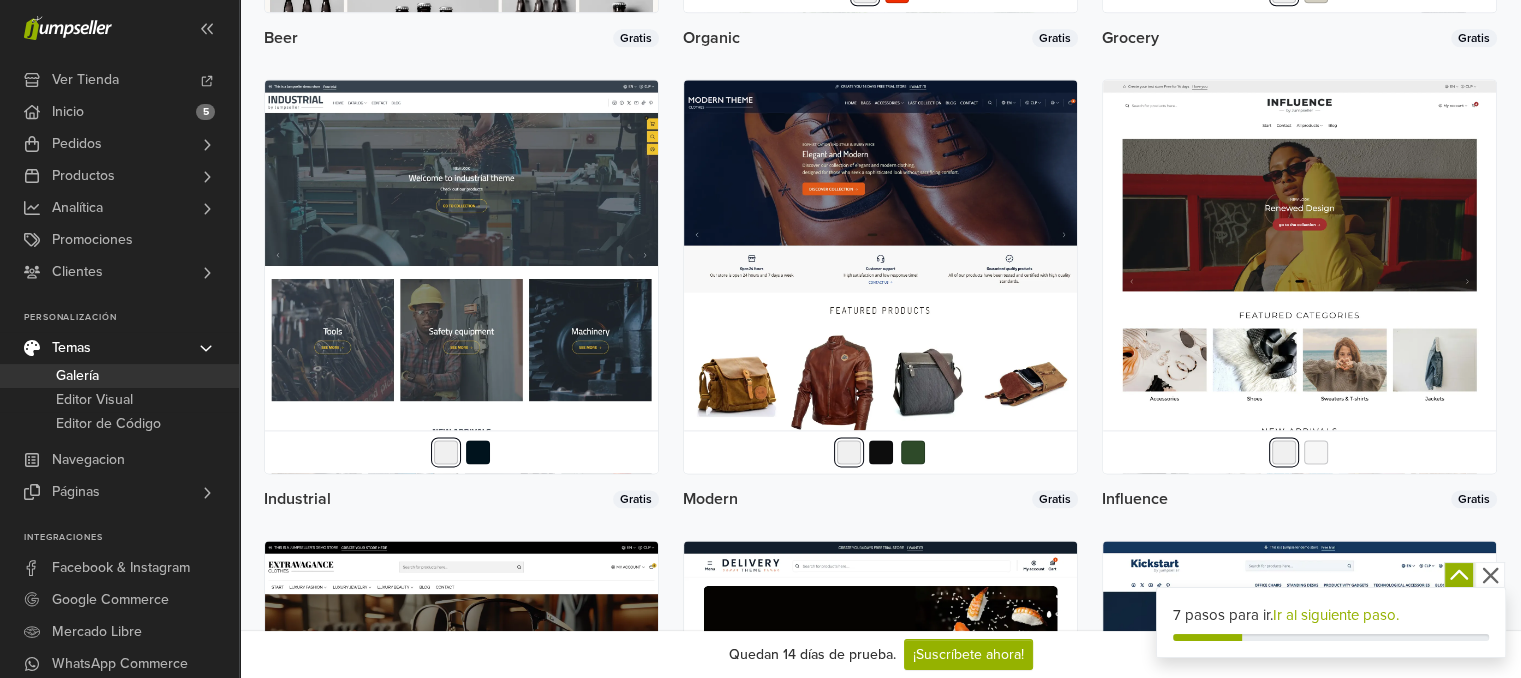click at bounding box center (1299, 1659) 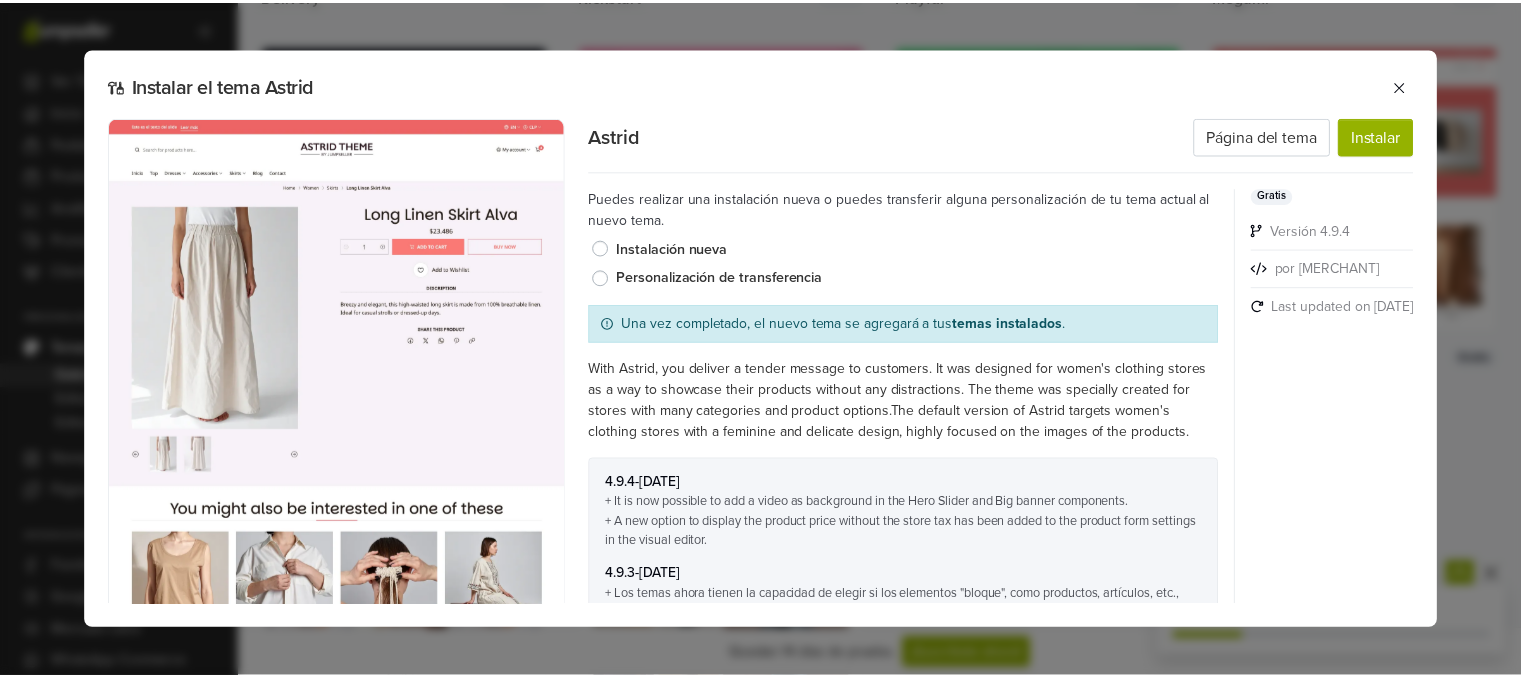 scroll, scrollTop: 0, scrollLeft: 0, axis: both 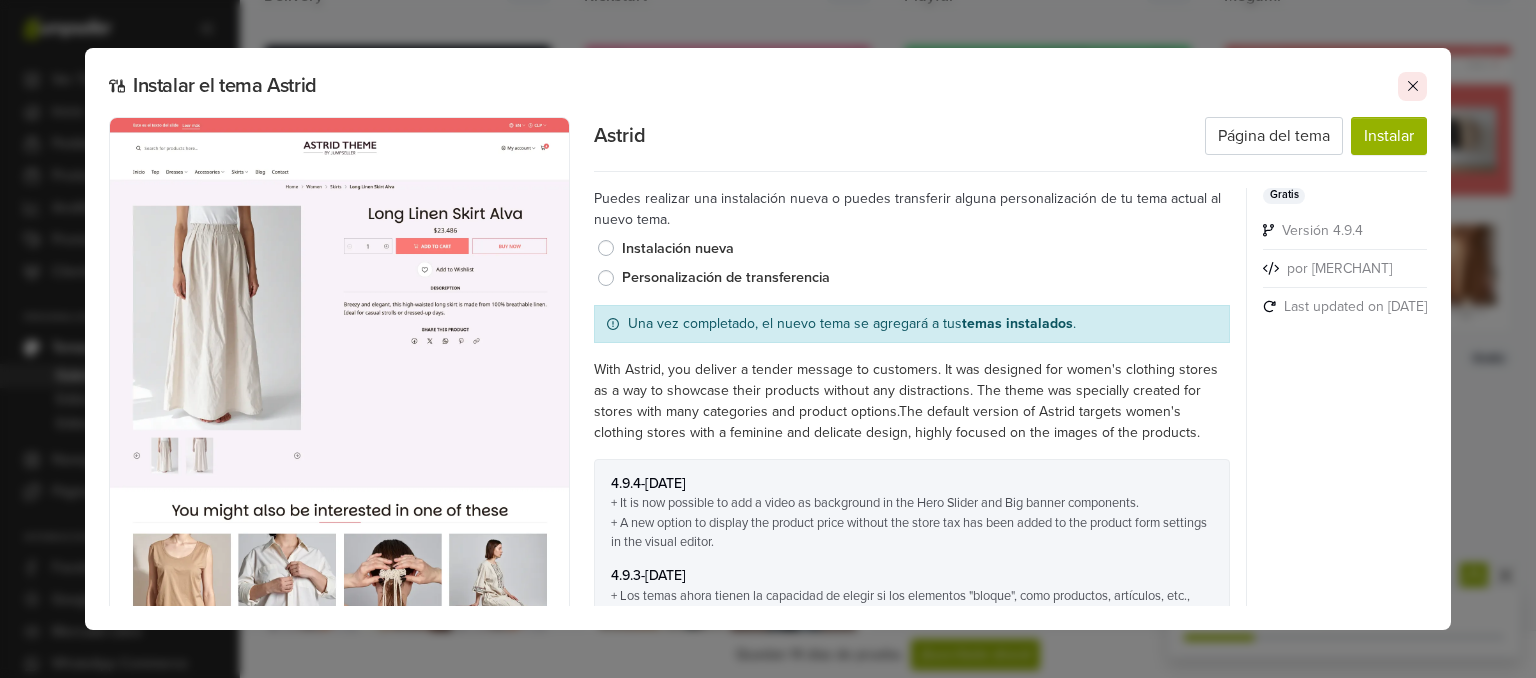 click 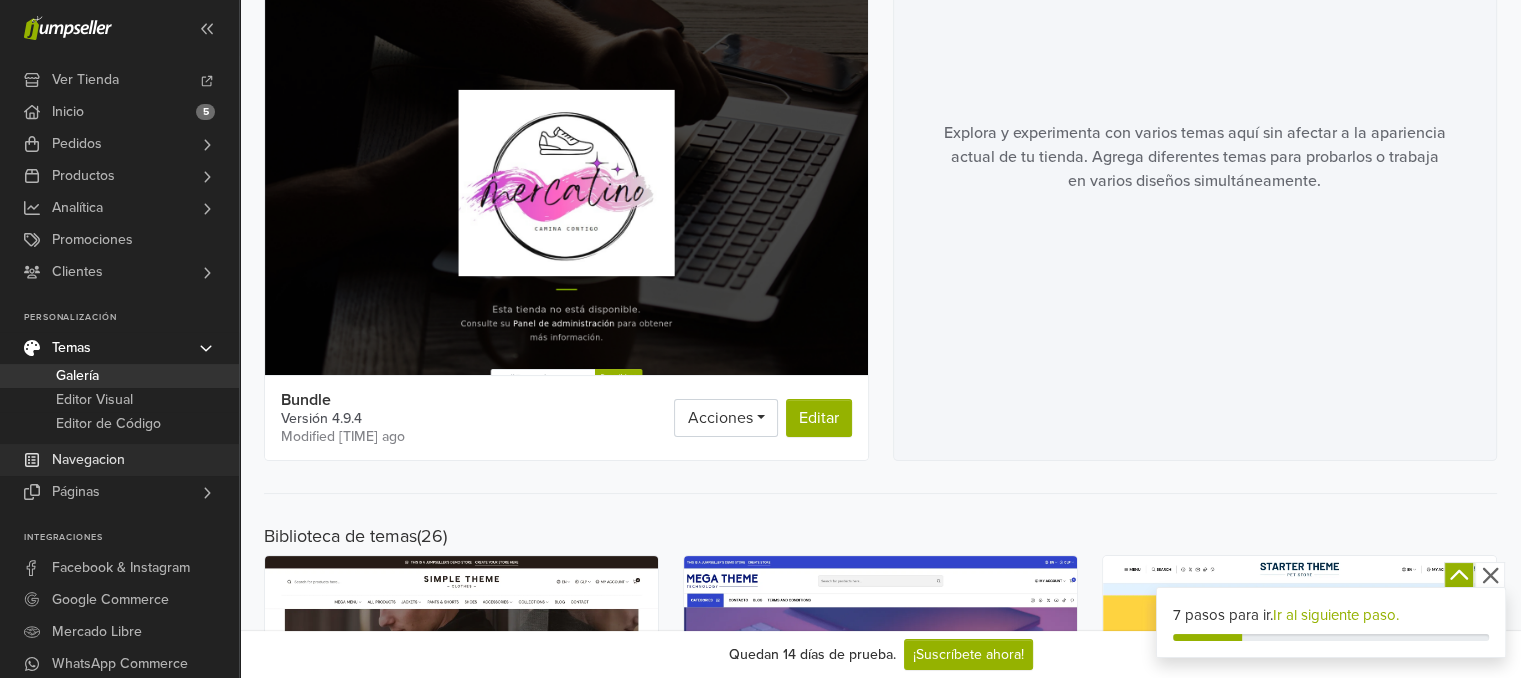 scroll, scrollTop: 224, scrollLeft: 0, axis: vertical 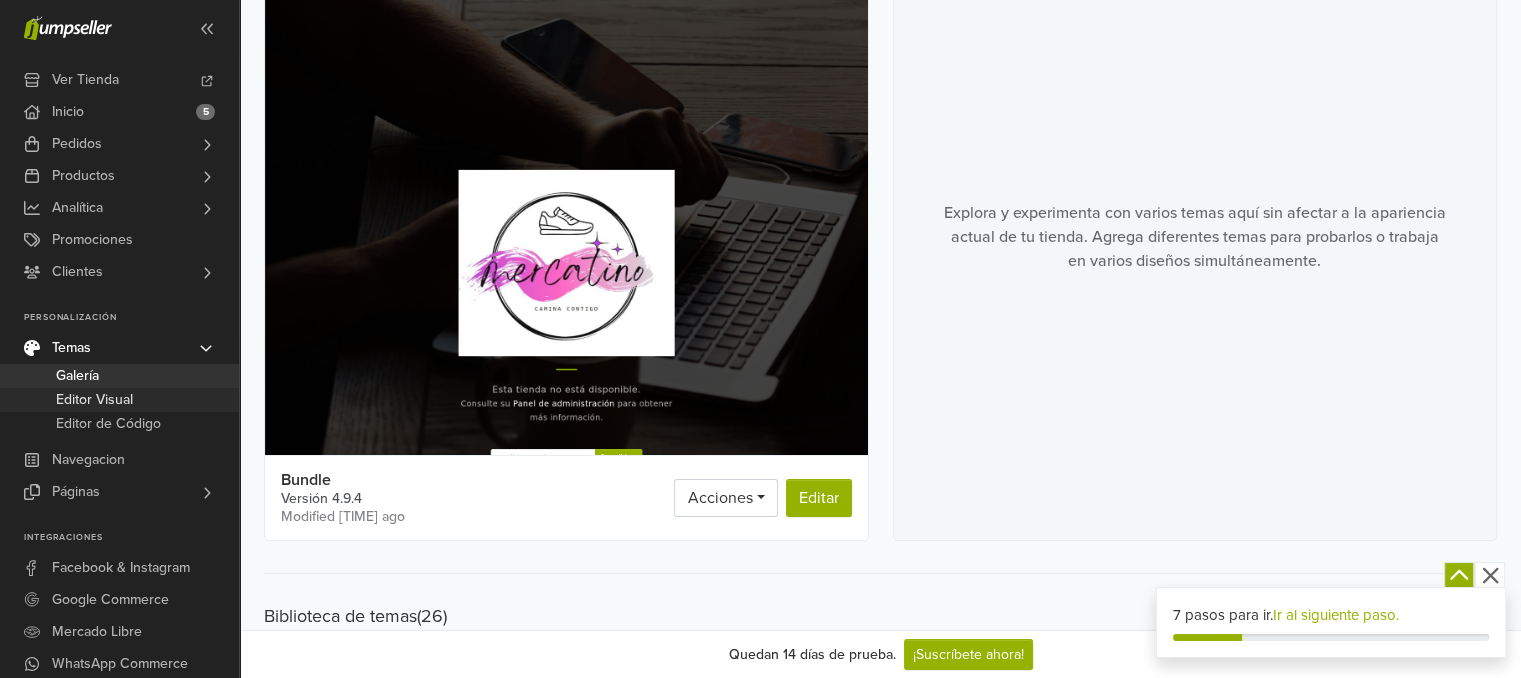 click on "Editor Visual" at bounding box center (94, 400) 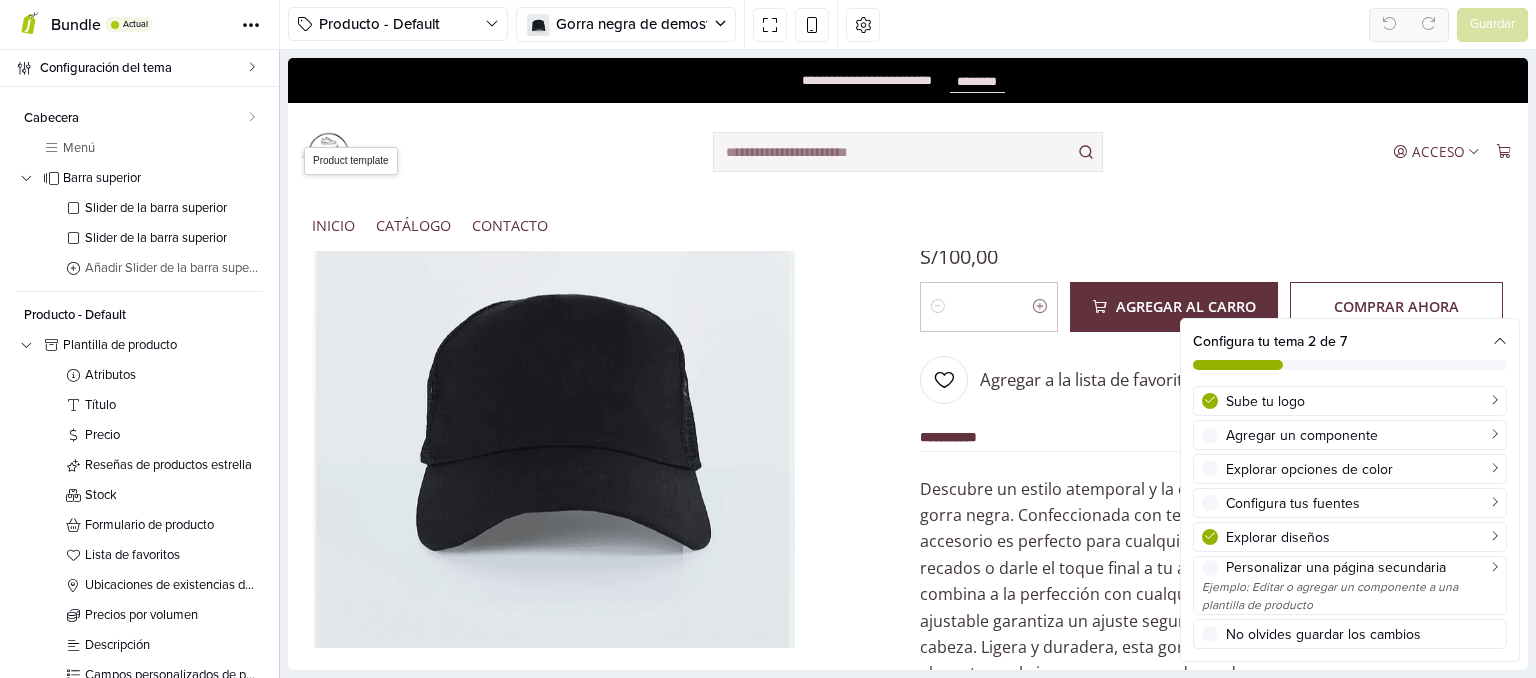scroll, scrollTop: 200, scrollLeft: 0, axis: vertical 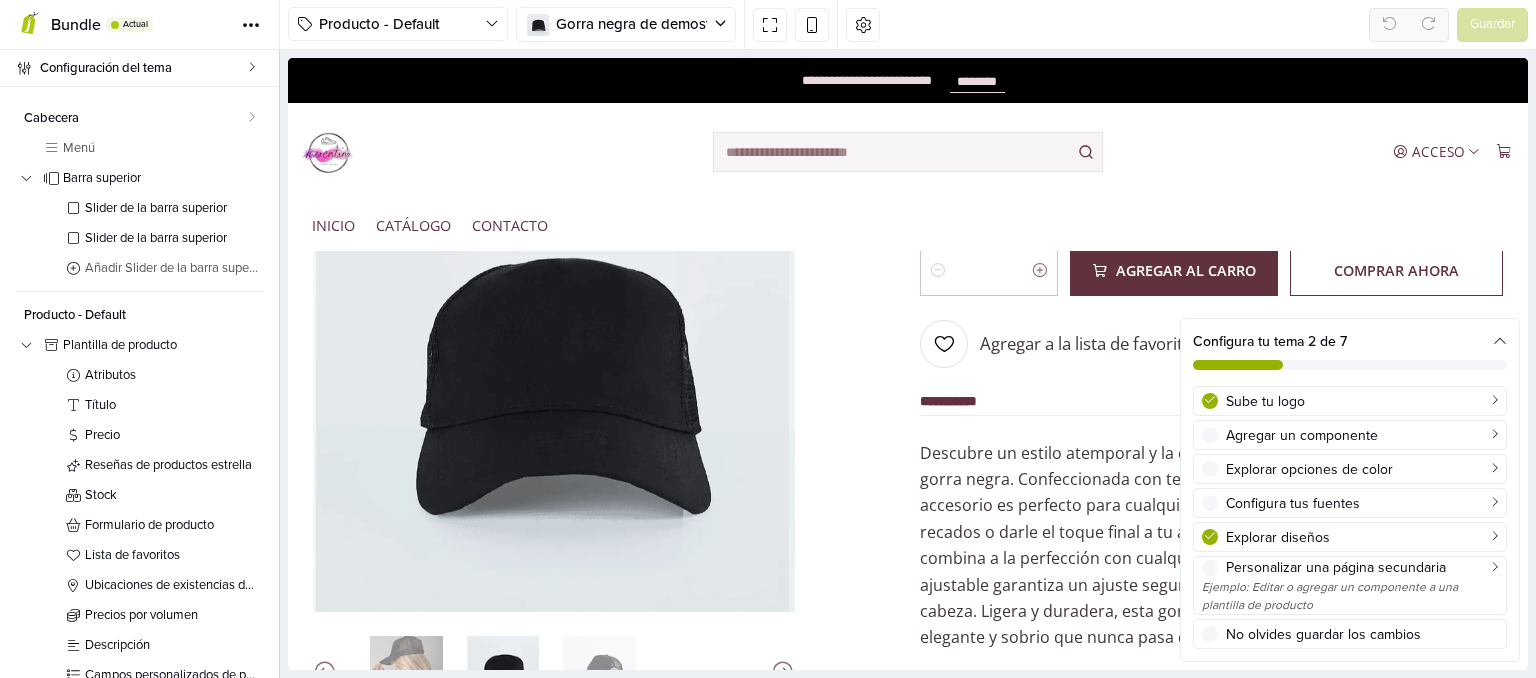 click at bounding box center (1500, 342) 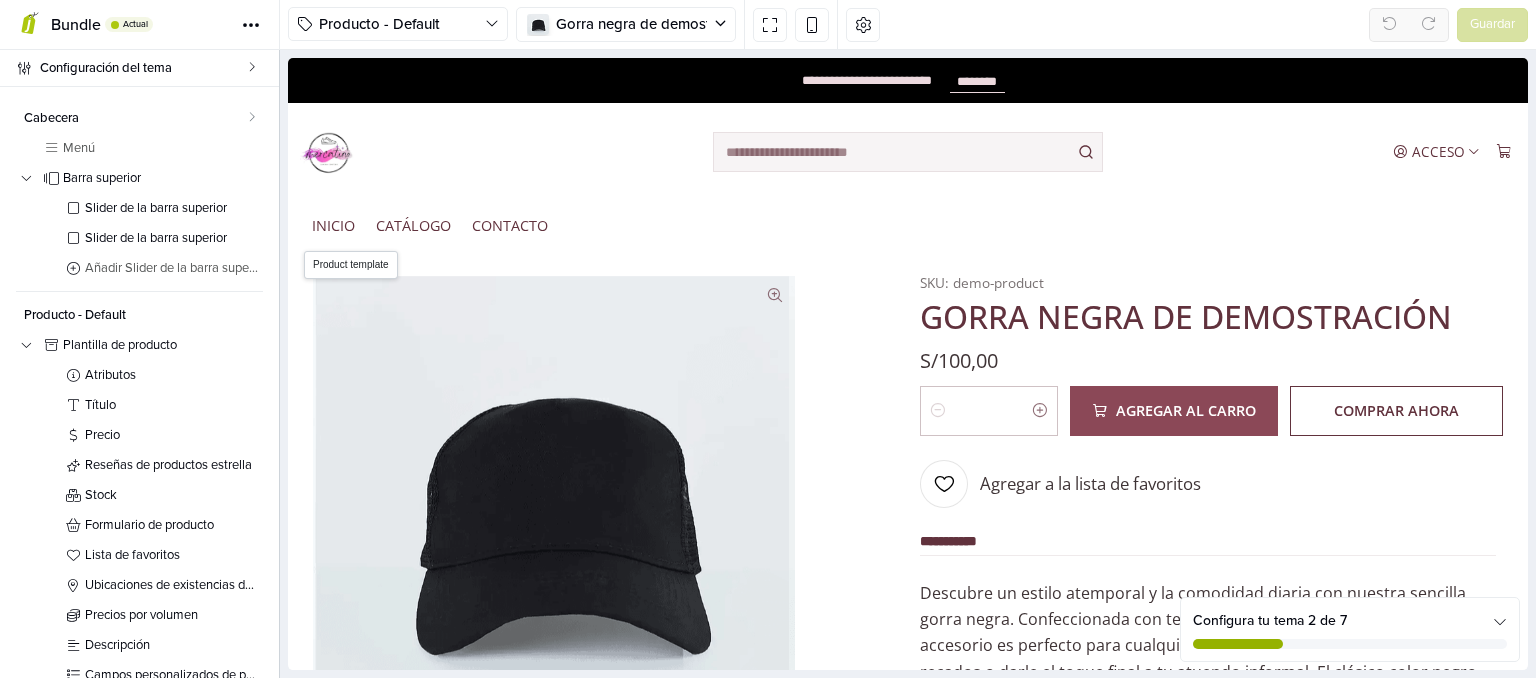 scroll, scrollTop: 0, scrollLeft: 0, axis: both 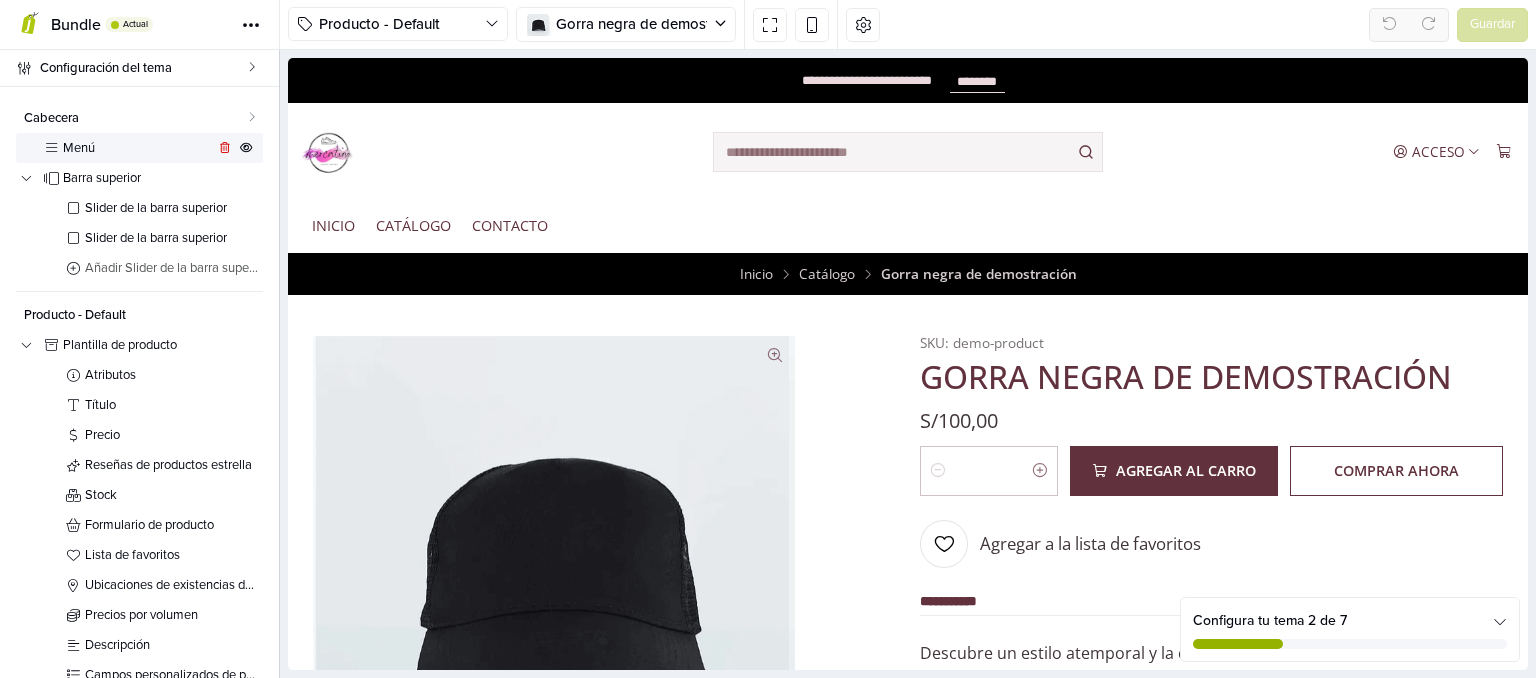 click on "Menú" at bounding box center [138, 148] 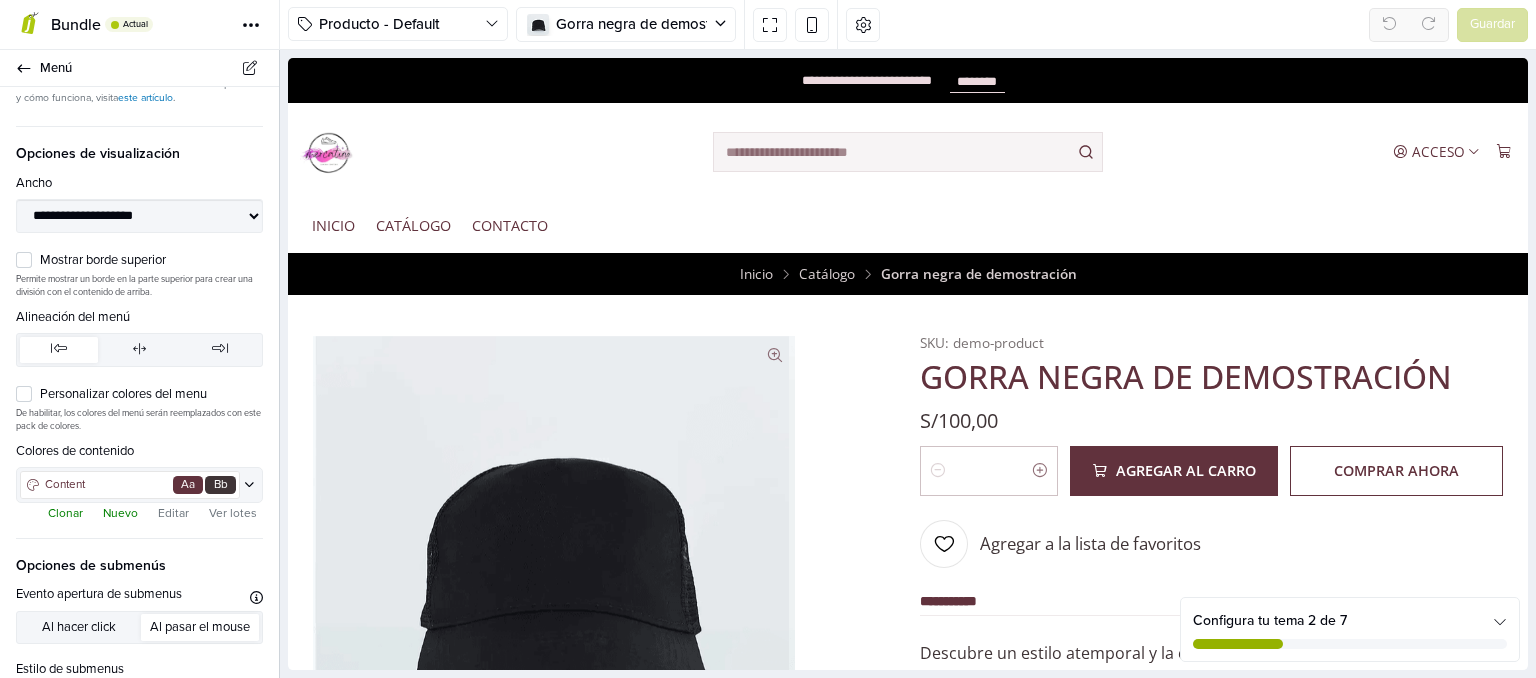 scroll, scrollTop: 0, scrollLeft: 0, axis: both 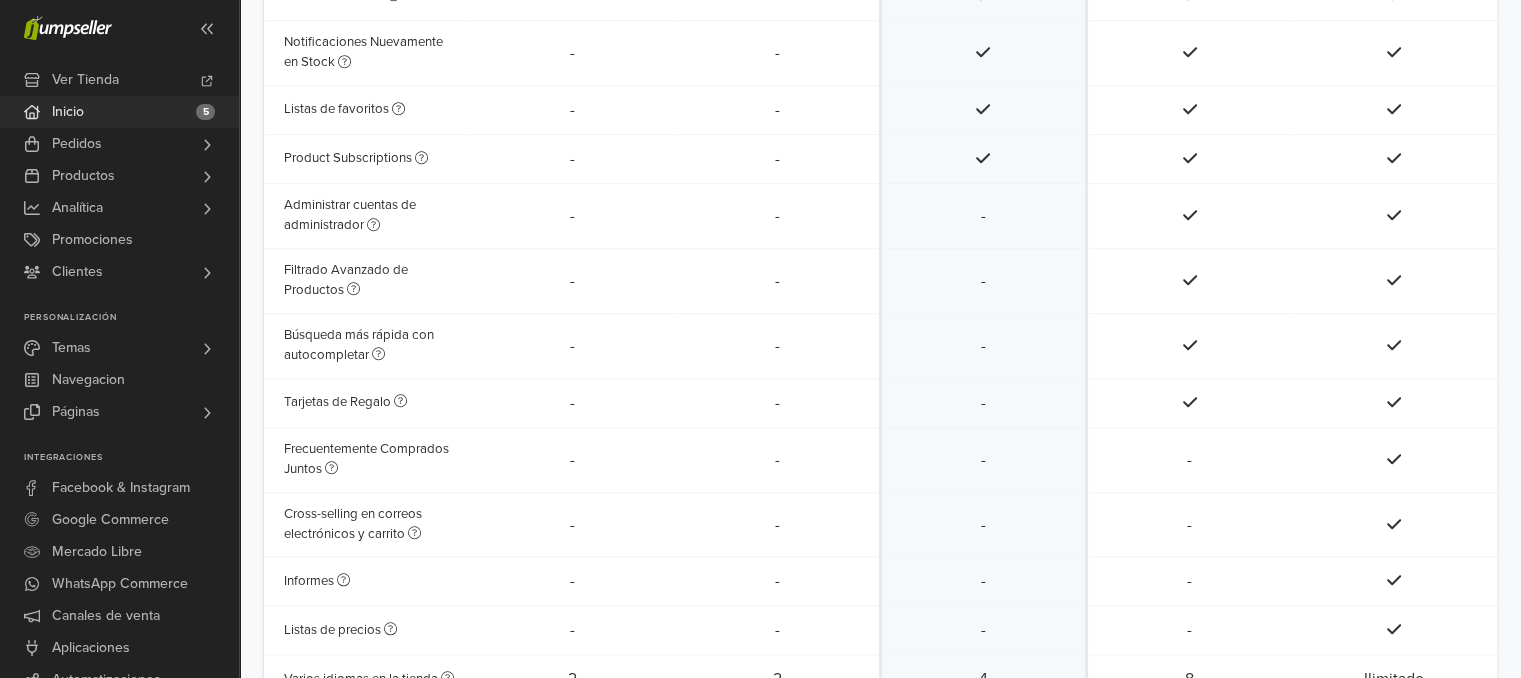 click on "Inicio
5" at bounding box center [119, 112] 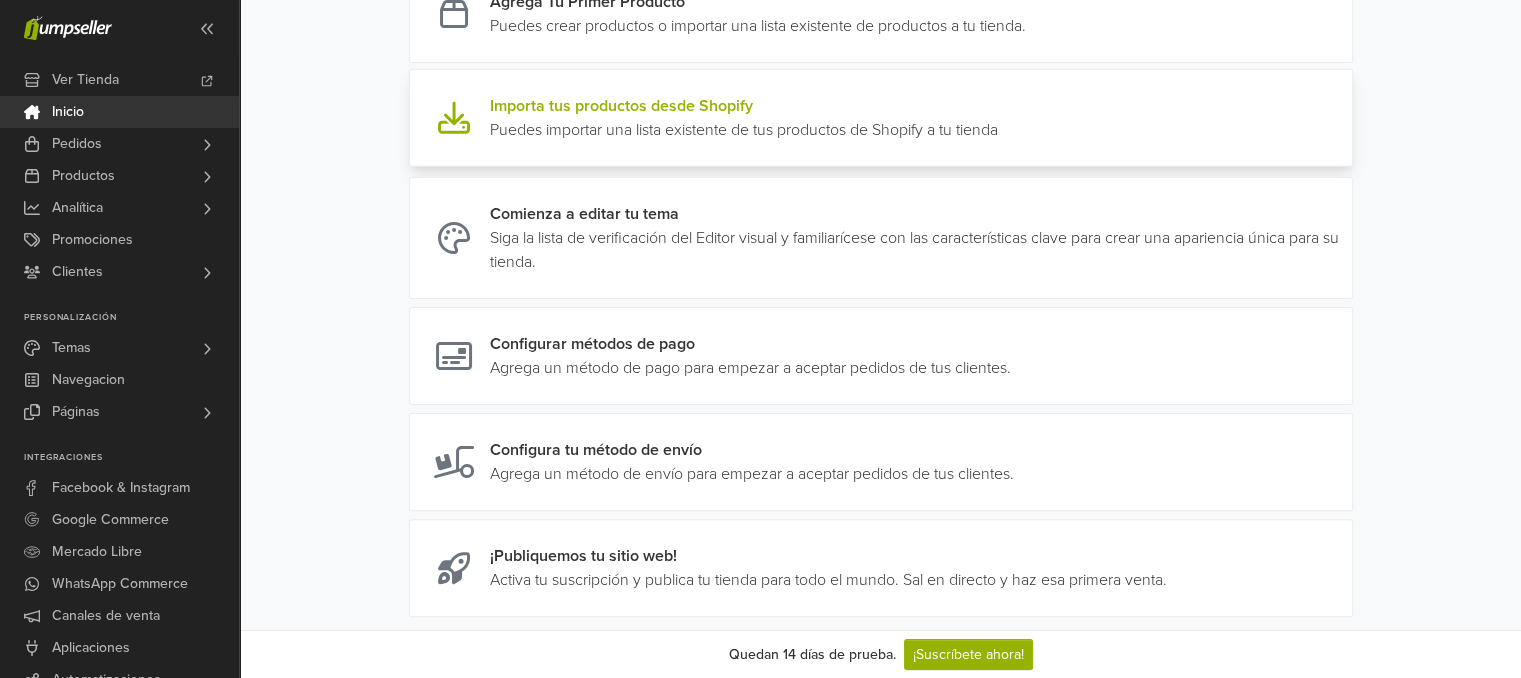 scroll, scrollTop: 500, scrollLeft: 0, axis: vertical 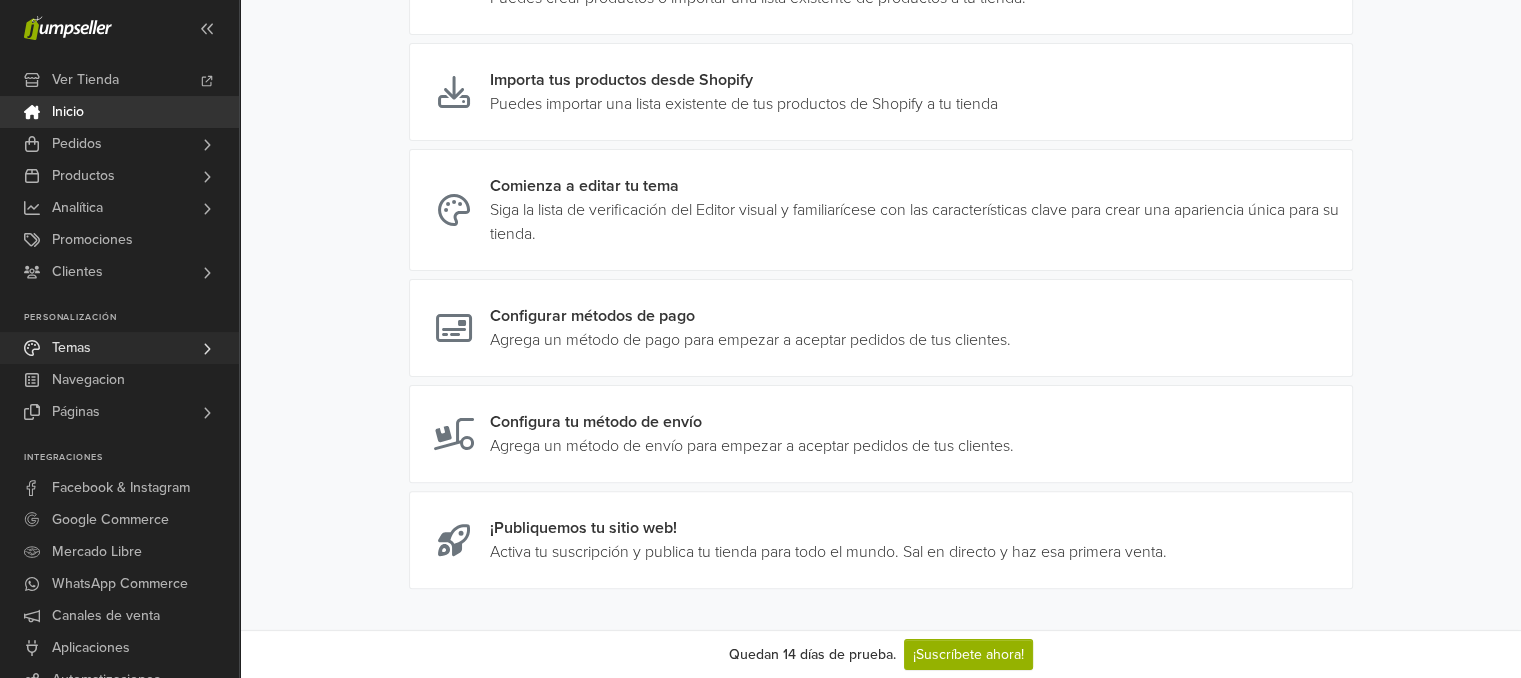 click on "Temas" at bounding box center [119, 348] 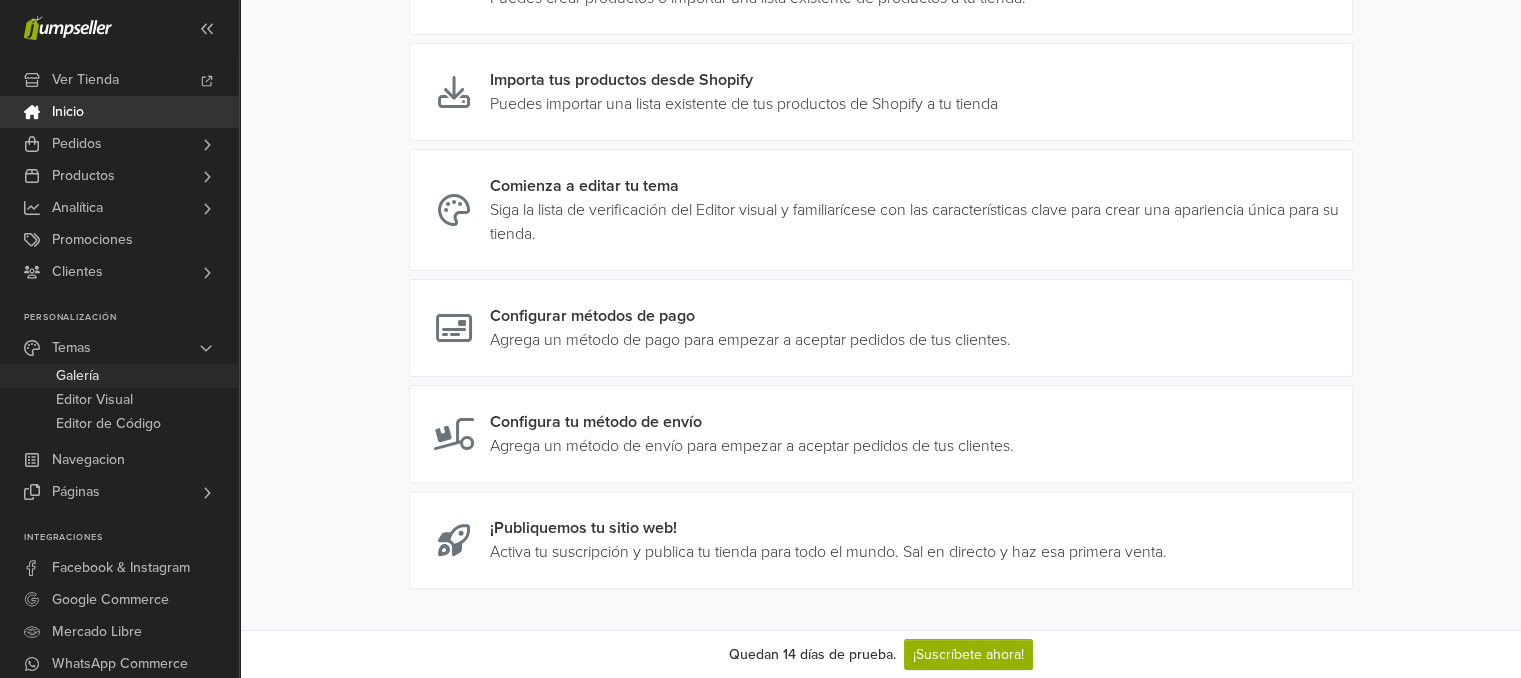 click on "Galería" at bounding box center (77, 376) 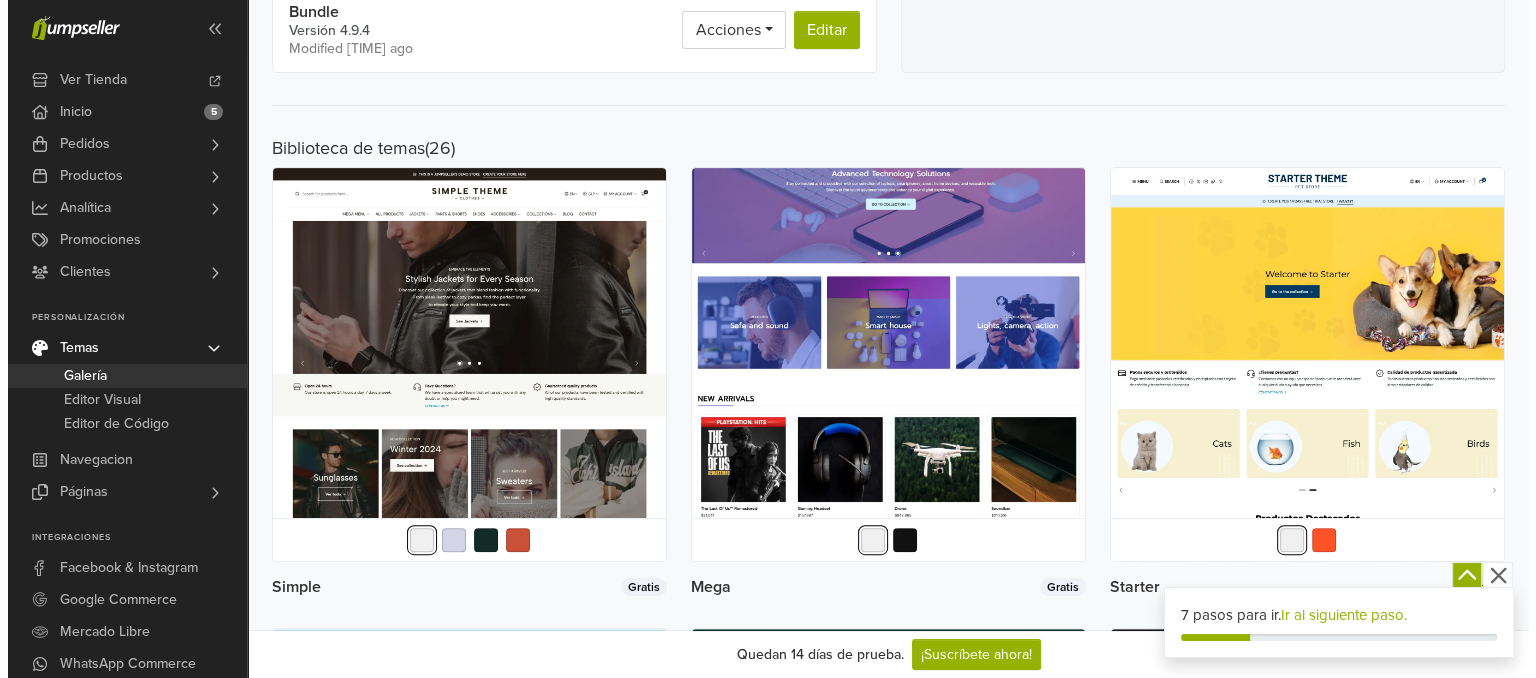 scroll, scrollTop: 800, scrollLeft: 0, axis: vertical 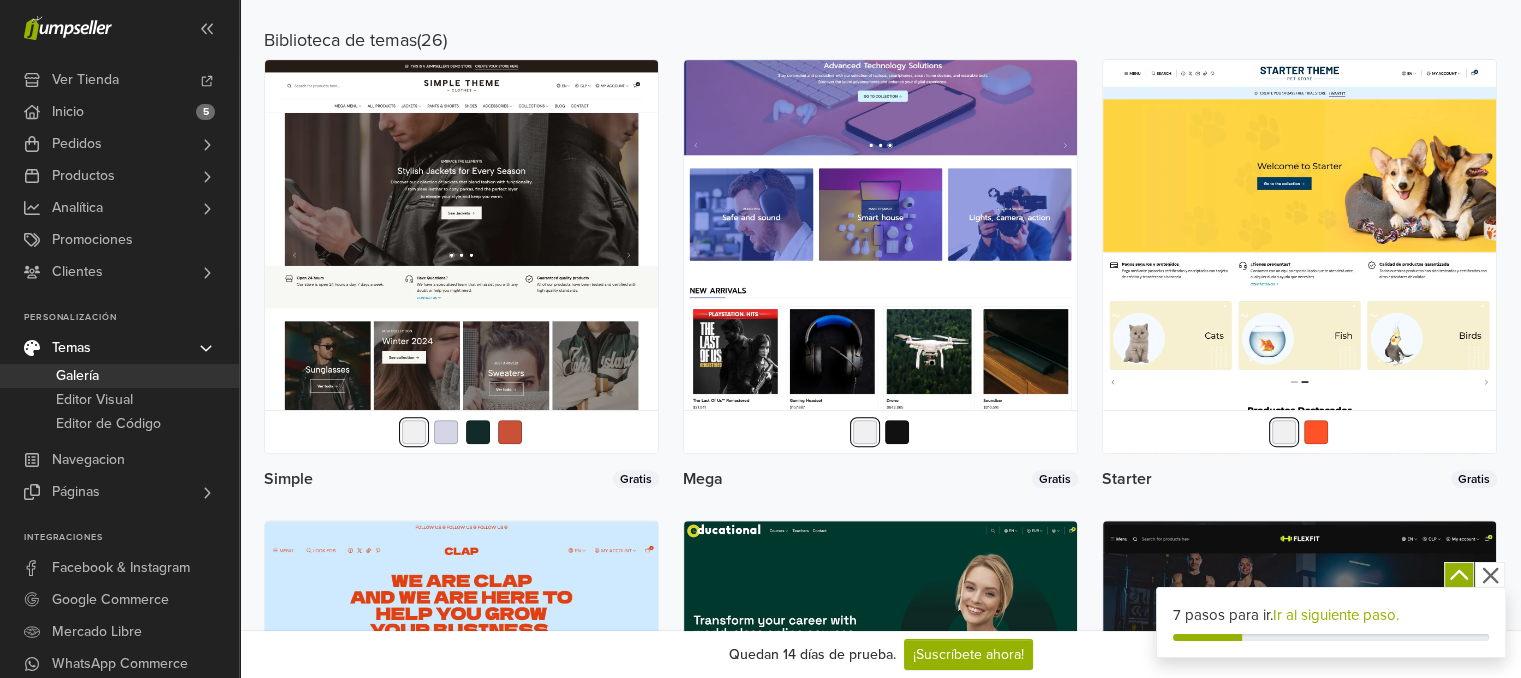 click at bounding box center (880, 256) 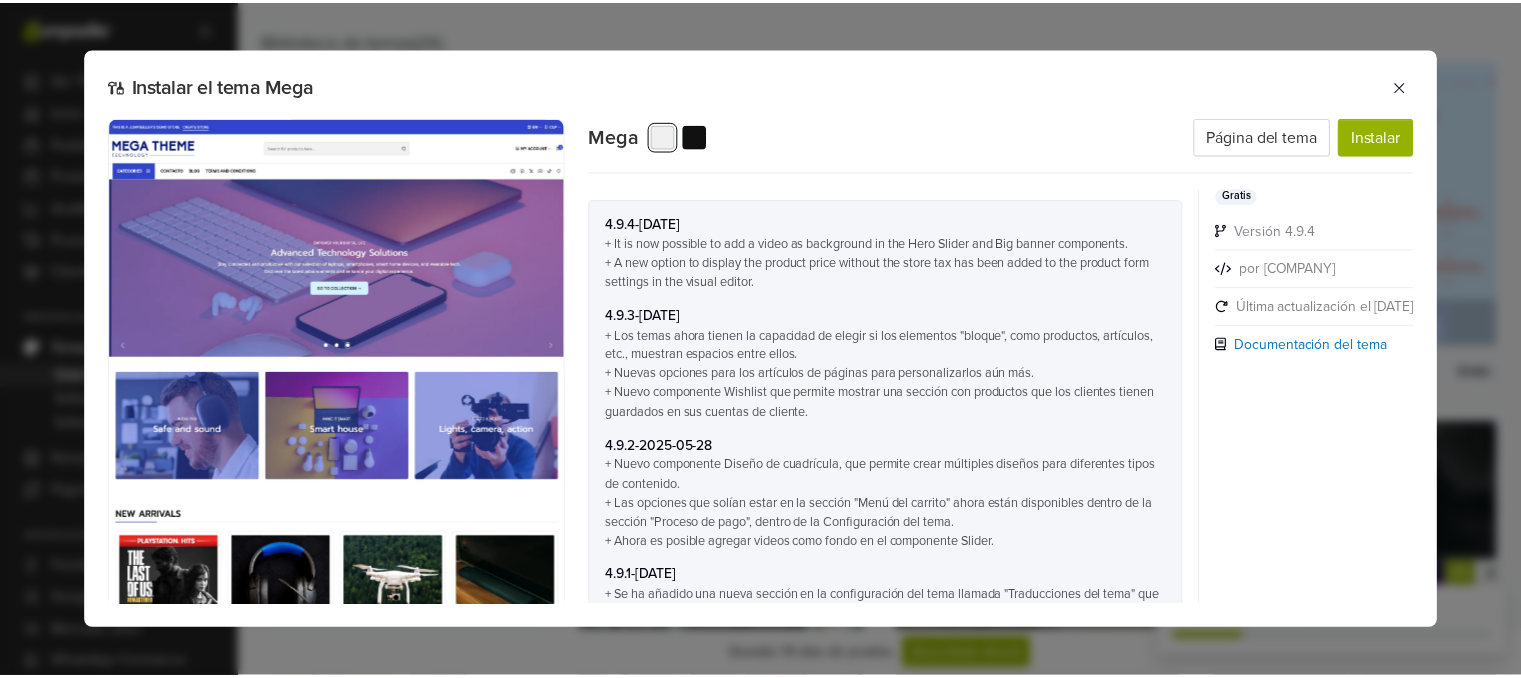 scroll, scrollTop: 300, scrollLeft: 0, axis: vertical 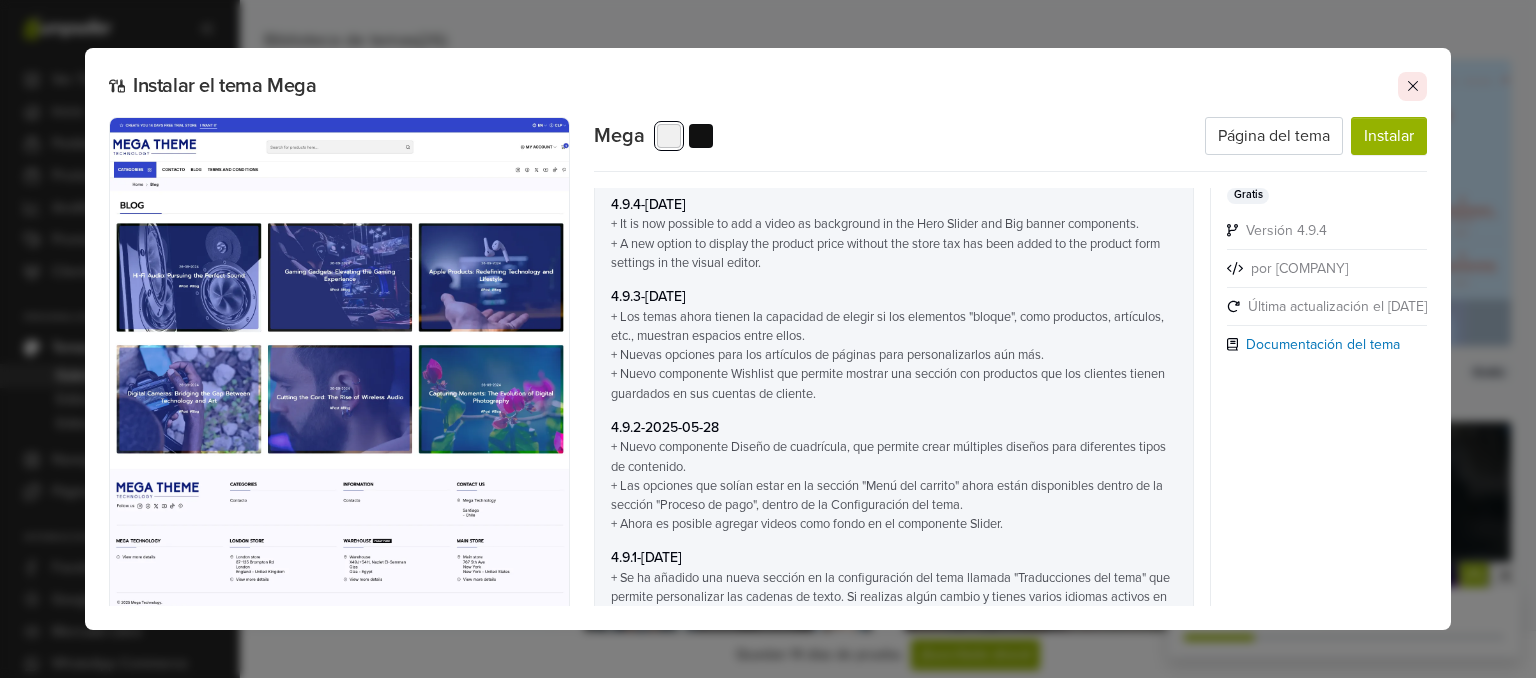 click 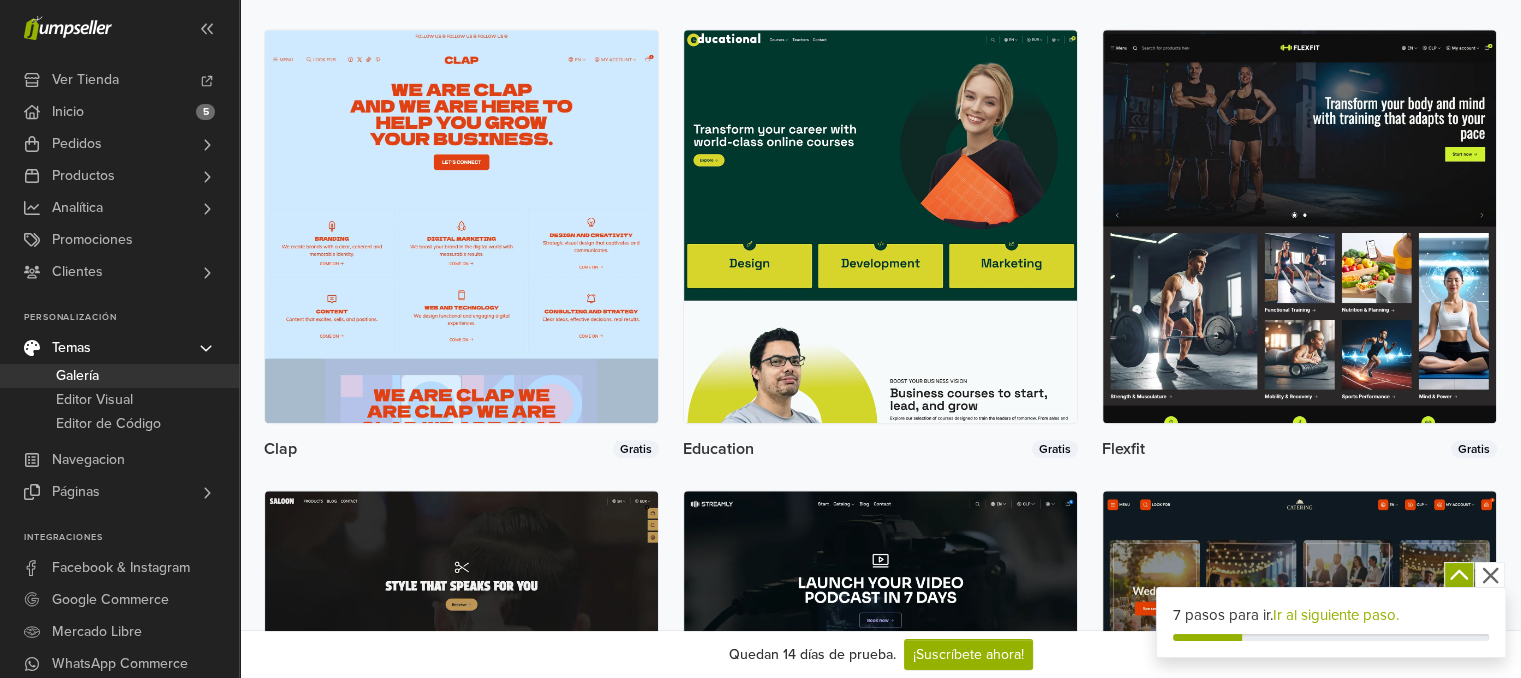 scroll, scrollTop: 1124, scrollLeft: 0, axis: vertical 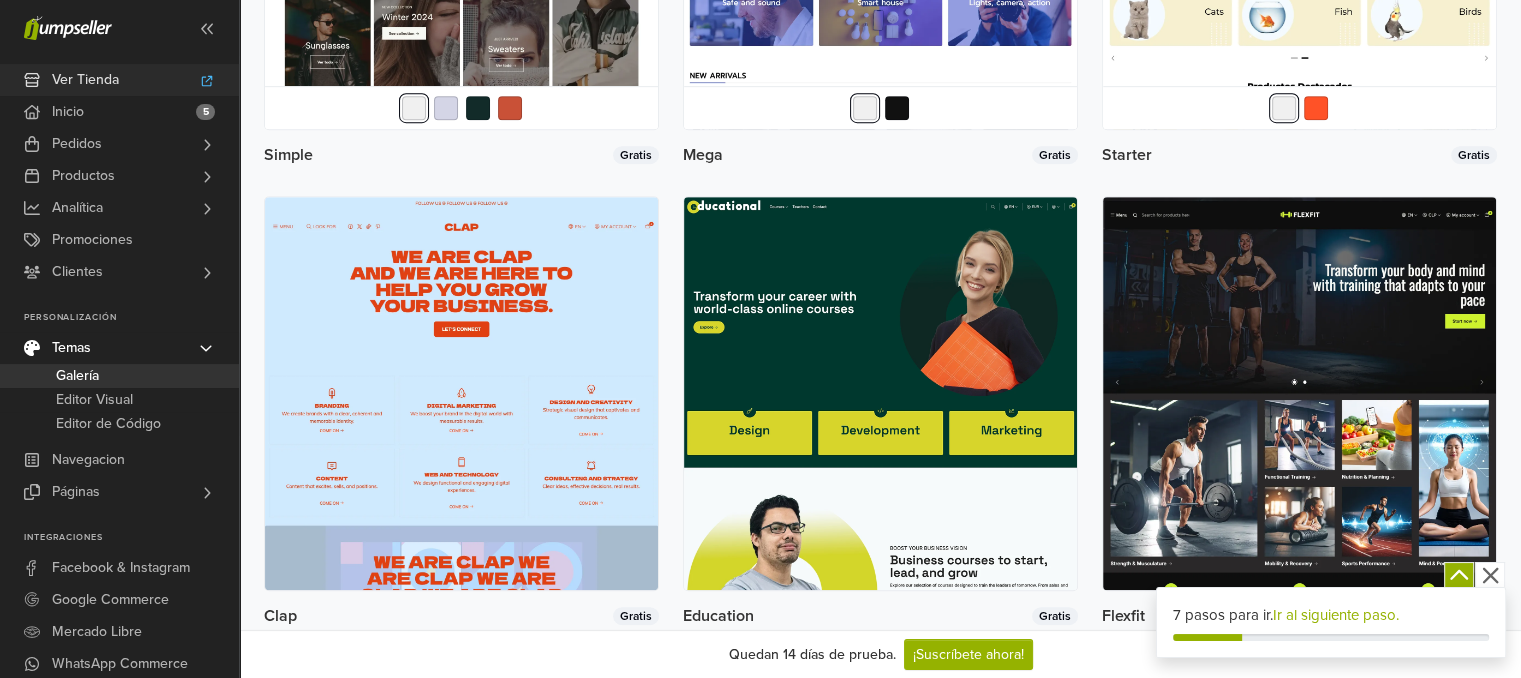 click on "Ver Tienda" at bounding box center (119, 80) 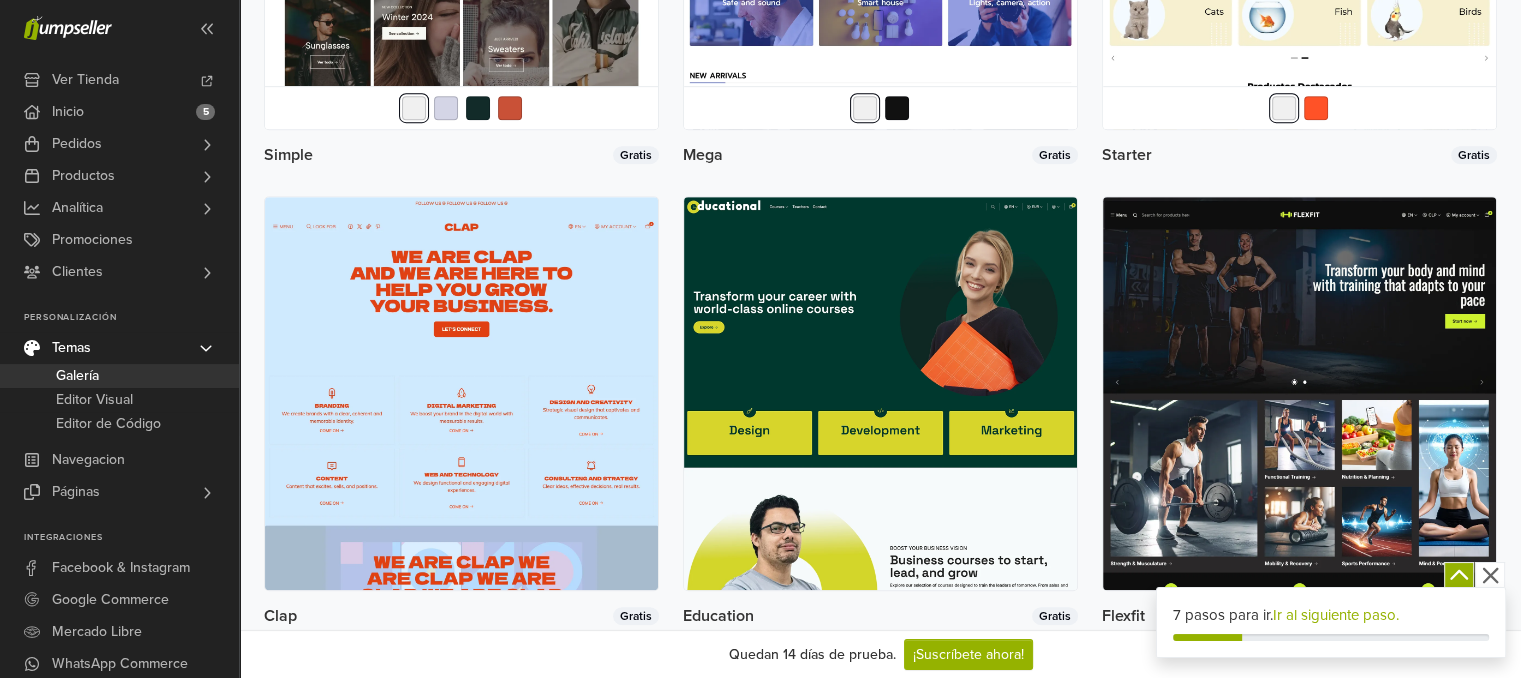 click 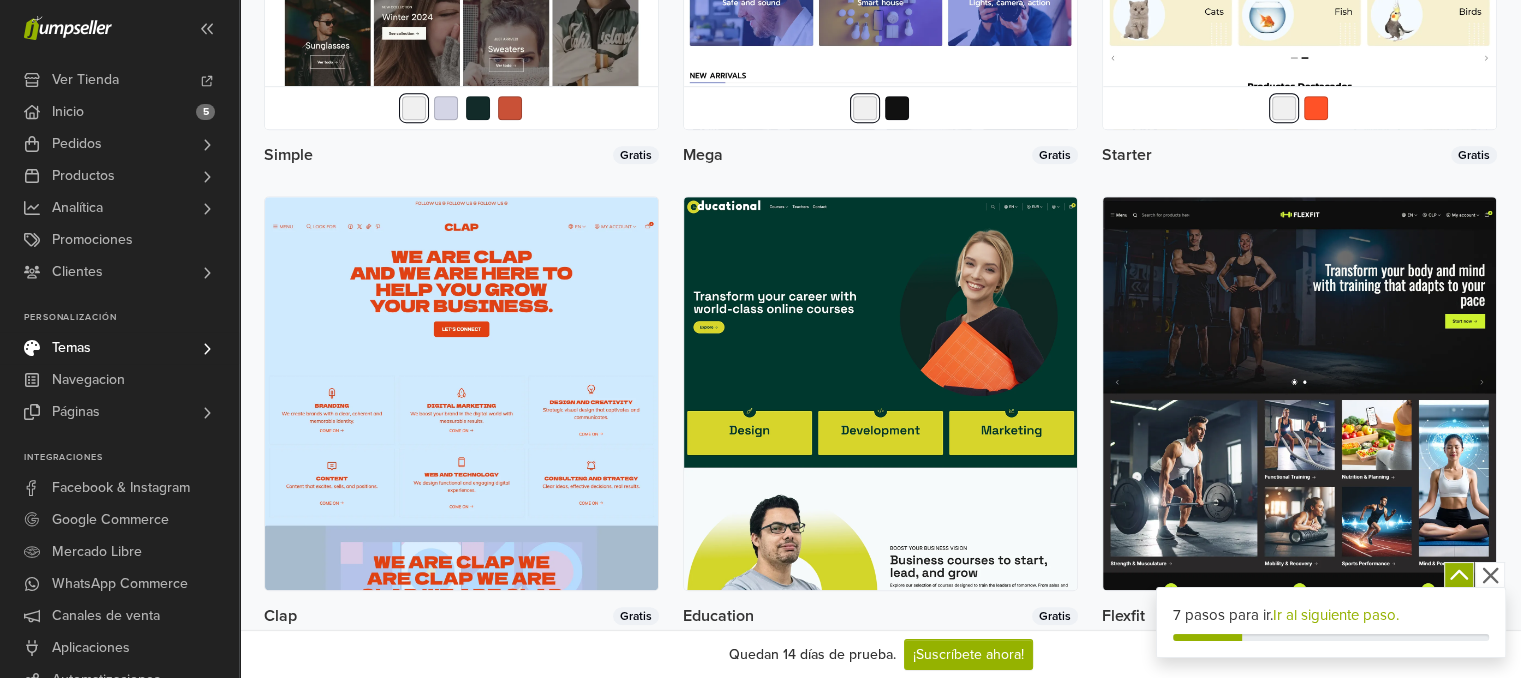 click 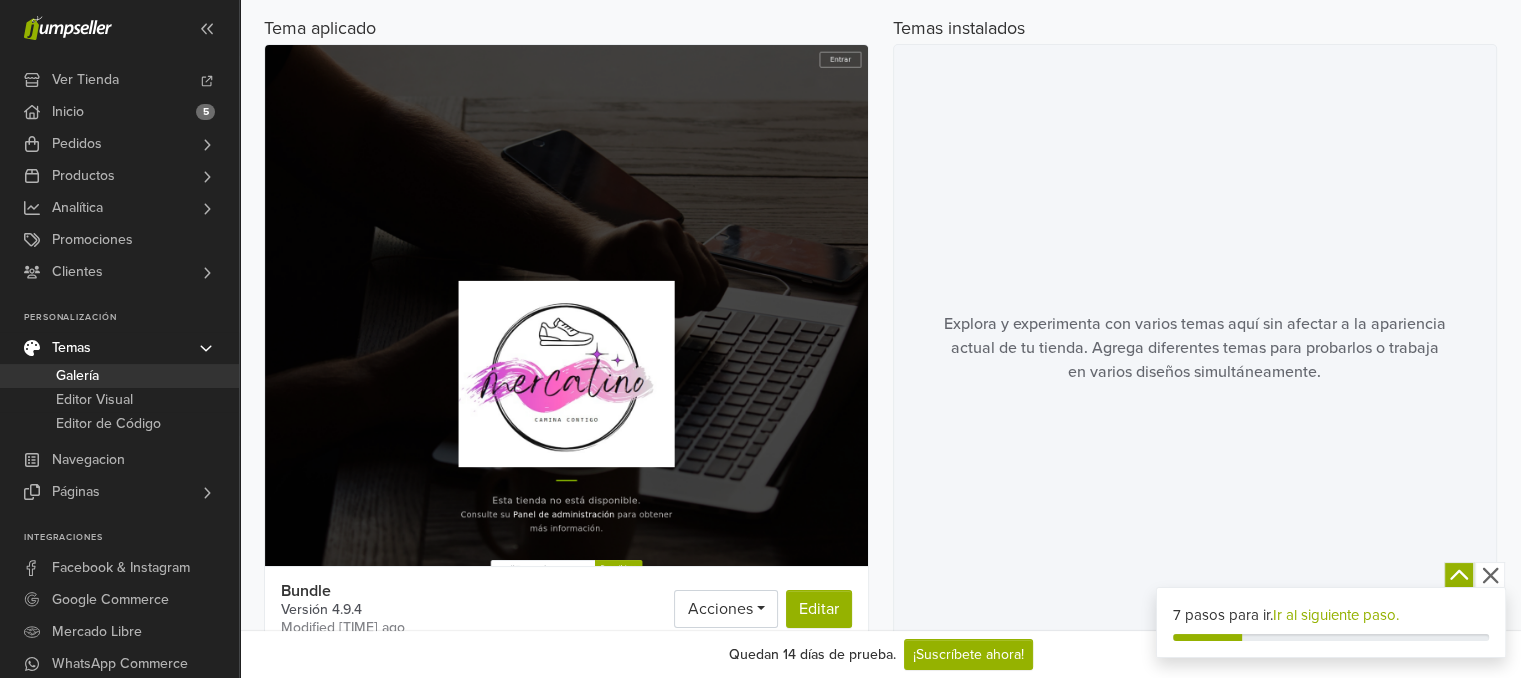 scroll, scrollTop: 0, scrollLeft: 0, axis: both 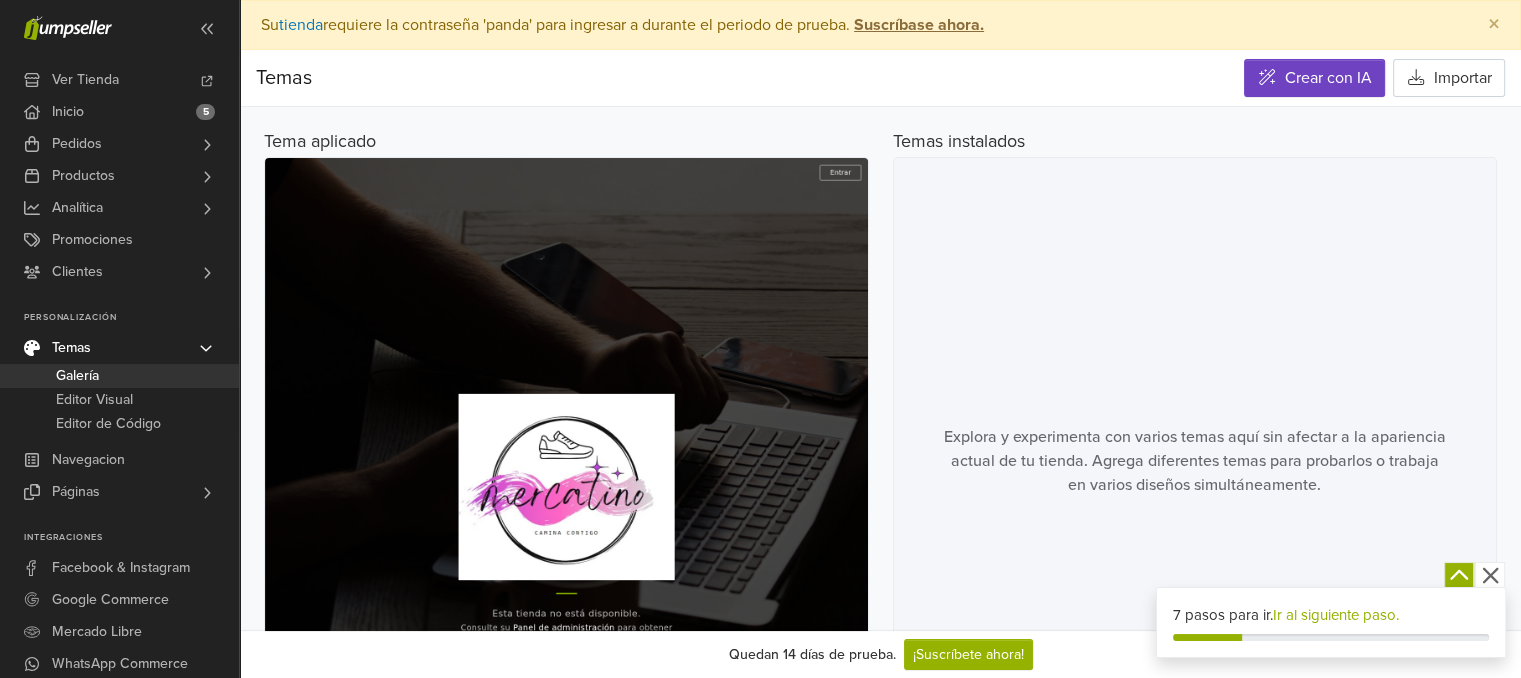 click at bounding box center [566, 543] 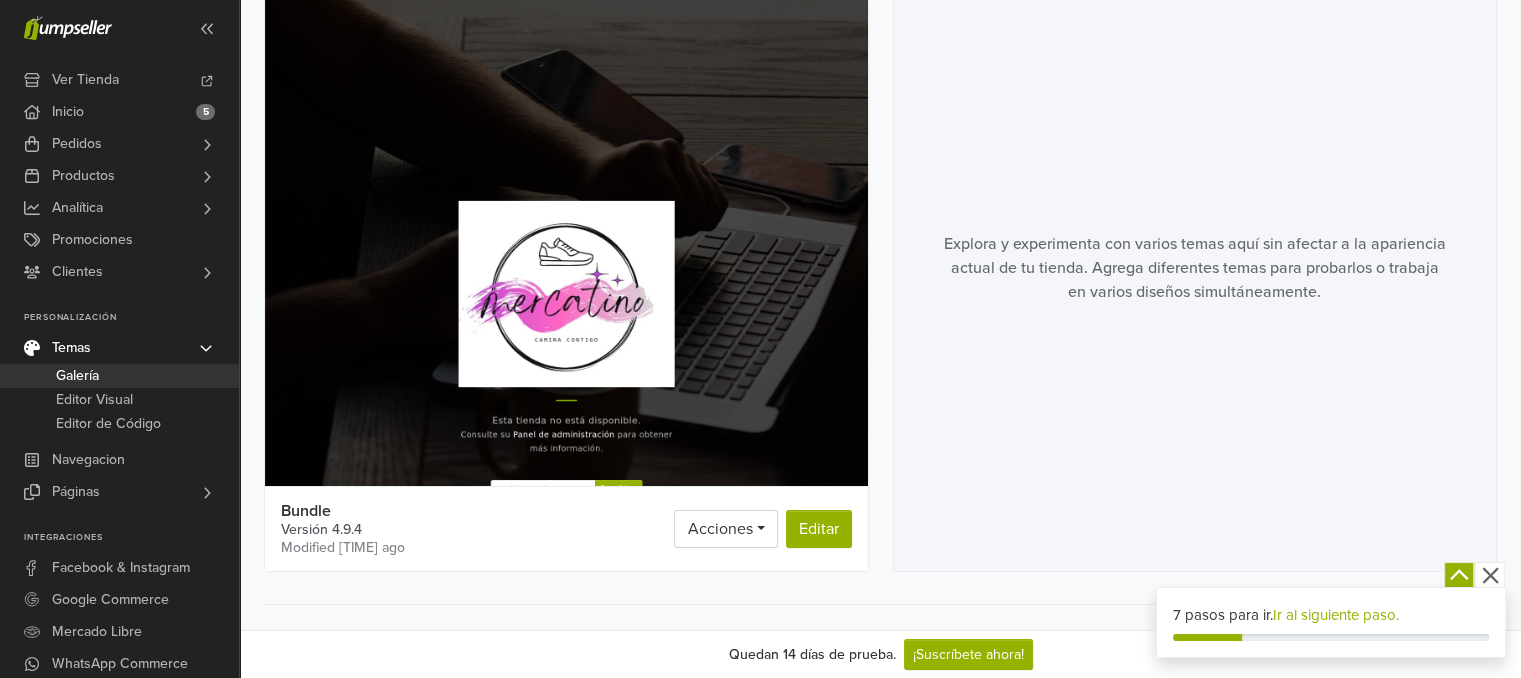 scroll, scrollTop: 100, scrollLeft: 0, axis: vertical 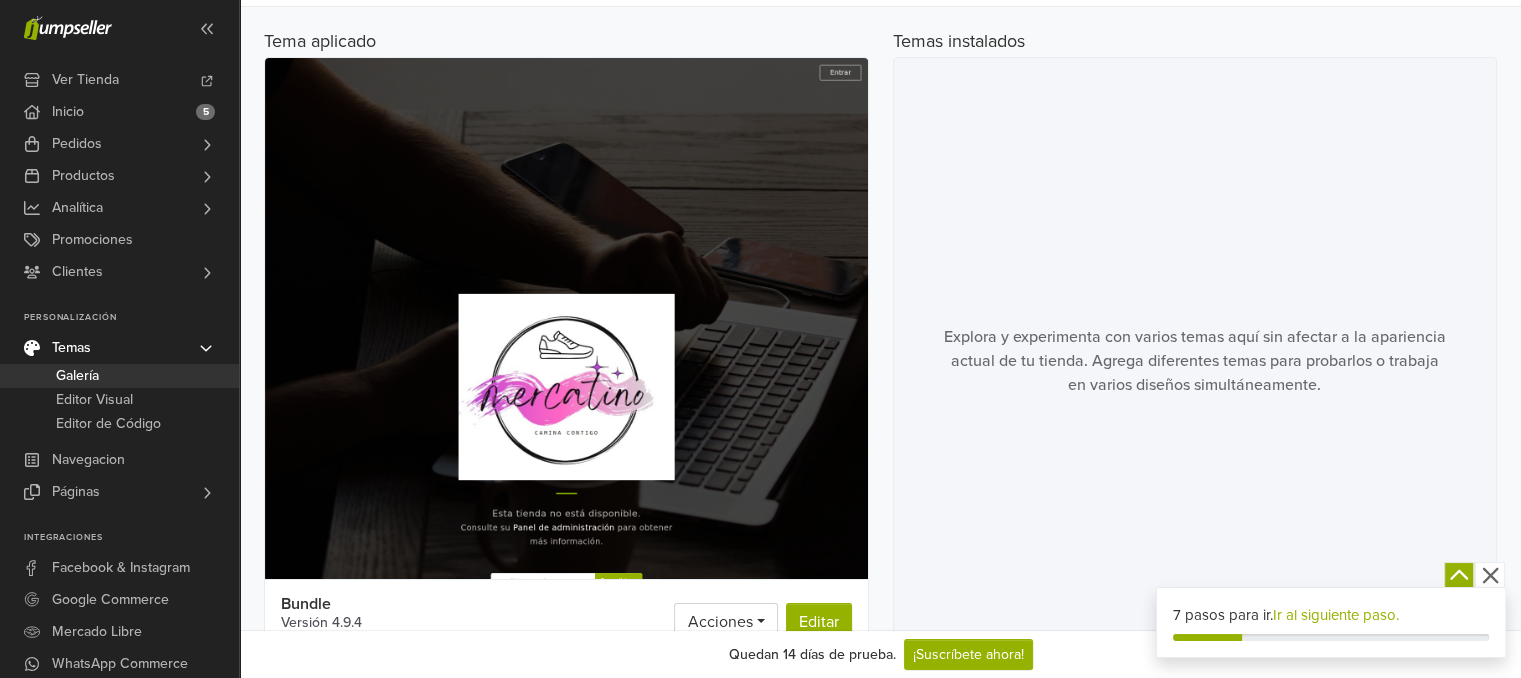 click at bounding box center [566, 443] 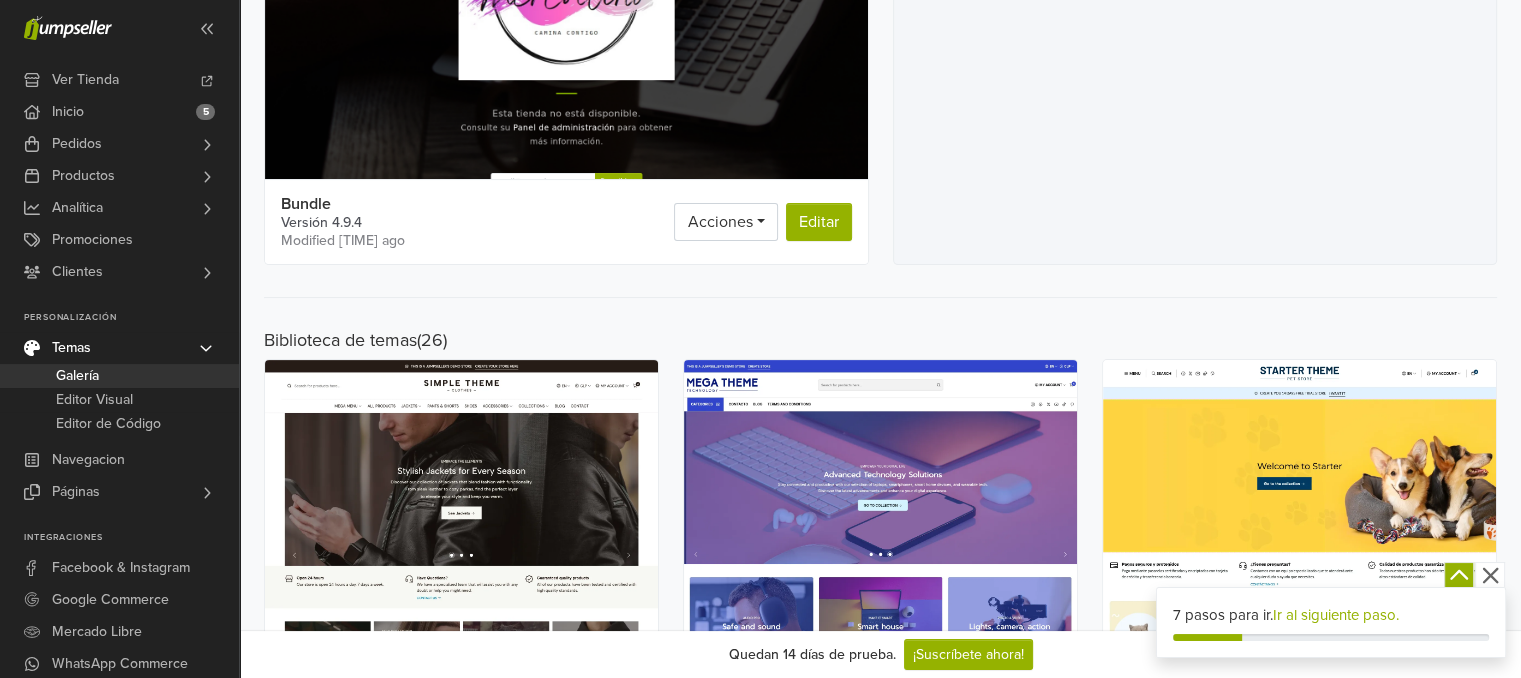 scroll, scrollTop: 0, scrollLeft: 0, axis: both 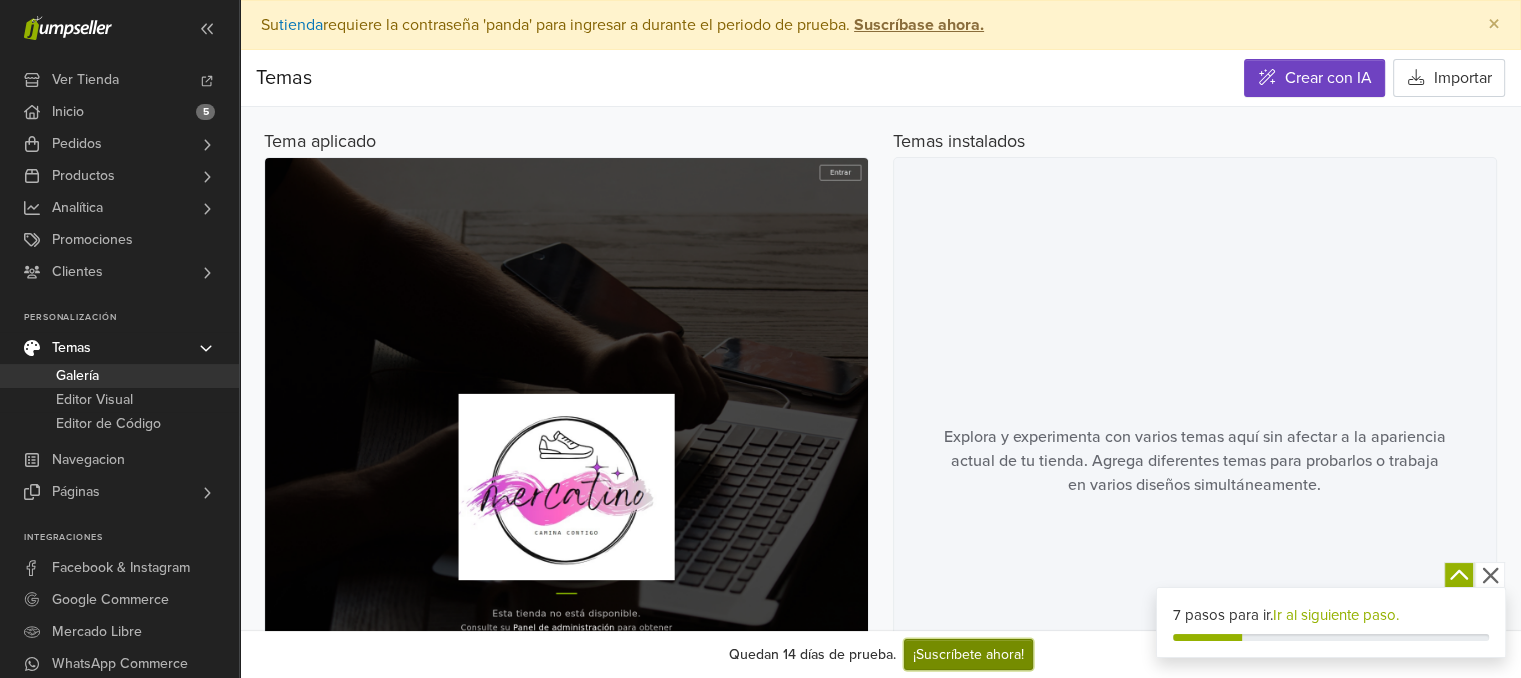 click on "¡Suscríbete ahora!" at bounding box center (968, 654) 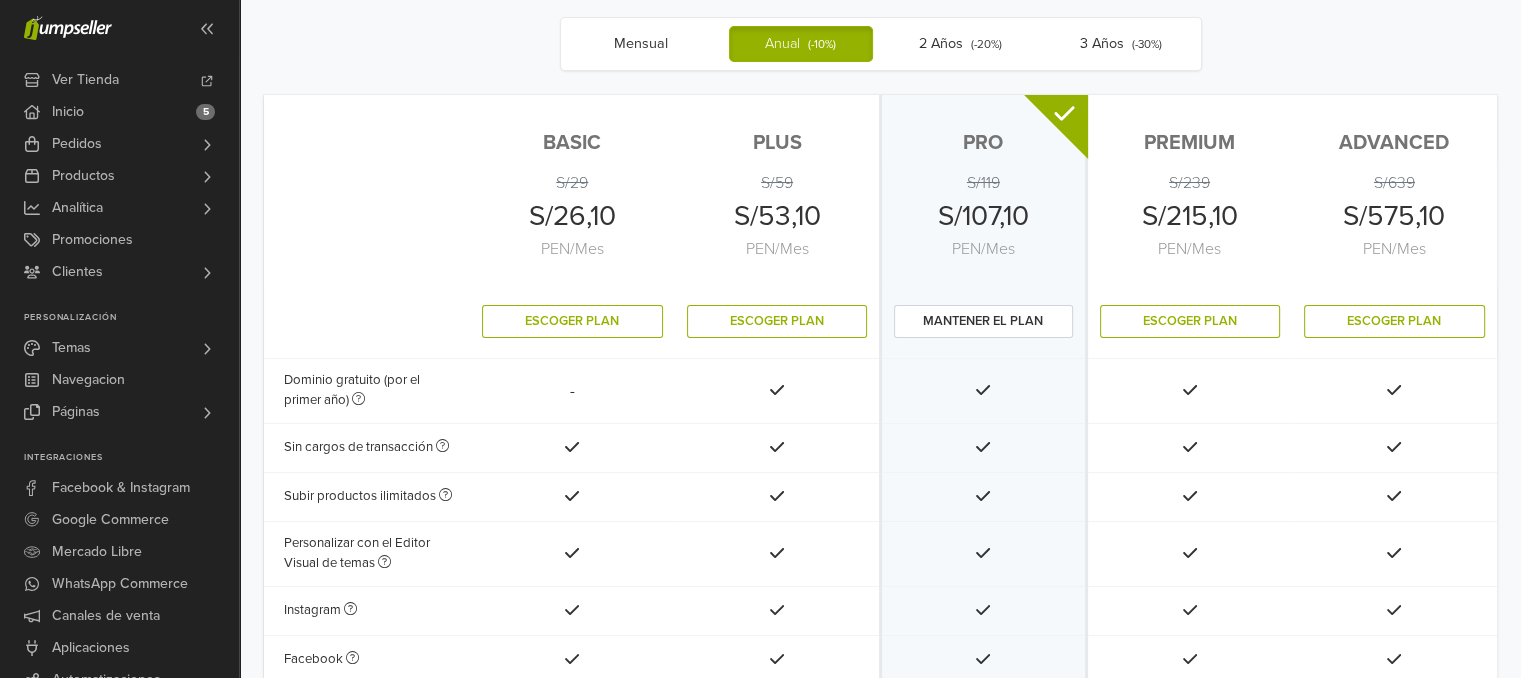 scroll, scrollTop: 100, scrollLeft: 0, axis: vertical 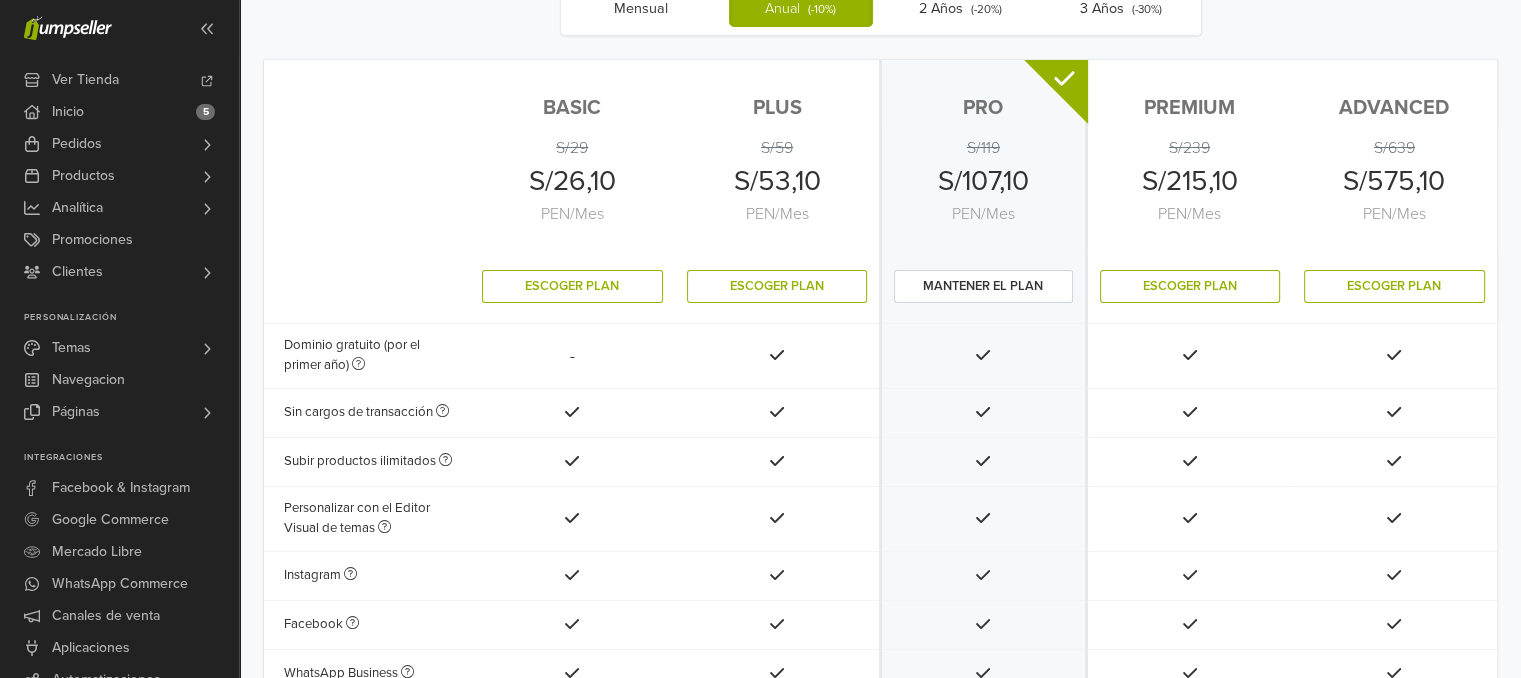 click on "Mensual   Anual     (- 10 %) 2 Años     (- 20 %) 3 Años     (- 30 %)" at bounding box center [880, 21] 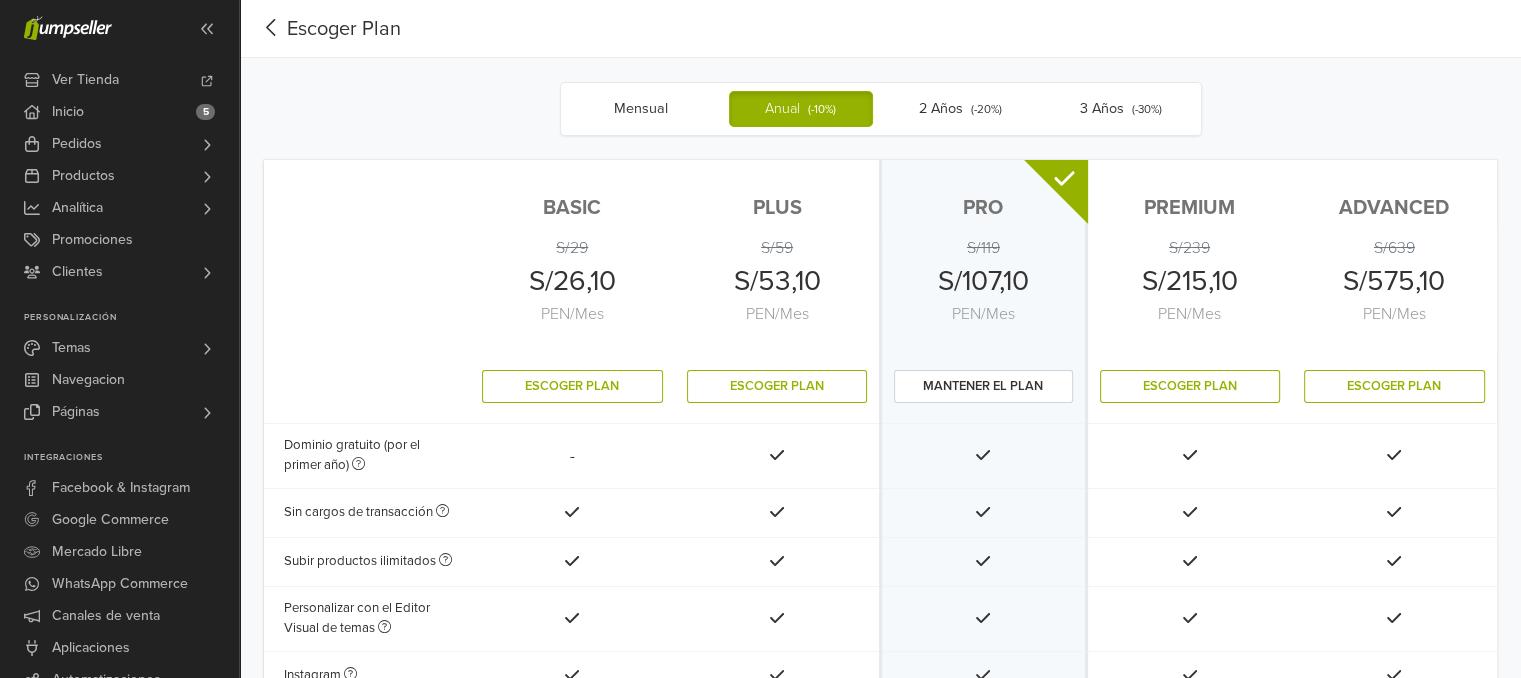 scroll, scrollTop: 0, scrollLeft: 0, axis: both 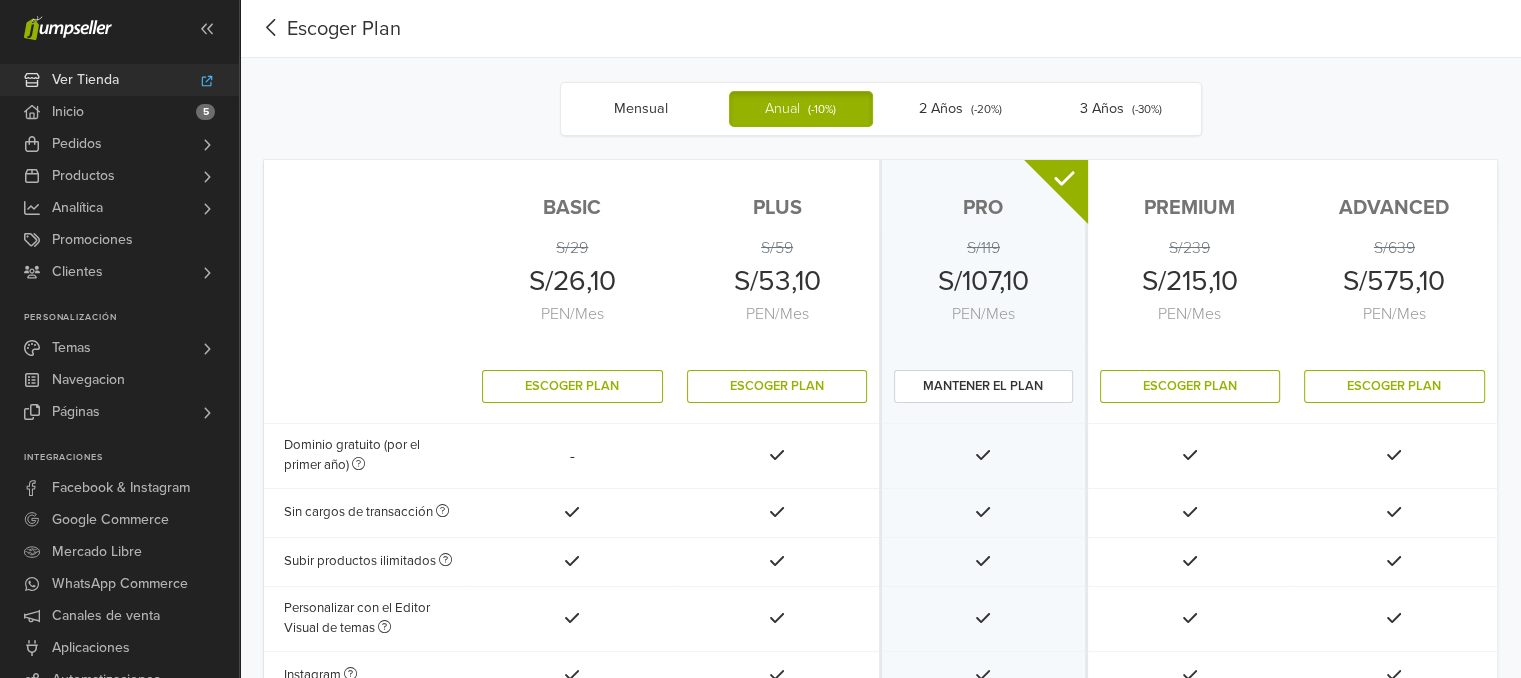 click on "Ver Tienda" at bounding box center (119, 80) 